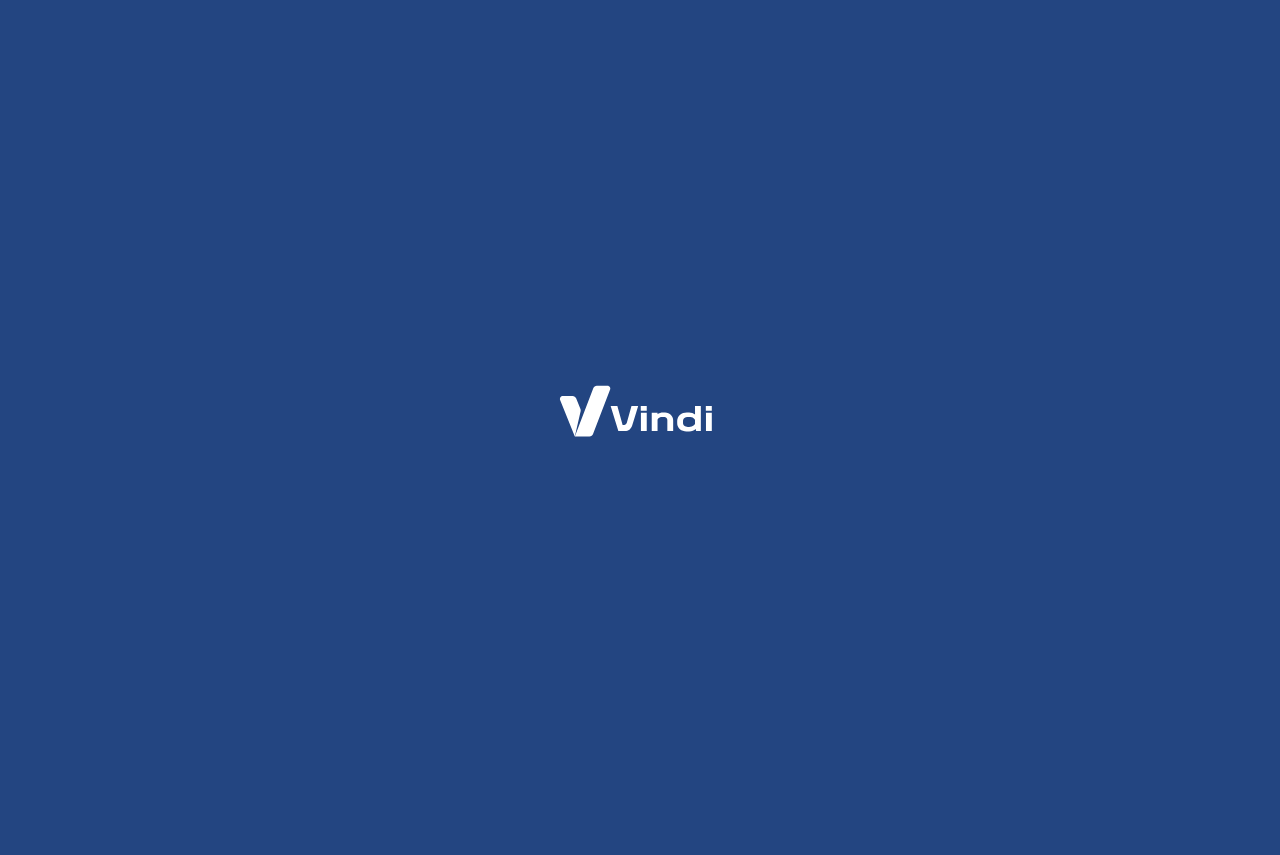 scroll, scrollTop: 0, scrollLeft: 0, axis: both 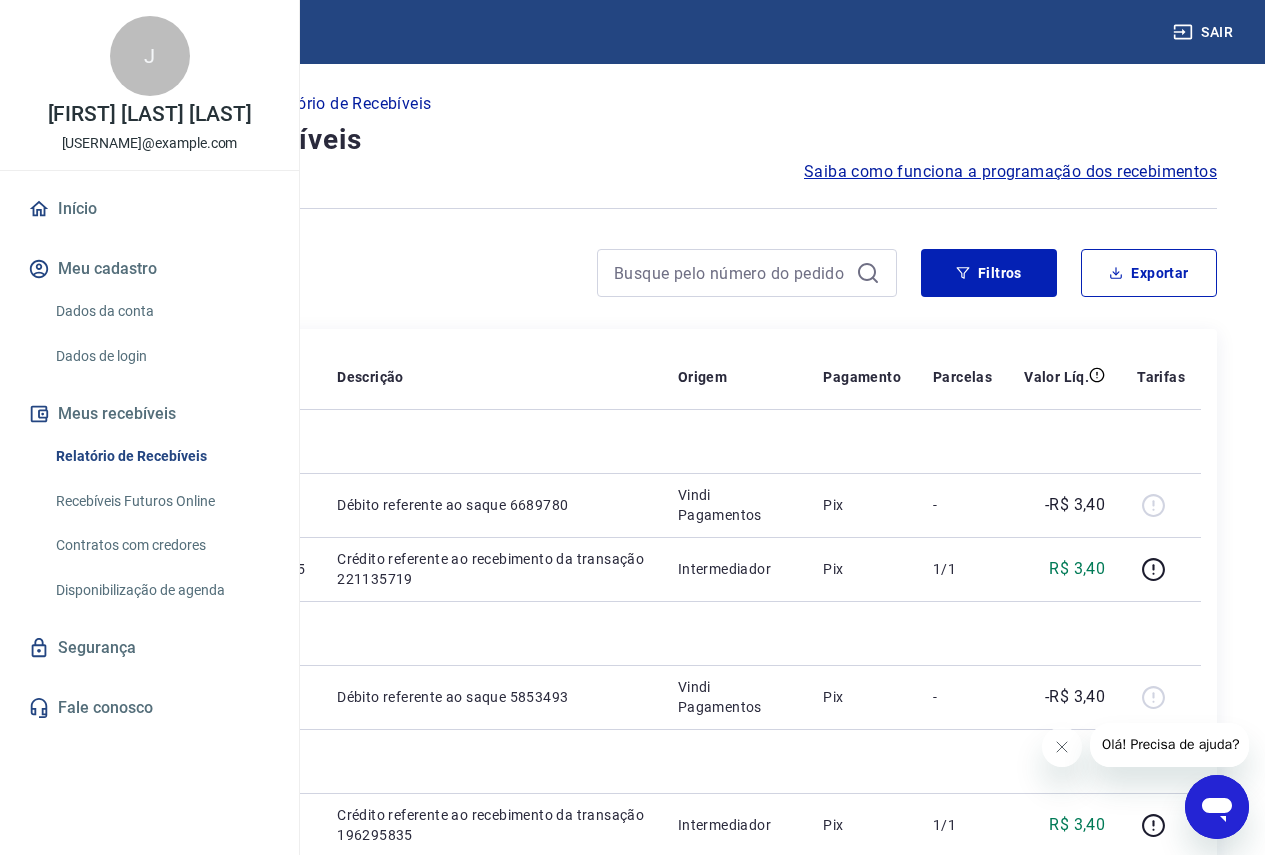 click at bounding box center (1217, 807) 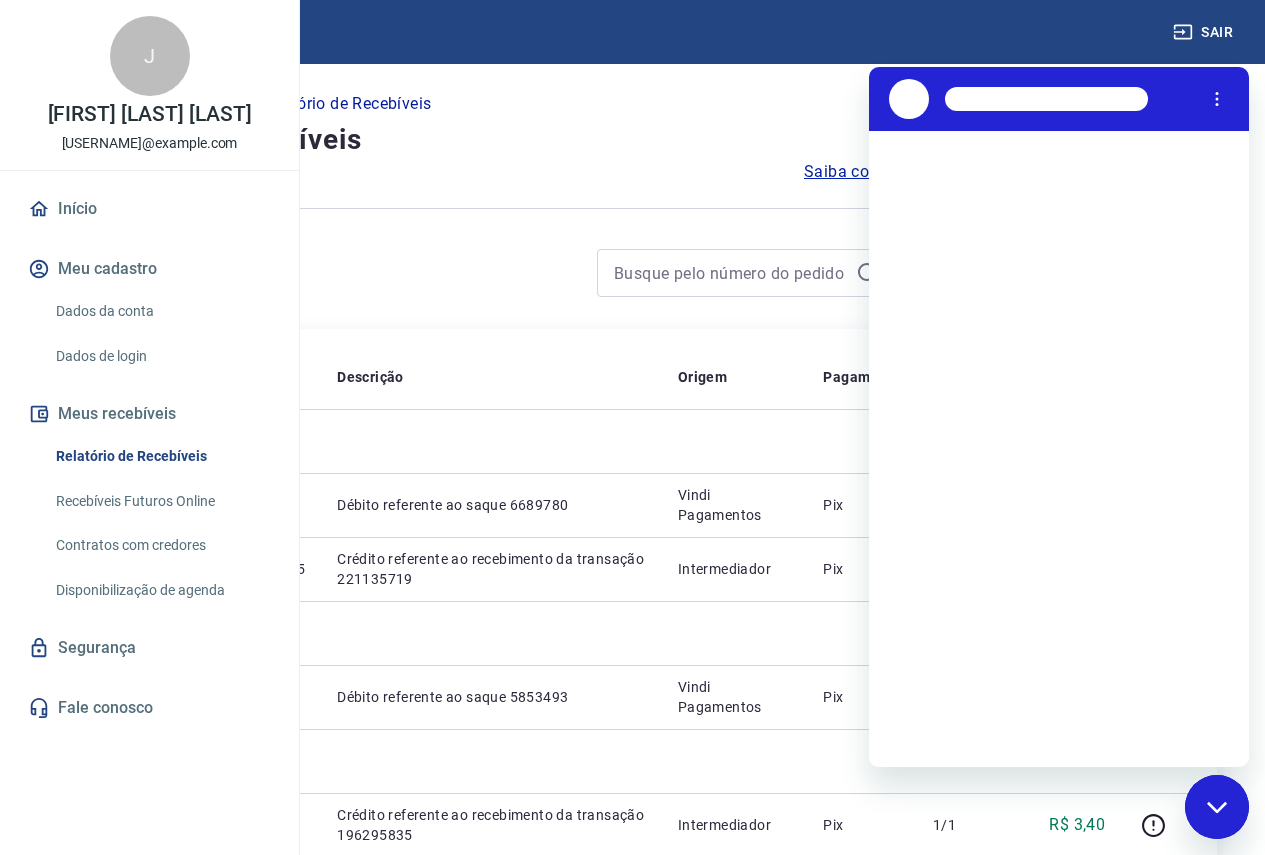 scroll, scrollTop: 0, scrollLeft: 0, axis: both 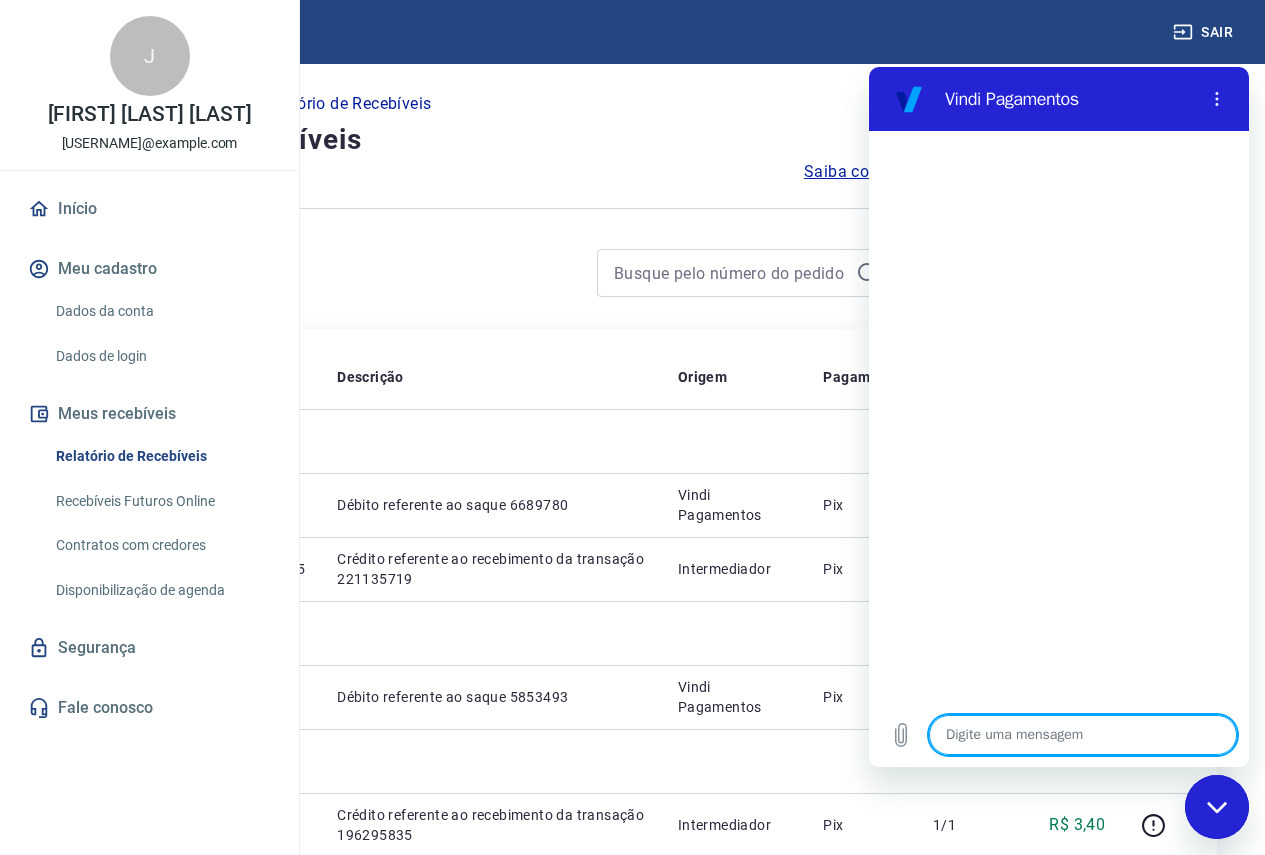 click at bounding box center (1083, 735) 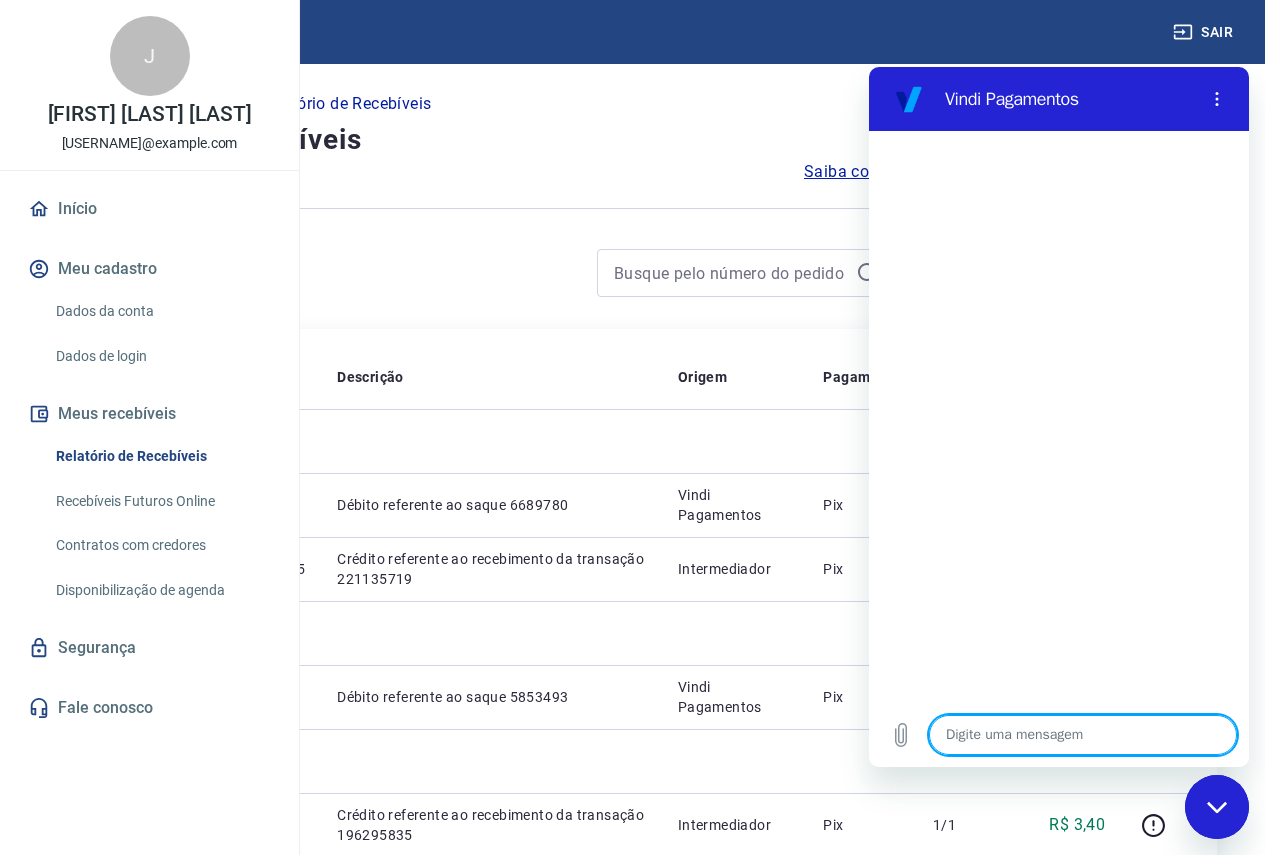 type on "C" 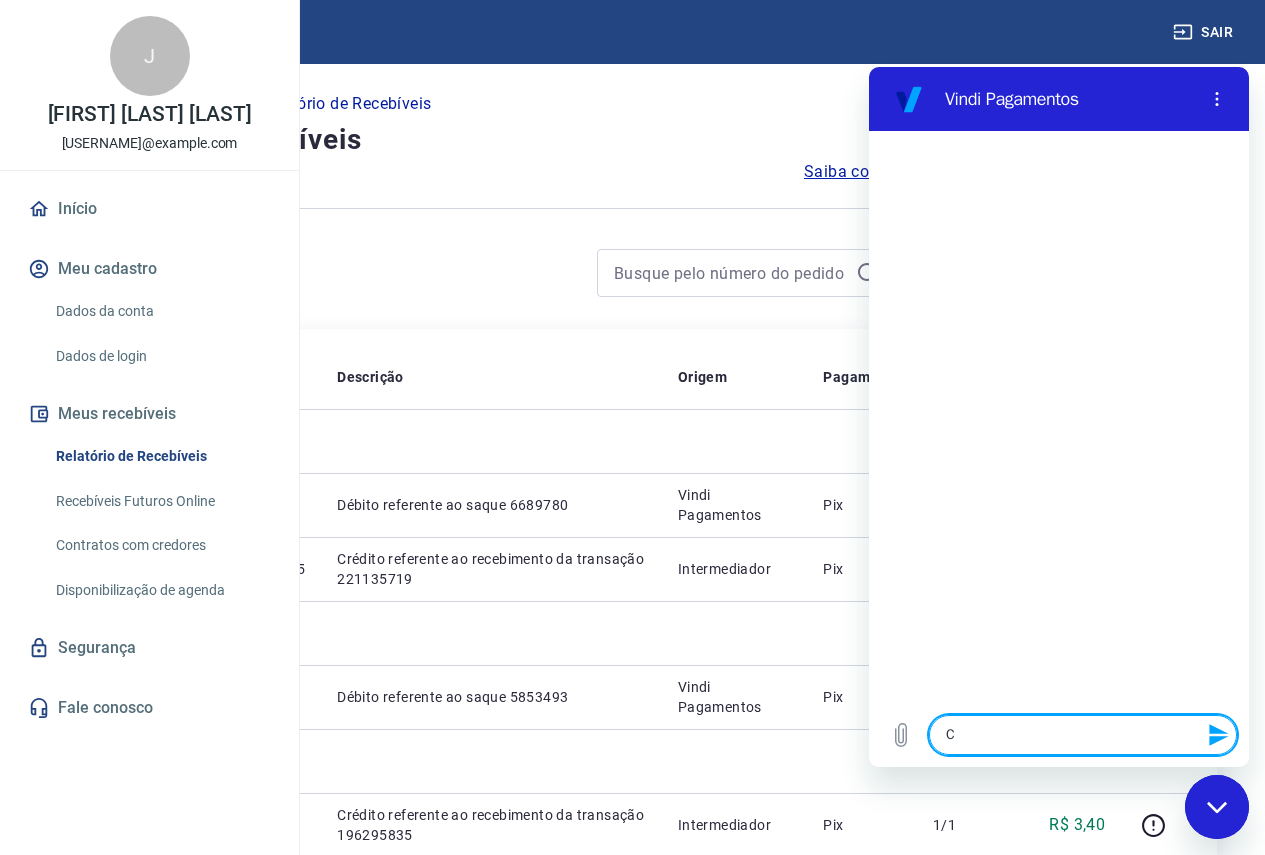 type on "Co" 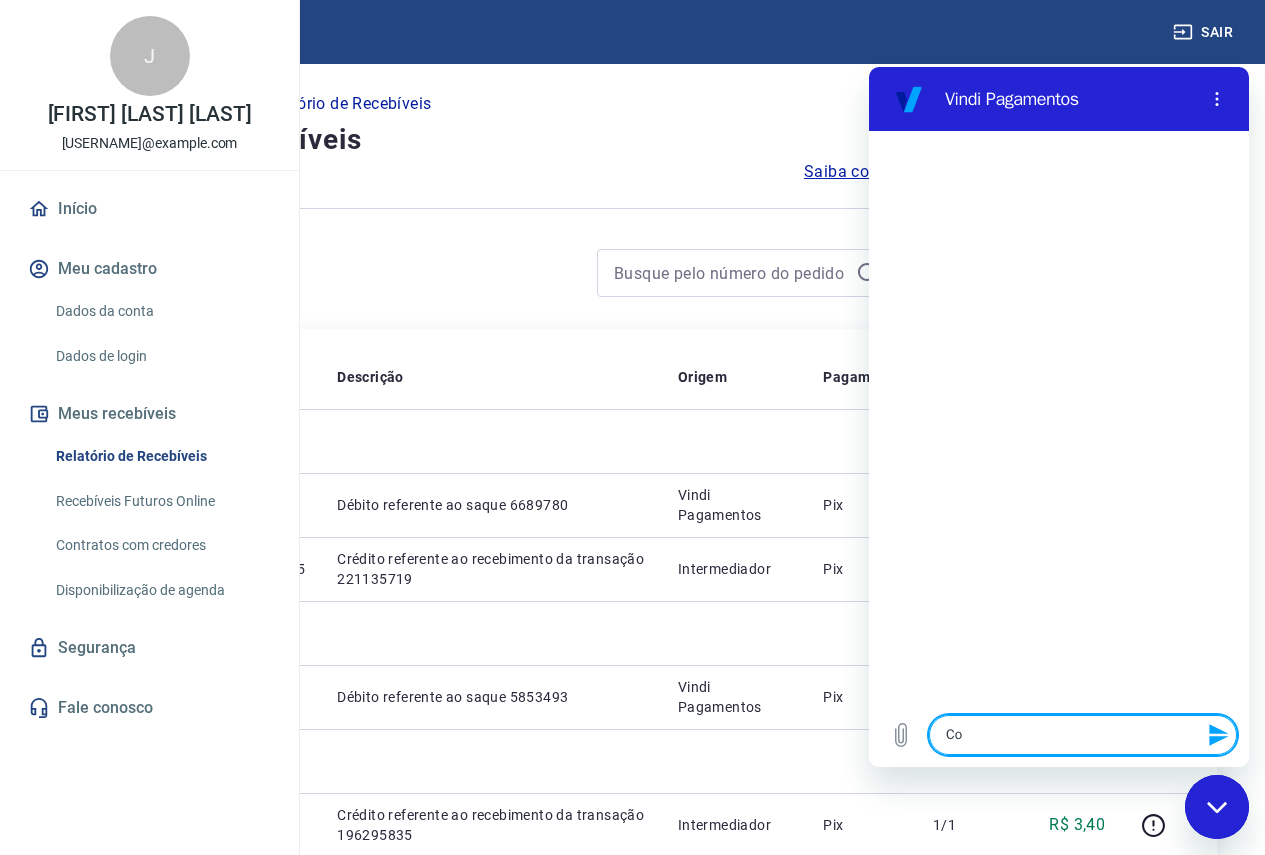 type on "C" 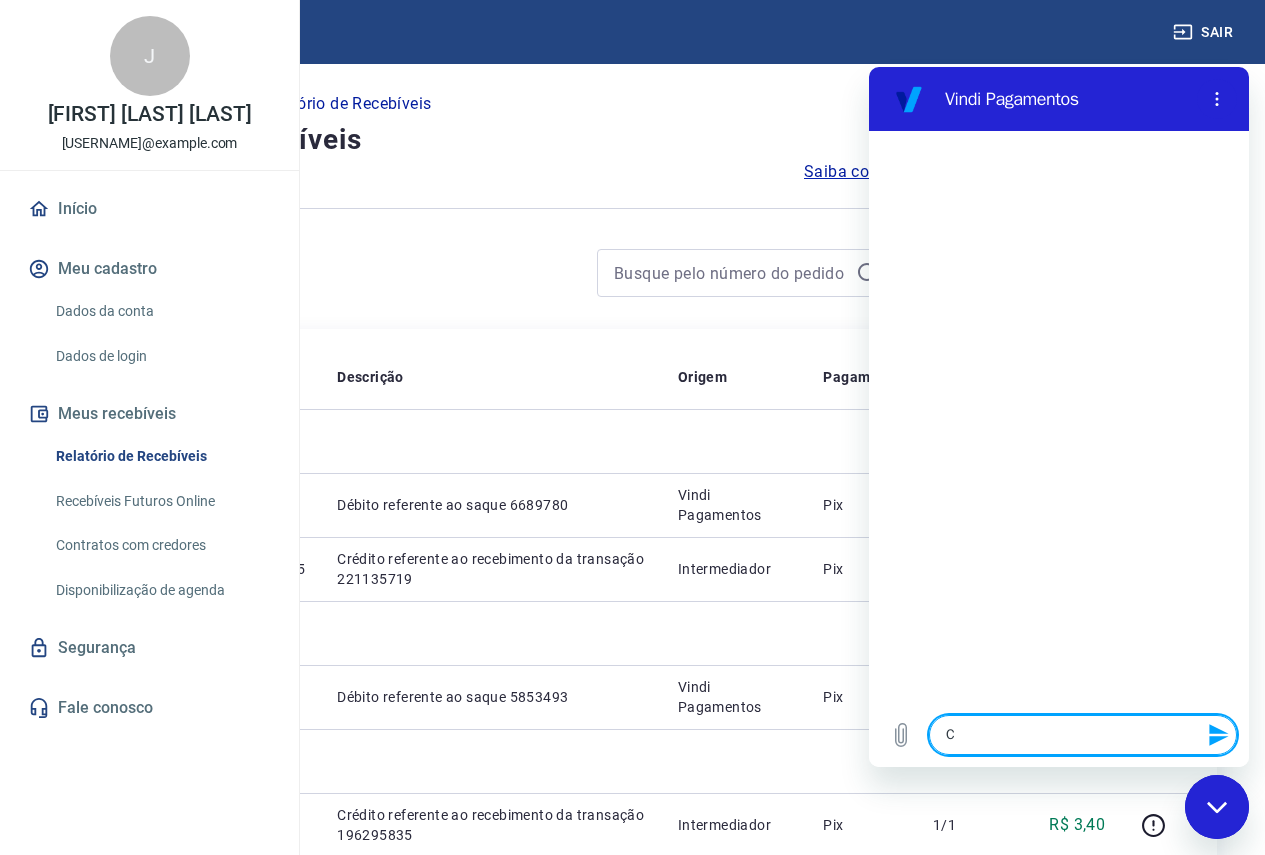 type 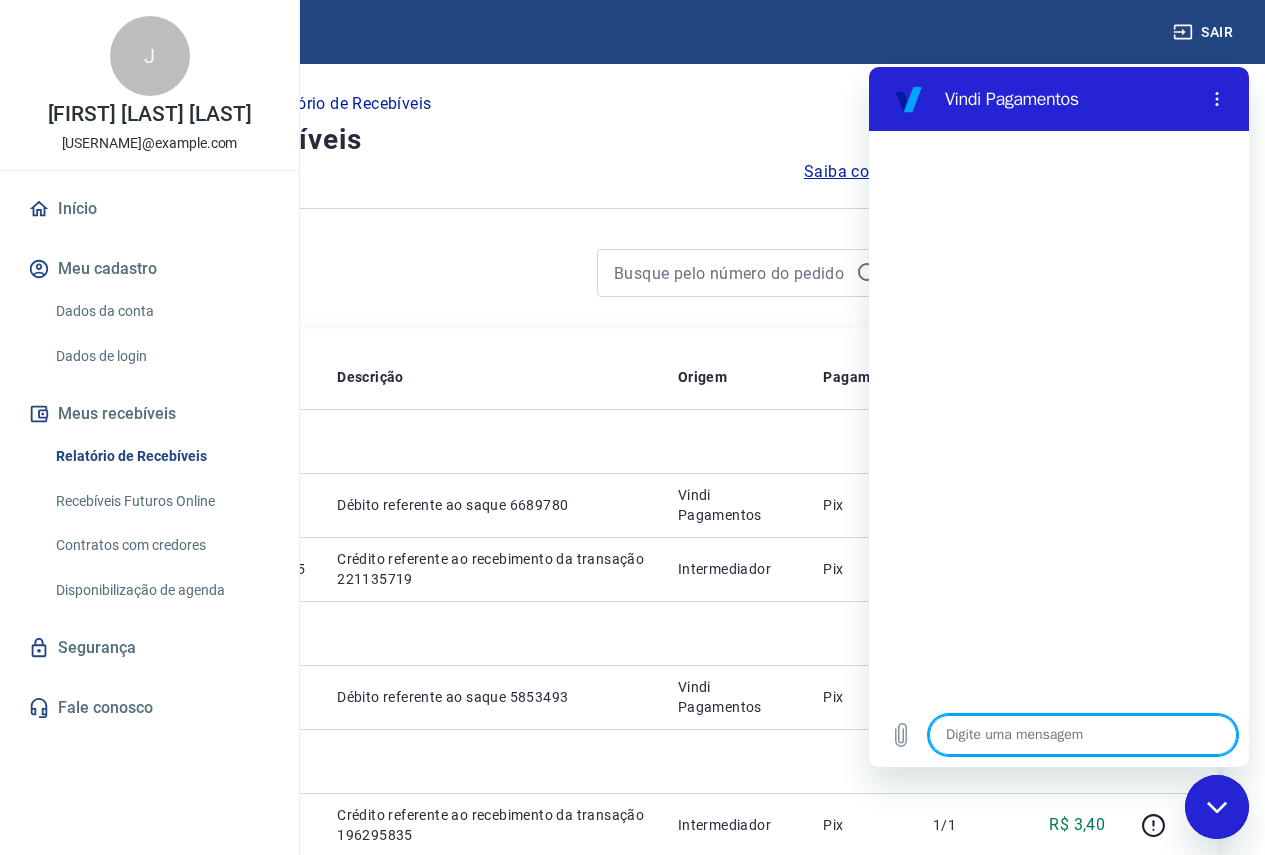type on "B" 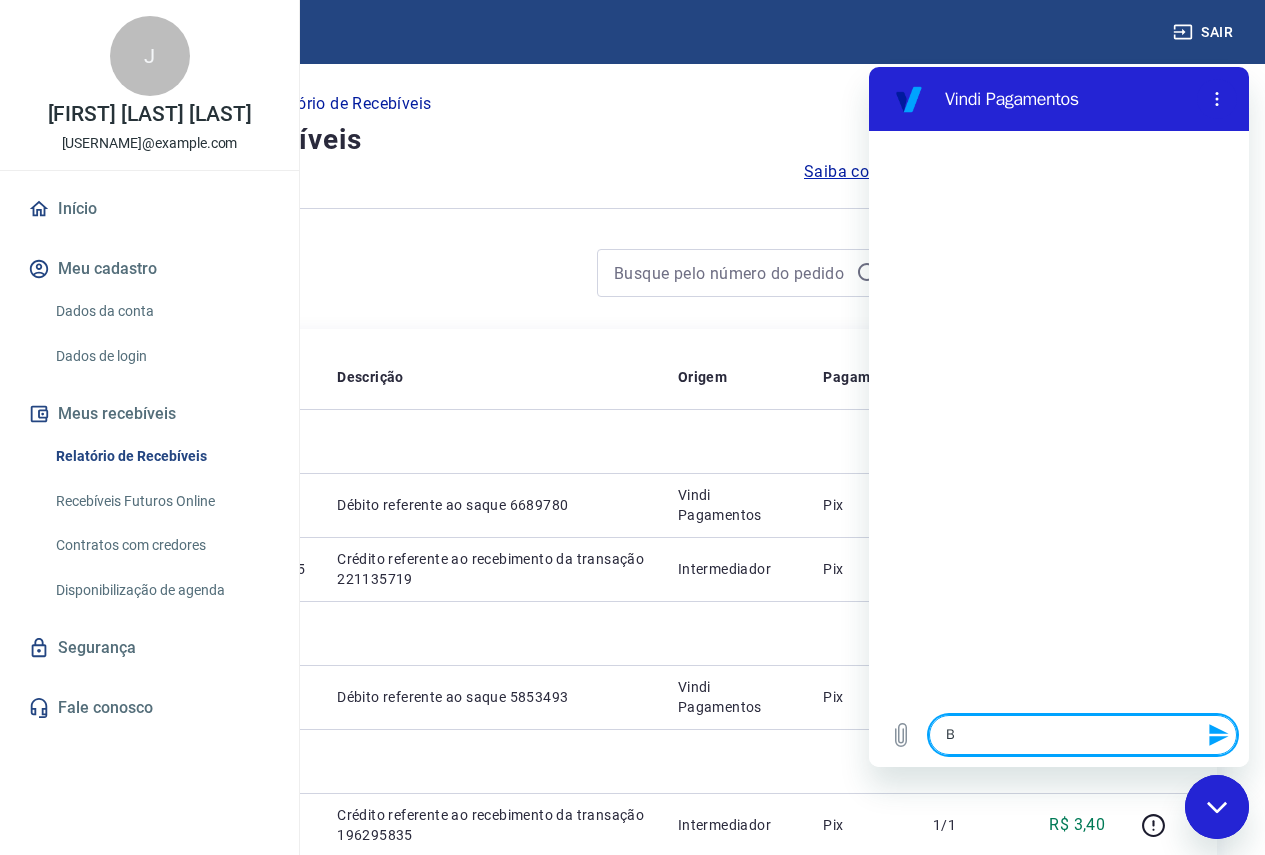 type on "Bo" 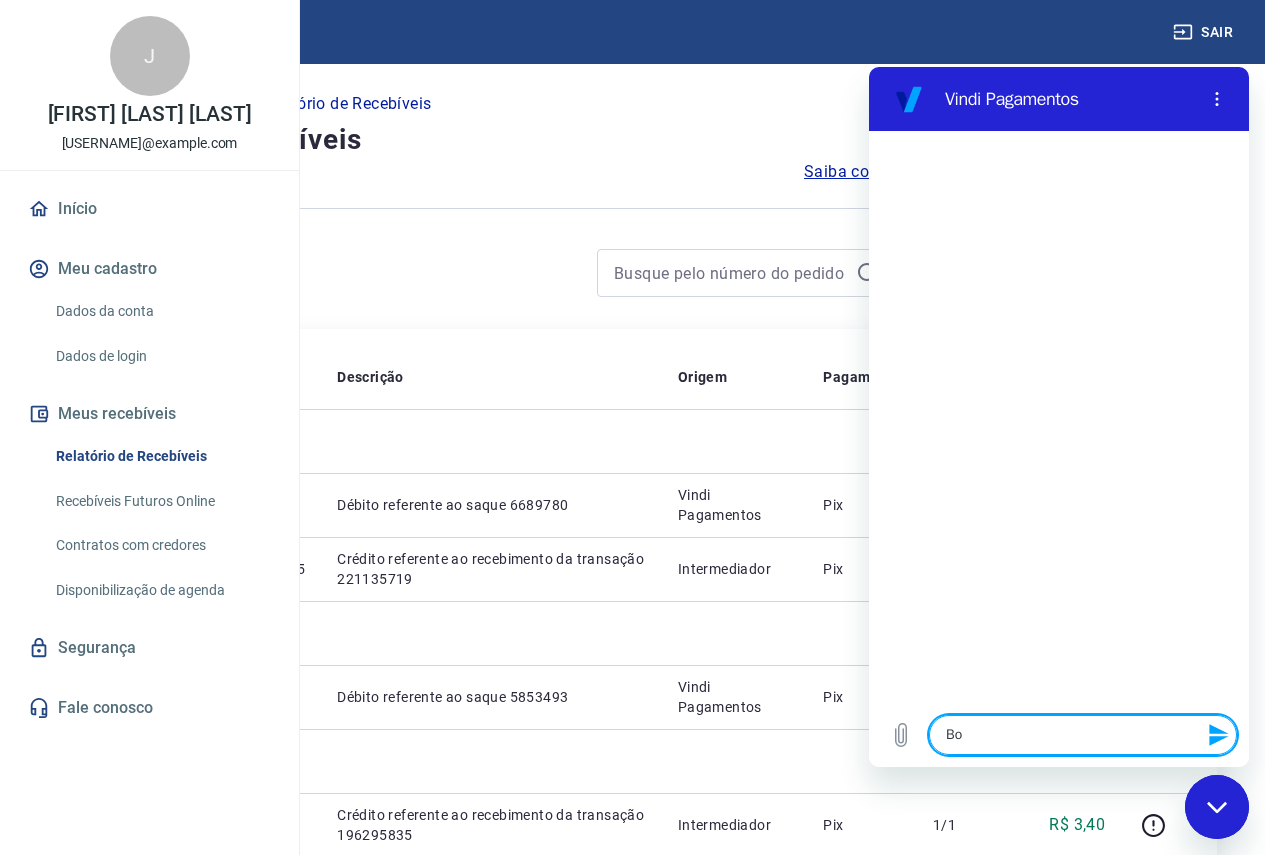type on "Bom" 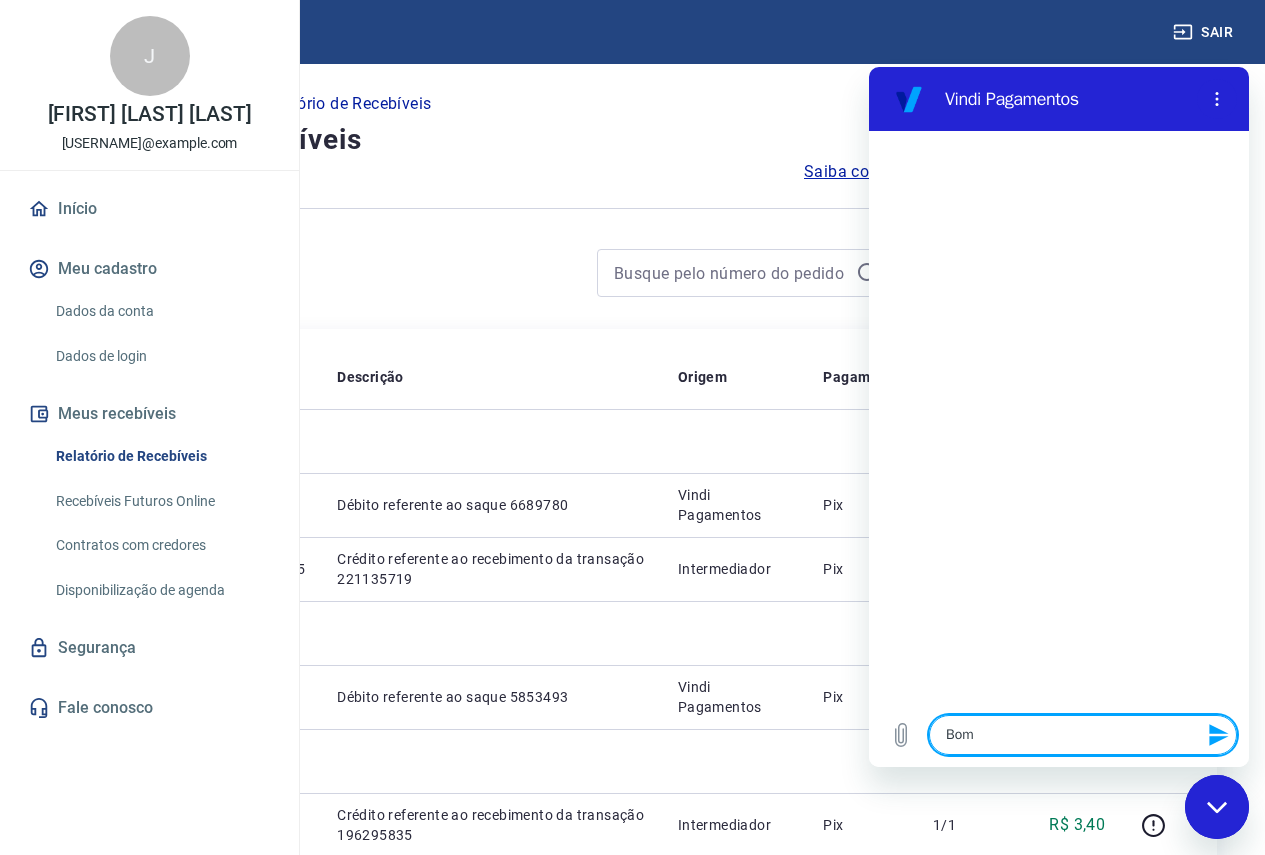 type on "Bom" 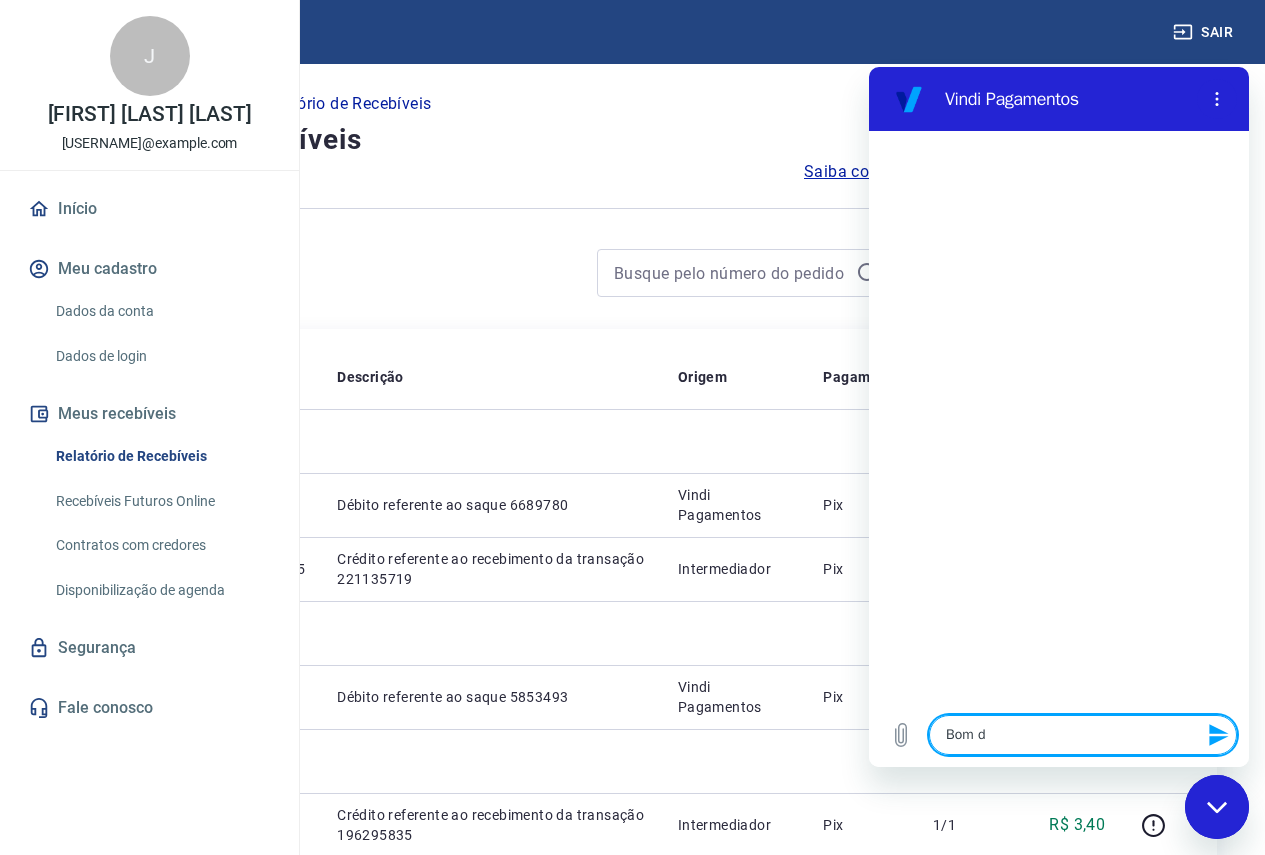 type on "Bom di" 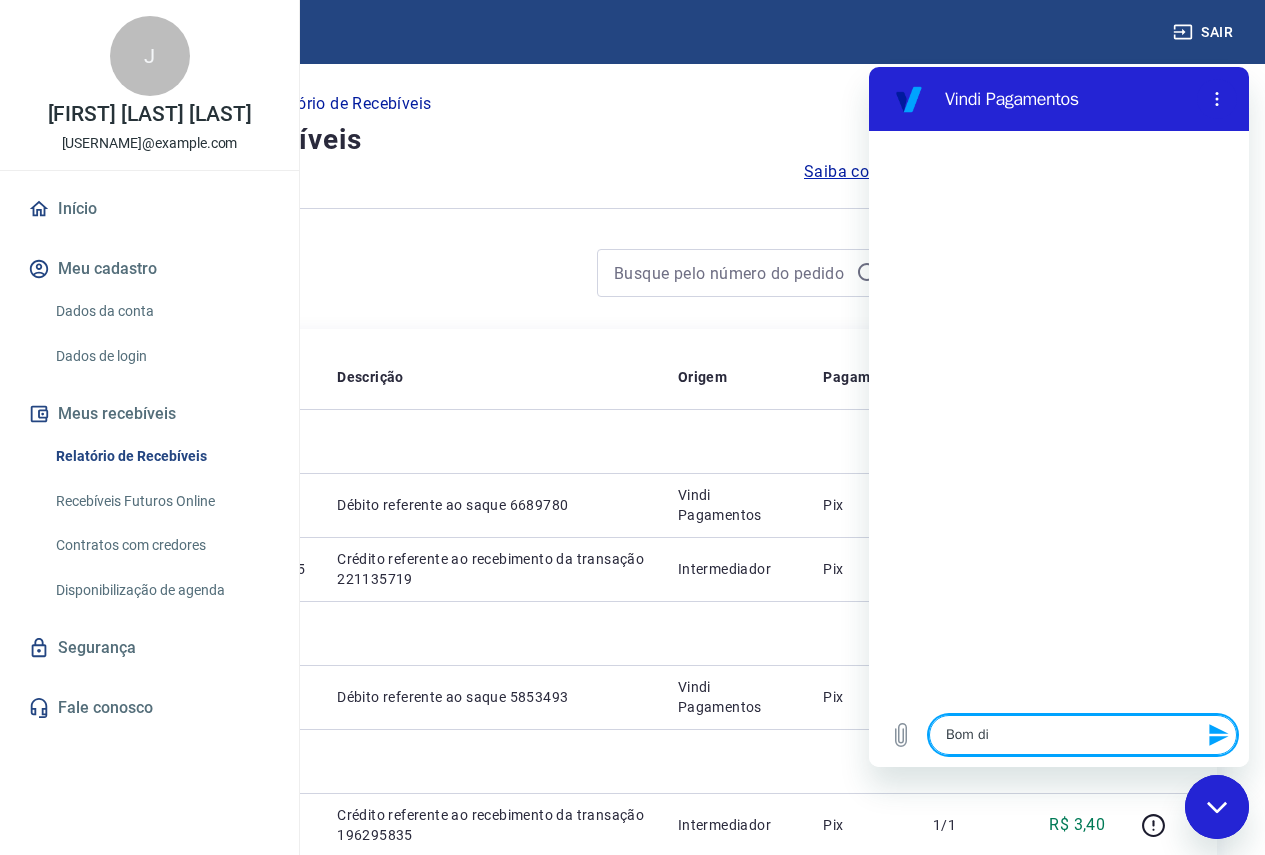 type on "Bom dia" 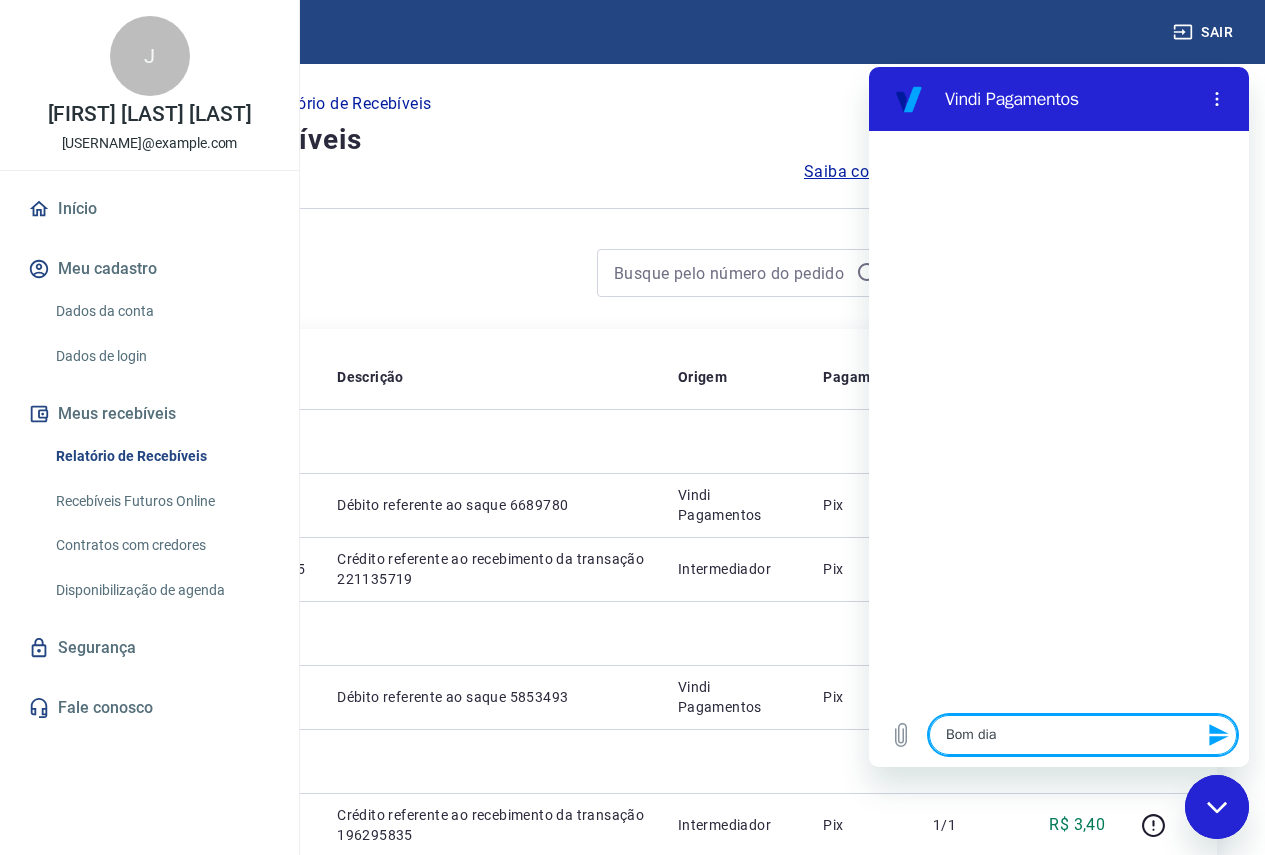 type 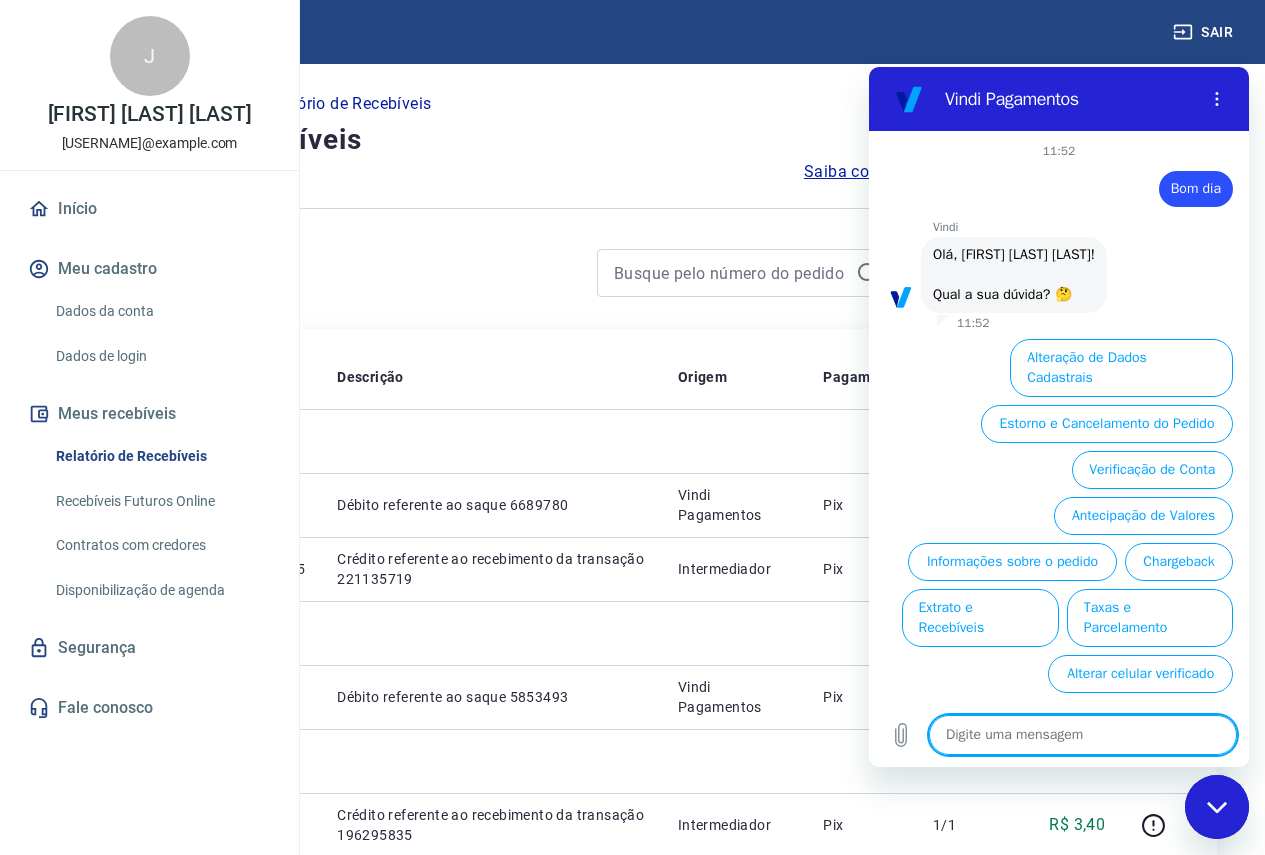 click on "Filtros Exportar" at bounding box center (632, 281) 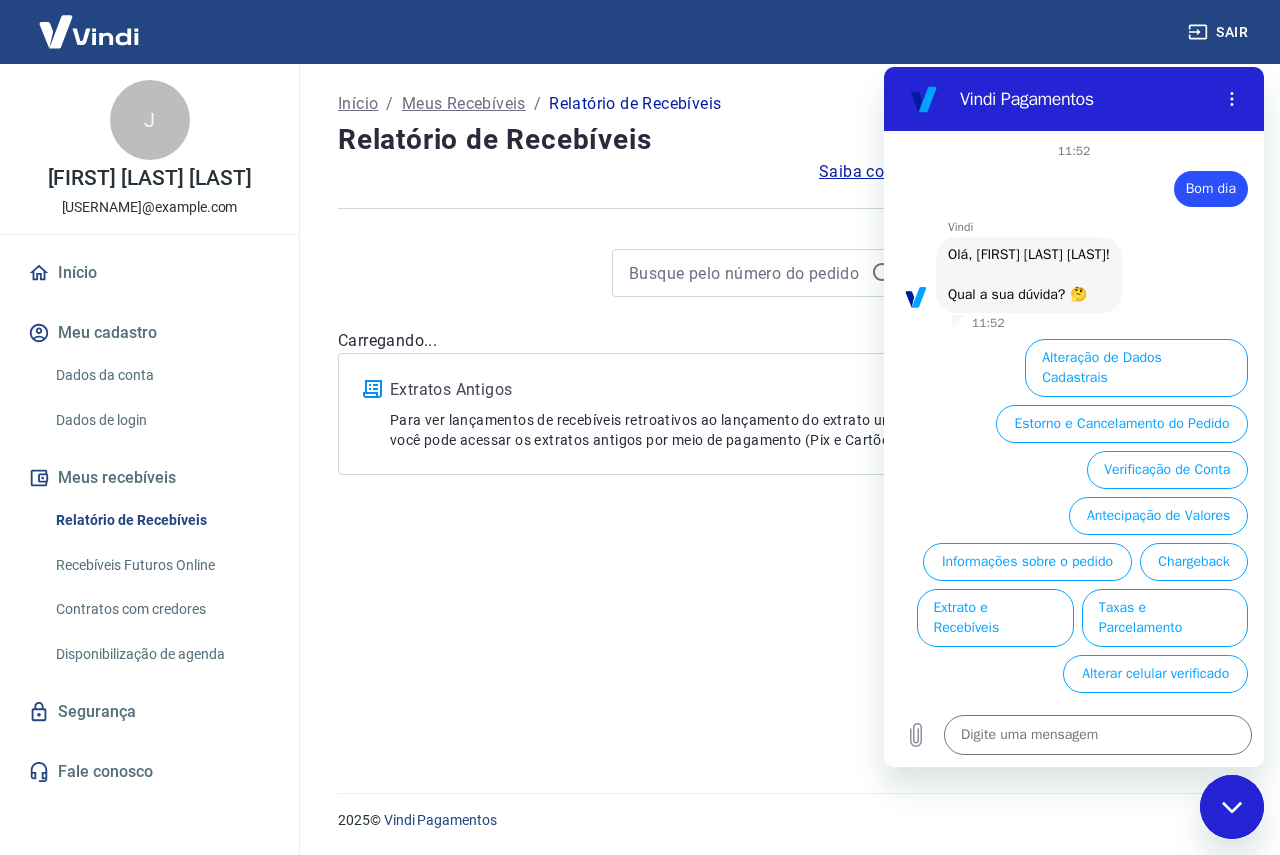 type on "x" 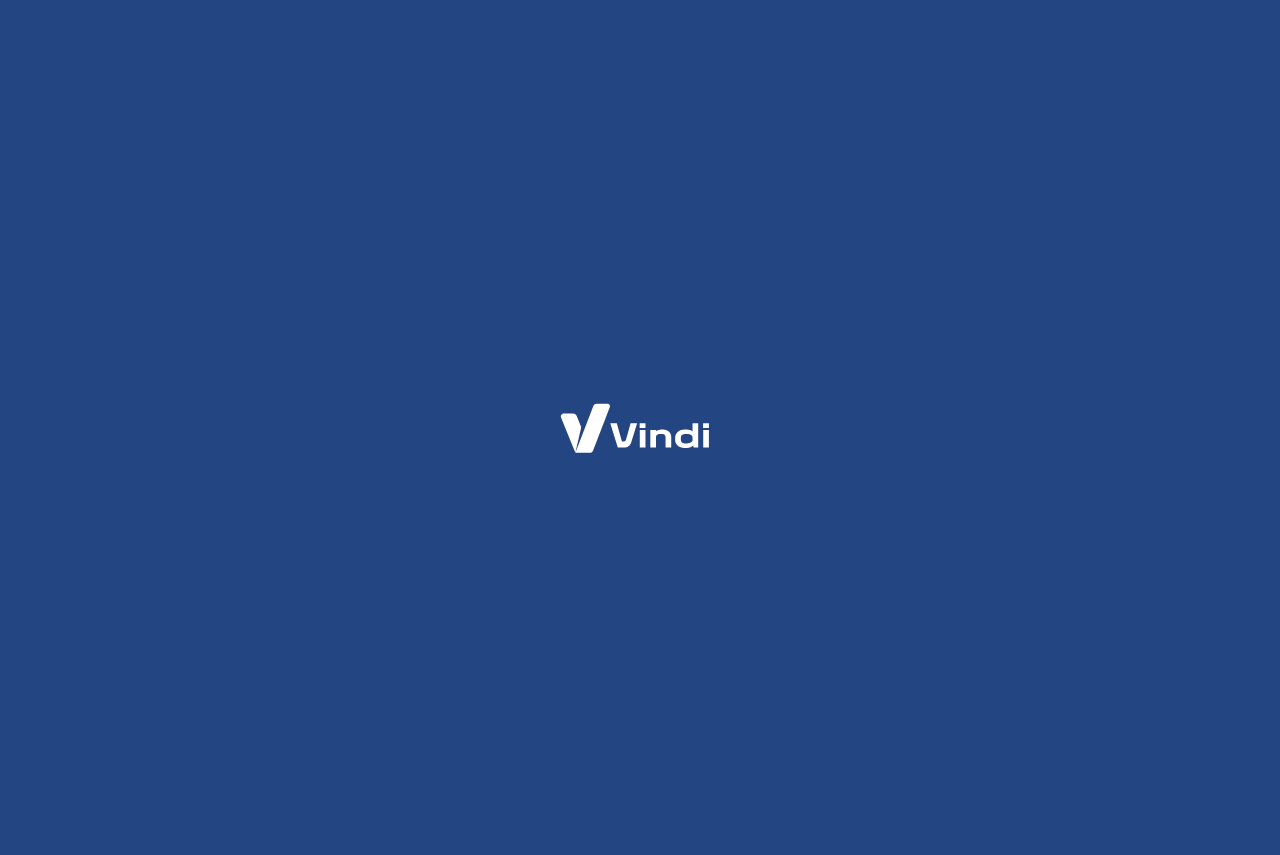 scroll, scrollTop: 0, scrollLeft: 0, axis: both 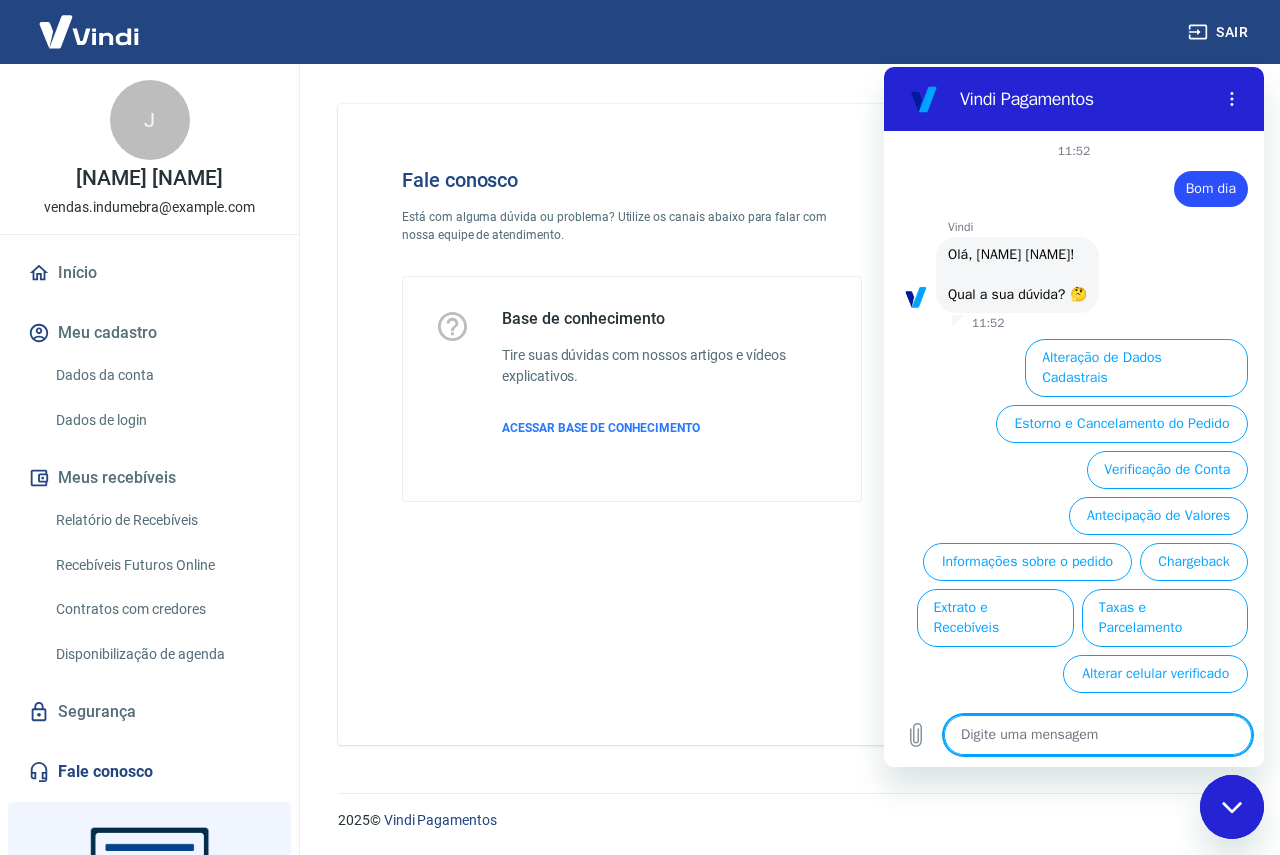 click at bounding box center [1098, 735] 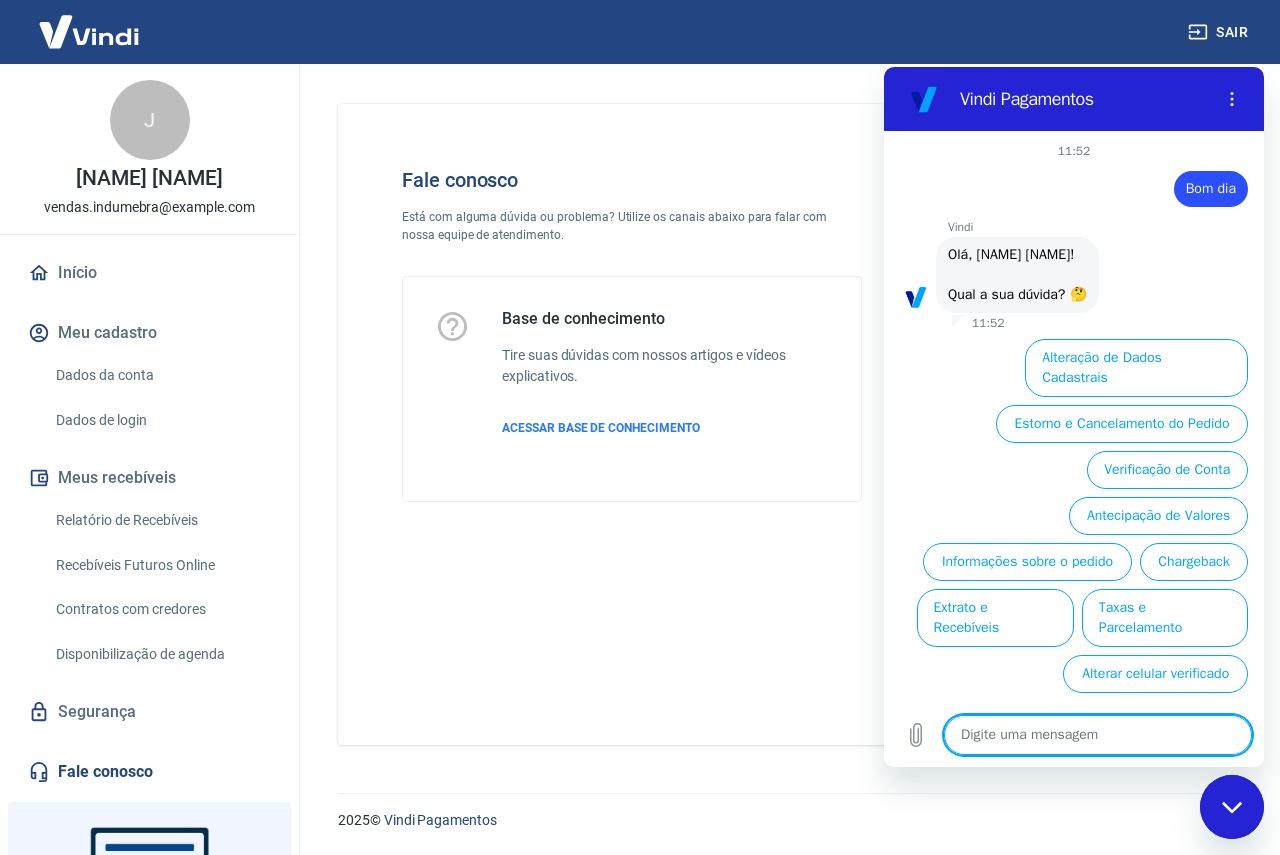 type on "B" 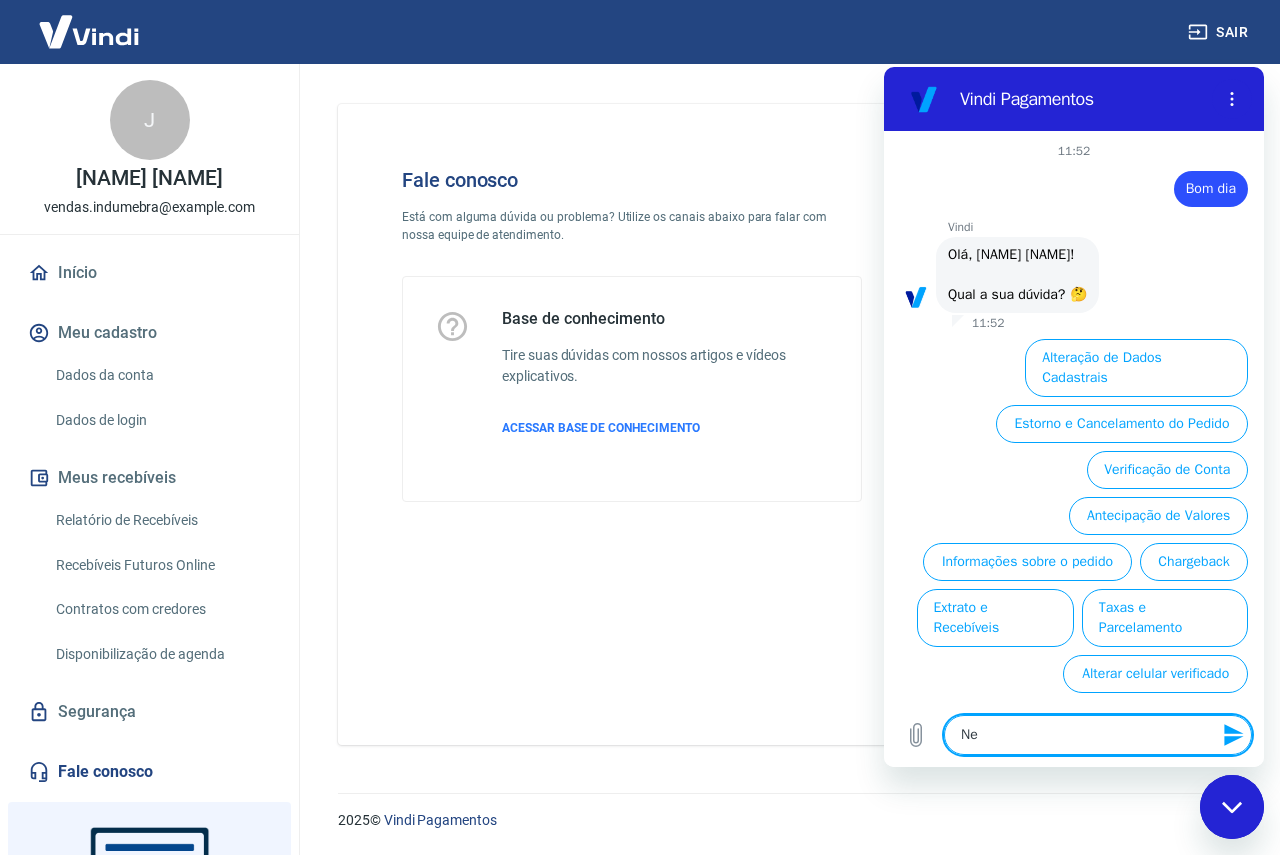 type on "N" 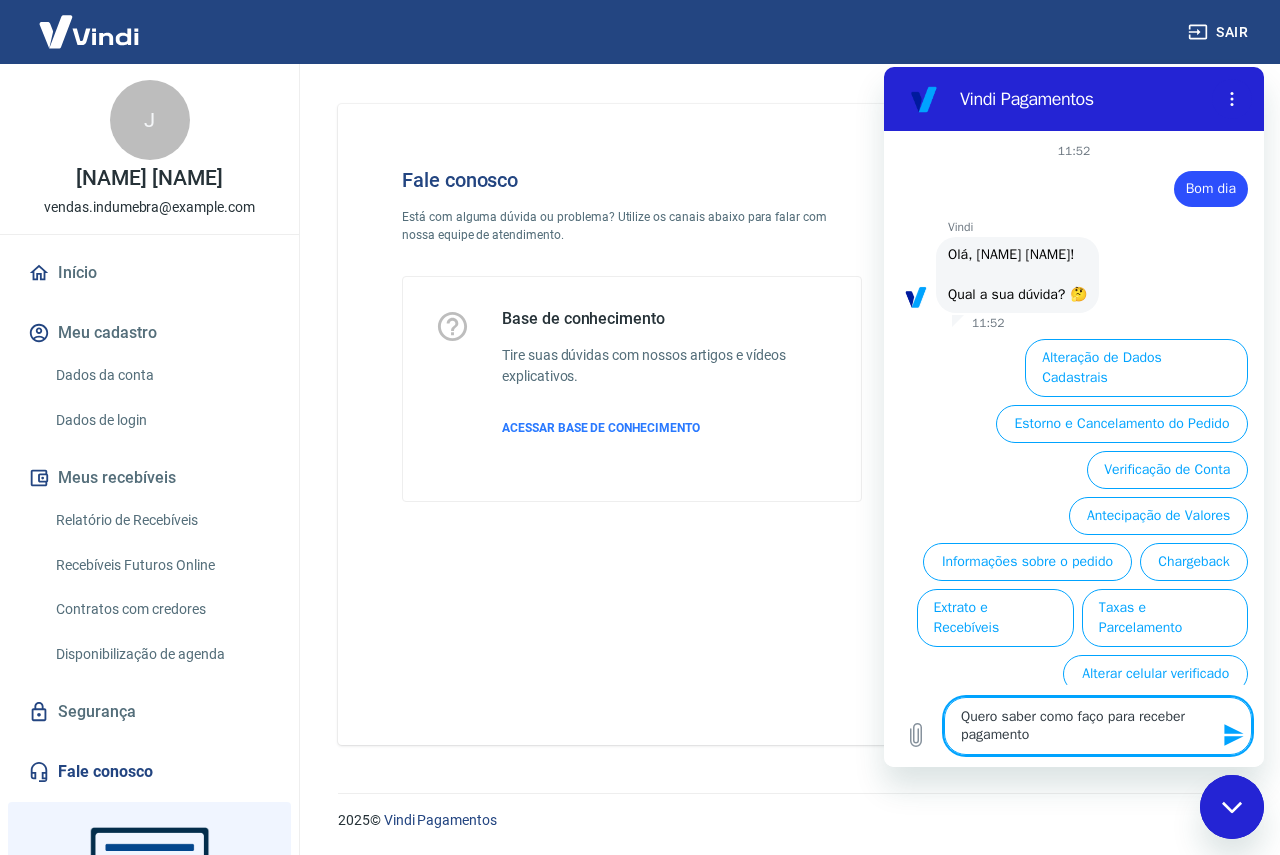 type on "Quero saber como faço para receber pagamento" 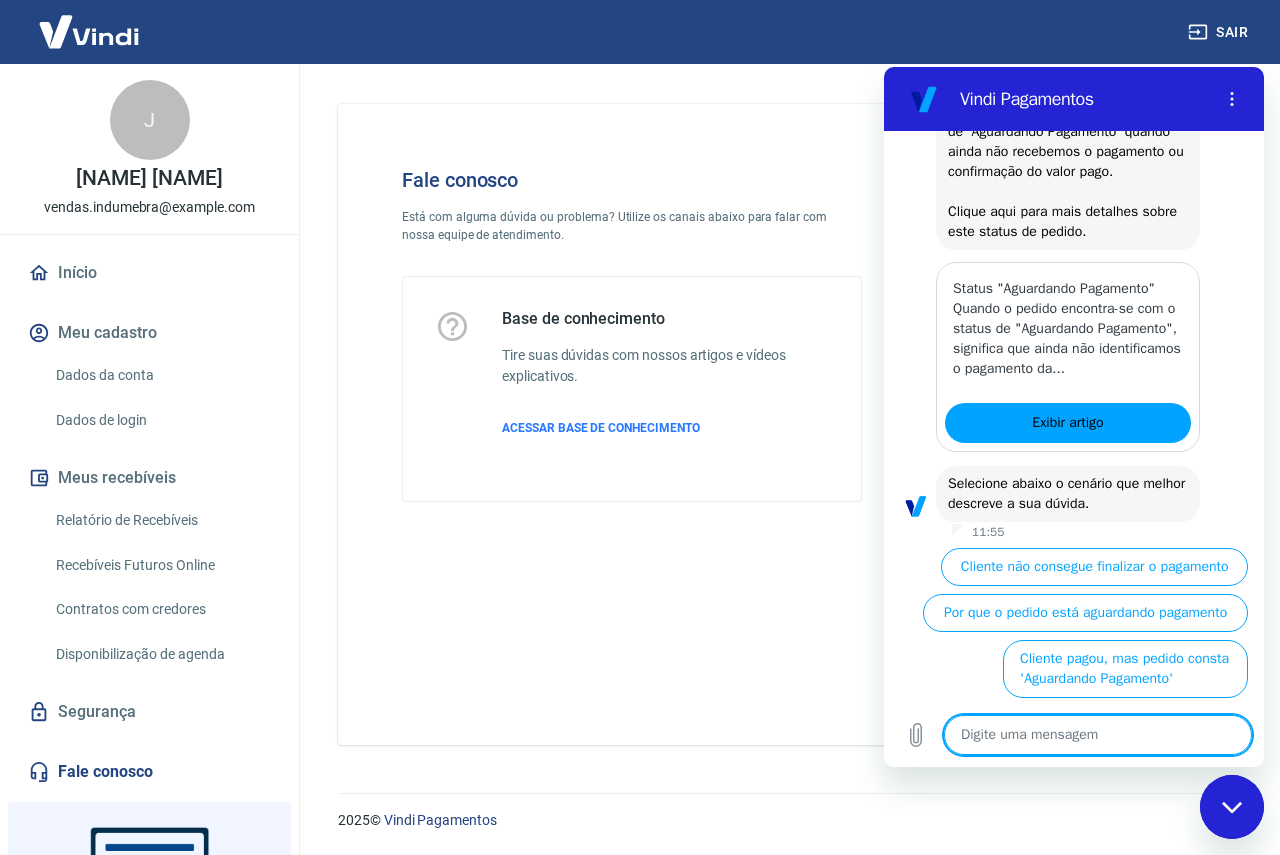 scroll, scrollTop: 875, scrollLeft: 0, axis: vertical 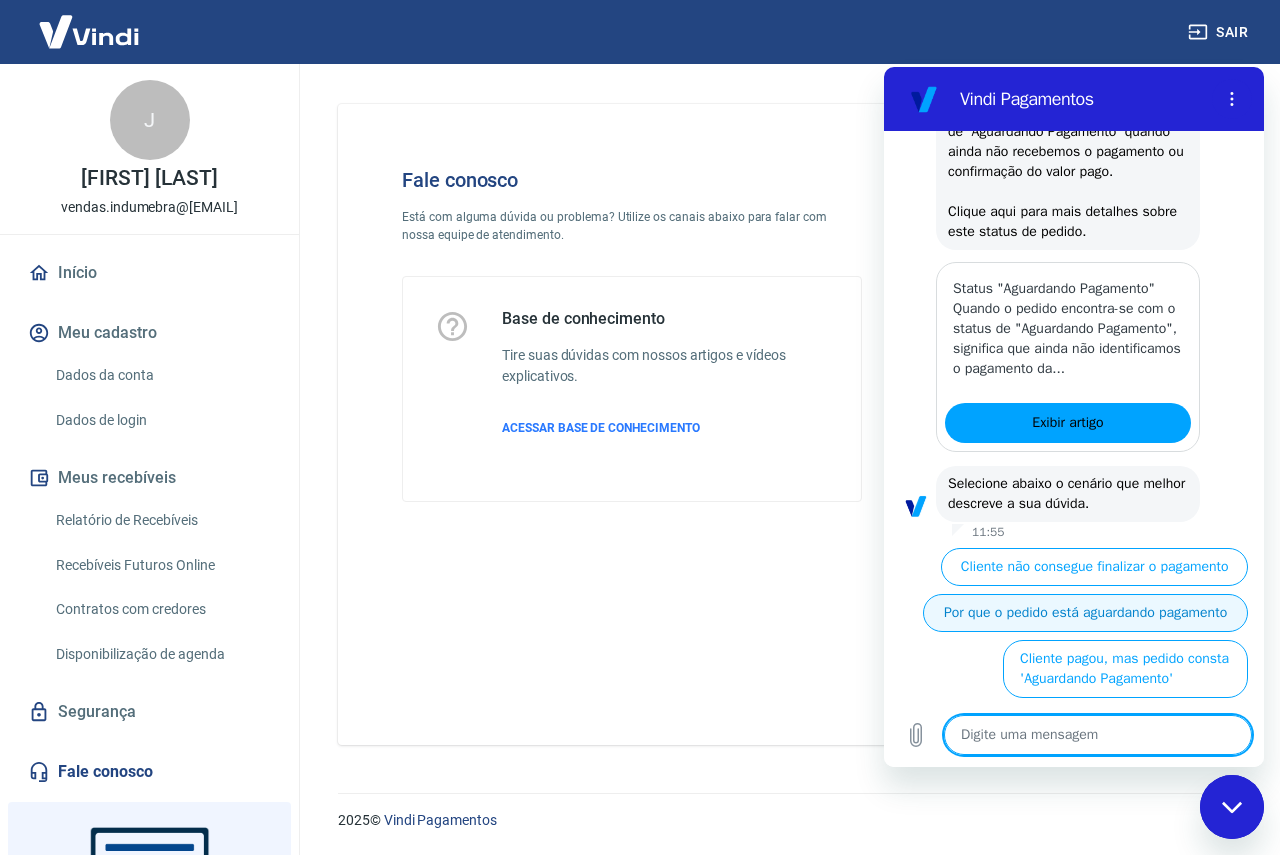click on "Por que o pedido está aguardando pagamento" at bounding box center (1085, 613) 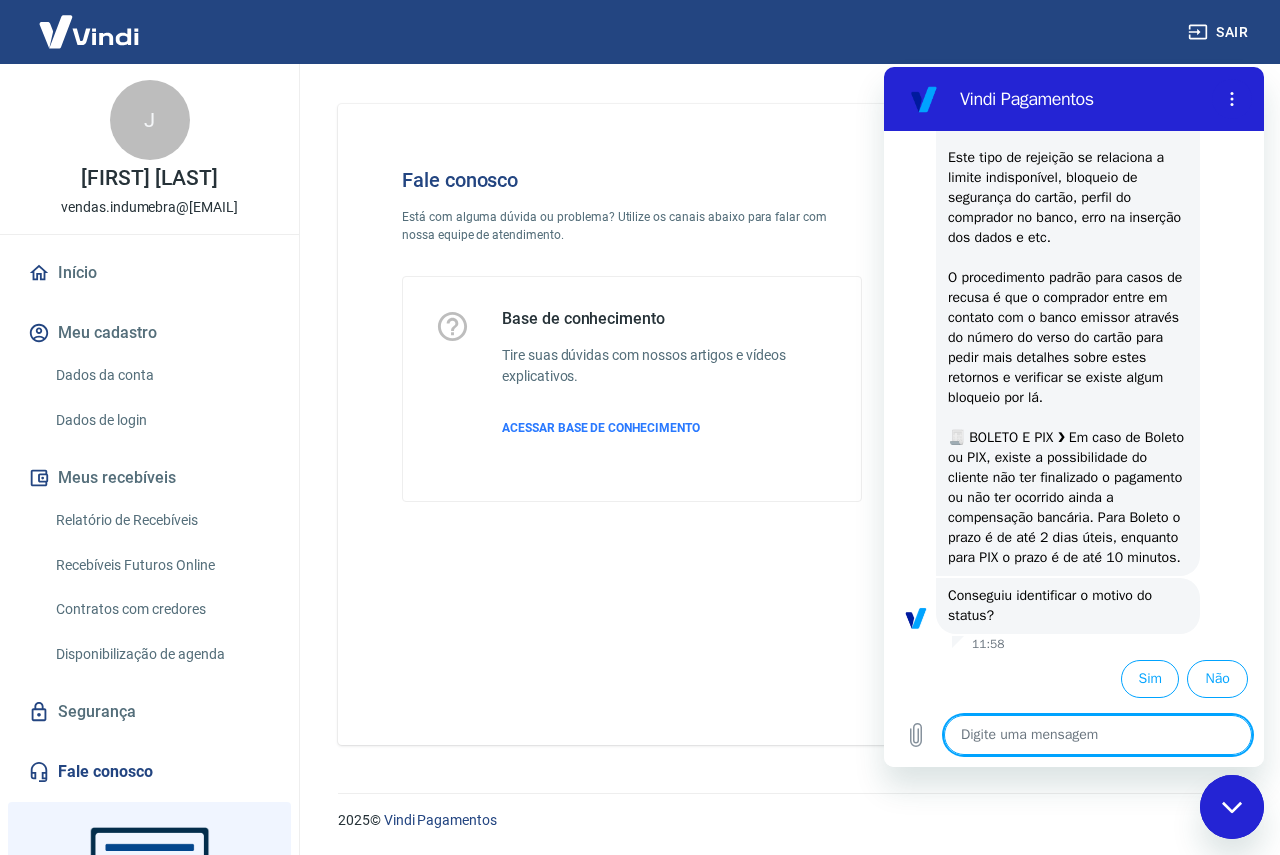scroll, scrollTop: 1623, scrollLeft: 0, axis: vertical 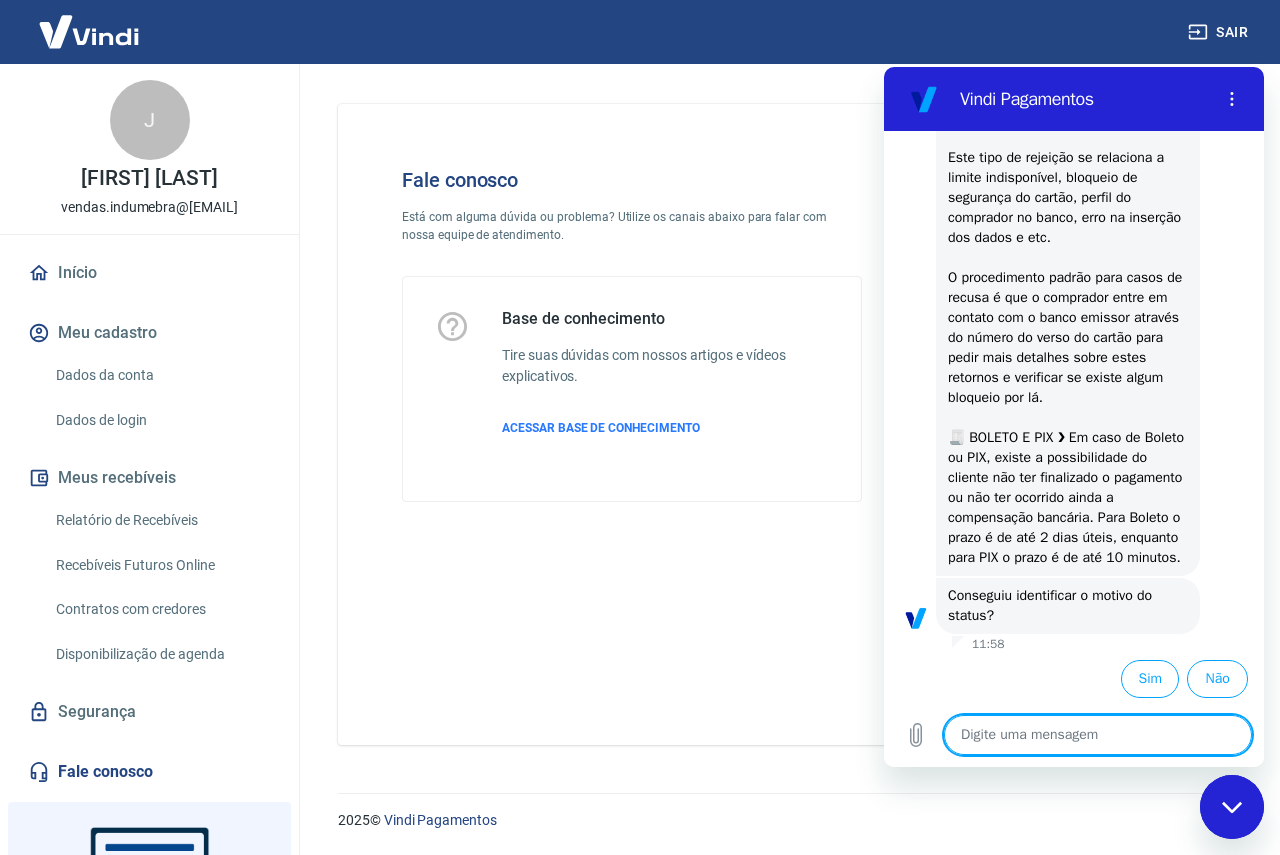click on "Fale conosco Está com alguma dúvida ou problema? Utilize os canais abaixo para falar com nossa equipe de atendimento. Base de conhecimento Tire suas dúvidas com nossos artigos e vídeos explicativos. ACESSAR BASE DE CONHECIMENTO" at bounding box center (785, 424) 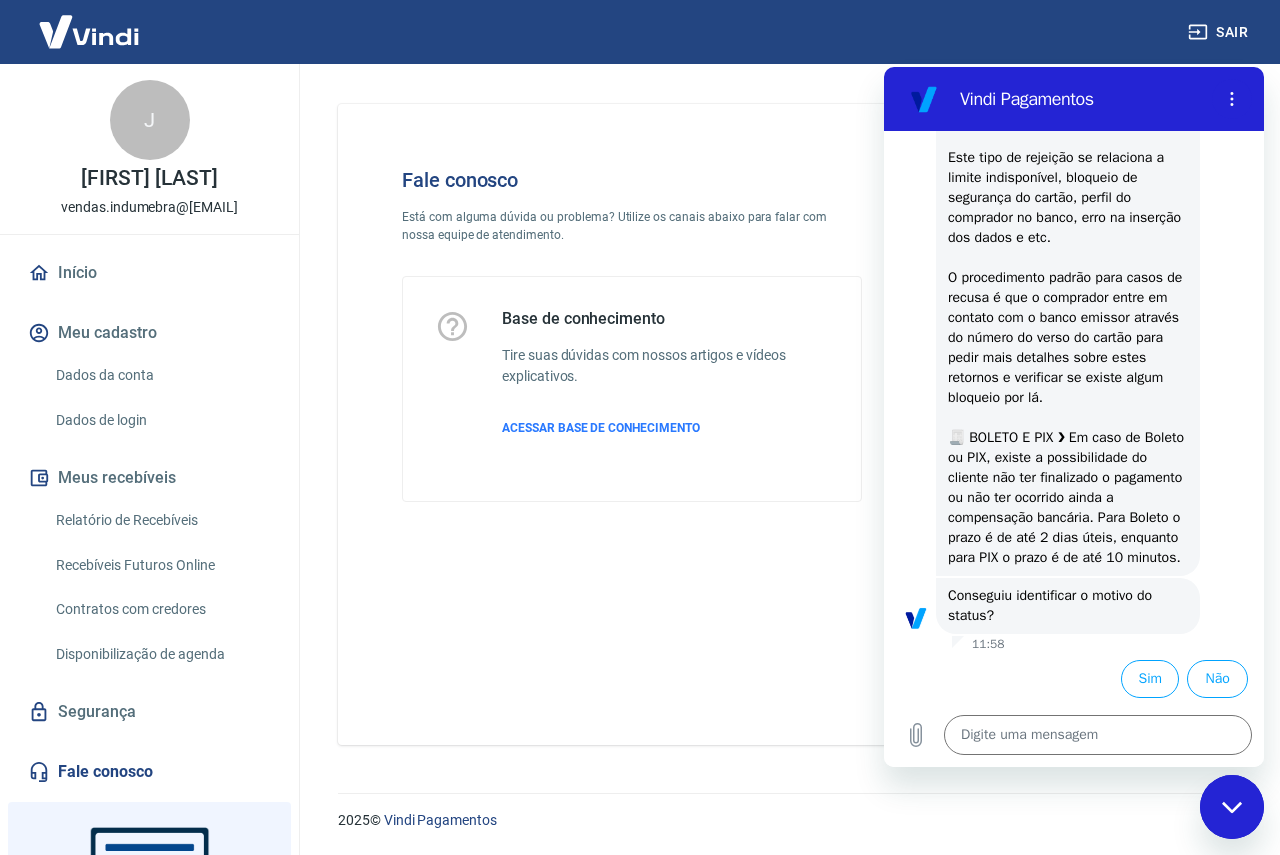 click on "Fale conosco Está com alguma dúvida ou problema? Utilize os canais abaixo para falar com nossa equipe de atendimento. Base de conhecimento Tire suas dúvidas com nossos artigos e vídeos explicativos. ACESSAR BASE DE CONHECIMENTO" at bounding box center [785, 416] 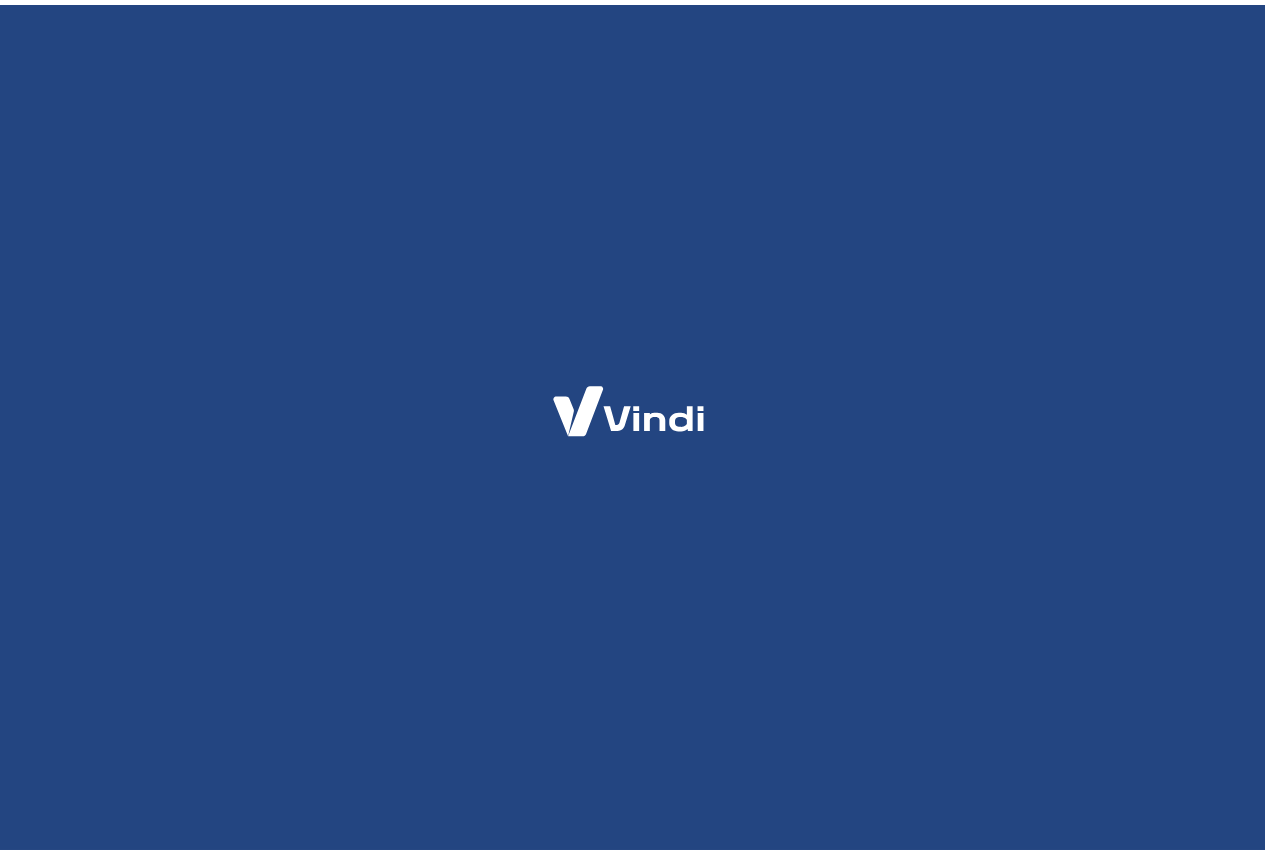 scroll, scrollTop: 0, scrollLeft: 0, axis: both 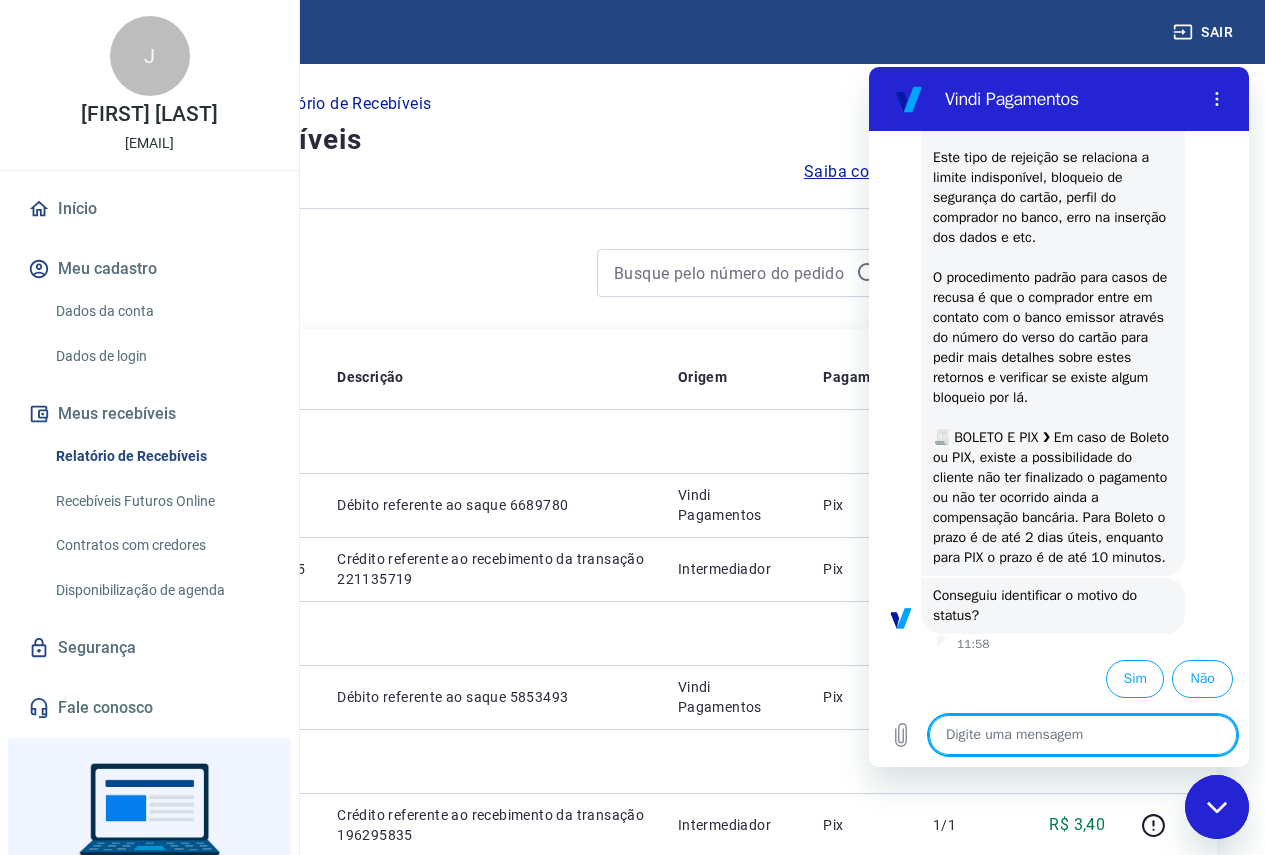 click at bounding box center (1083, 735) 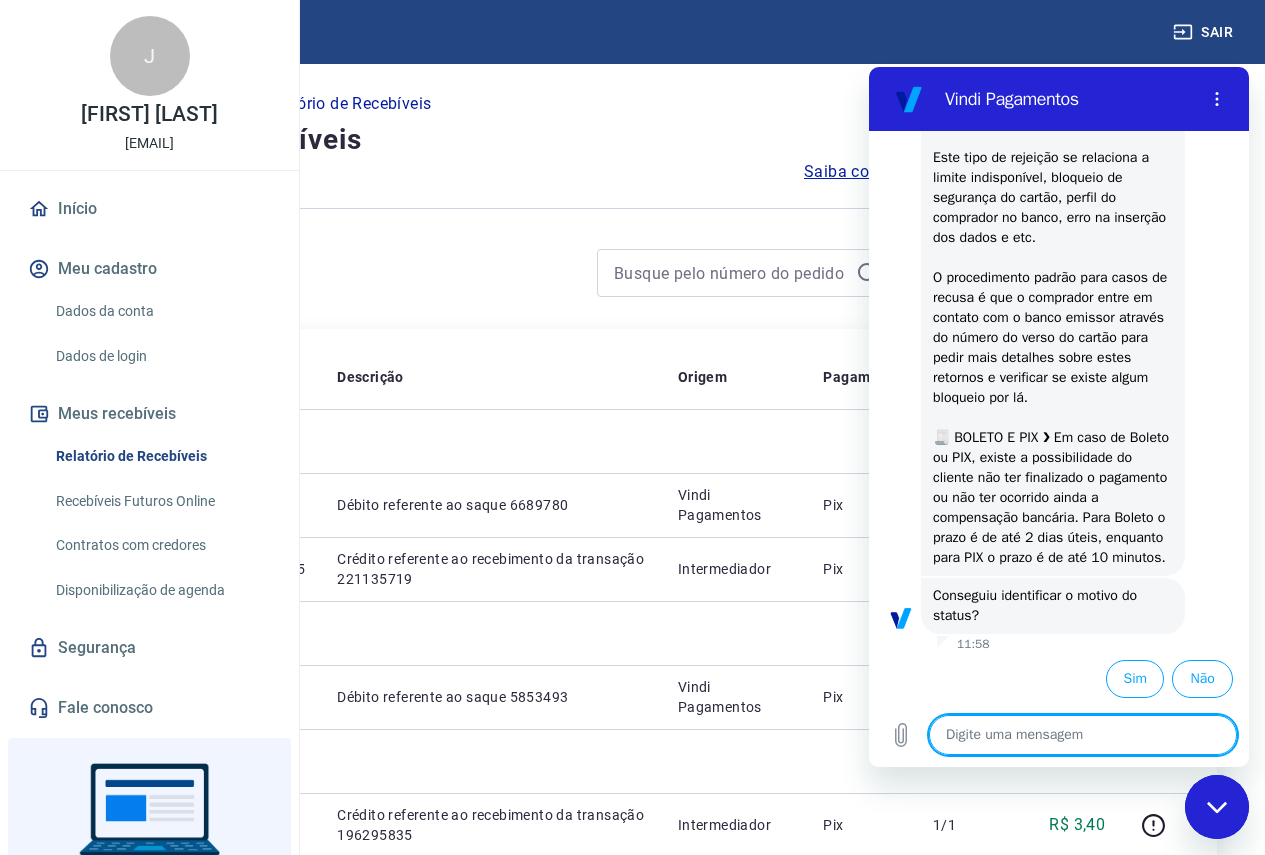 type on "E" 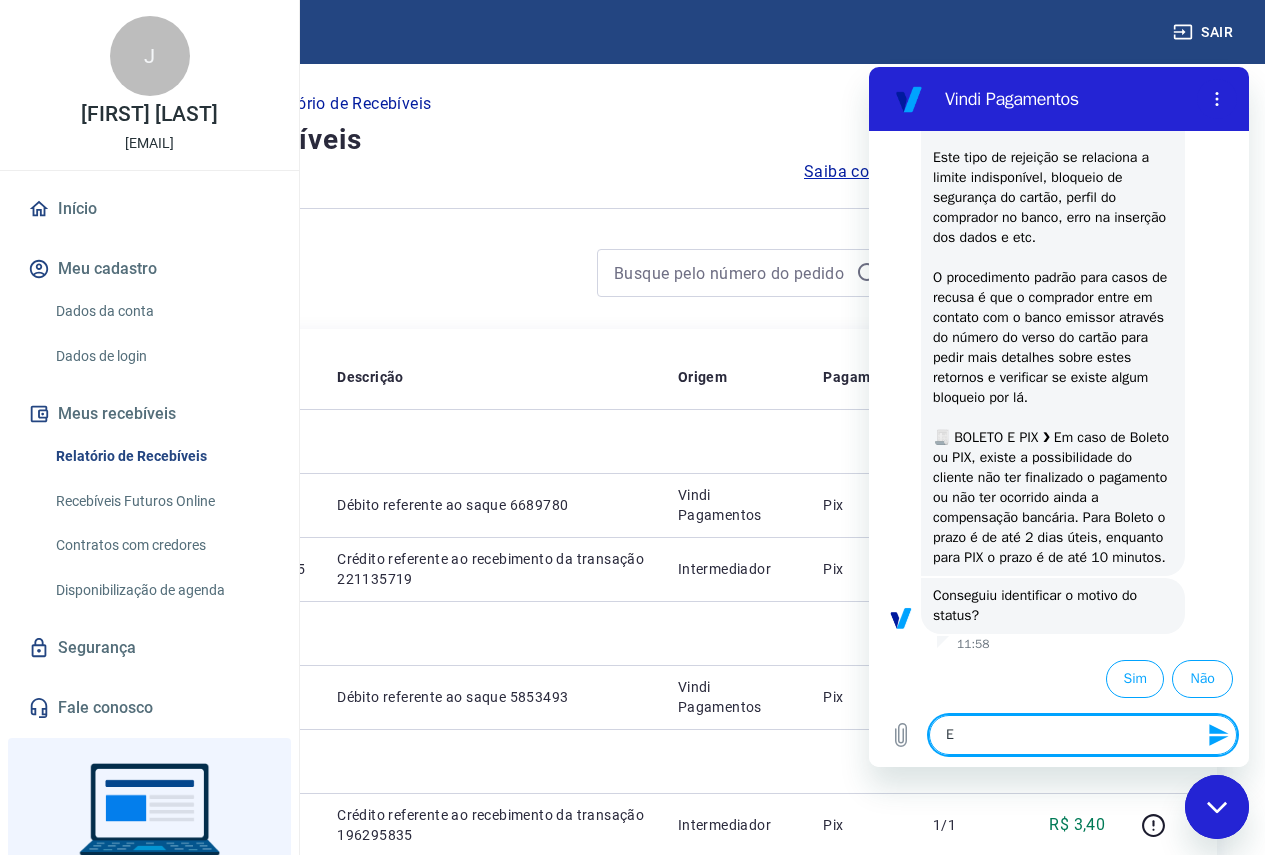 type on "Eu" 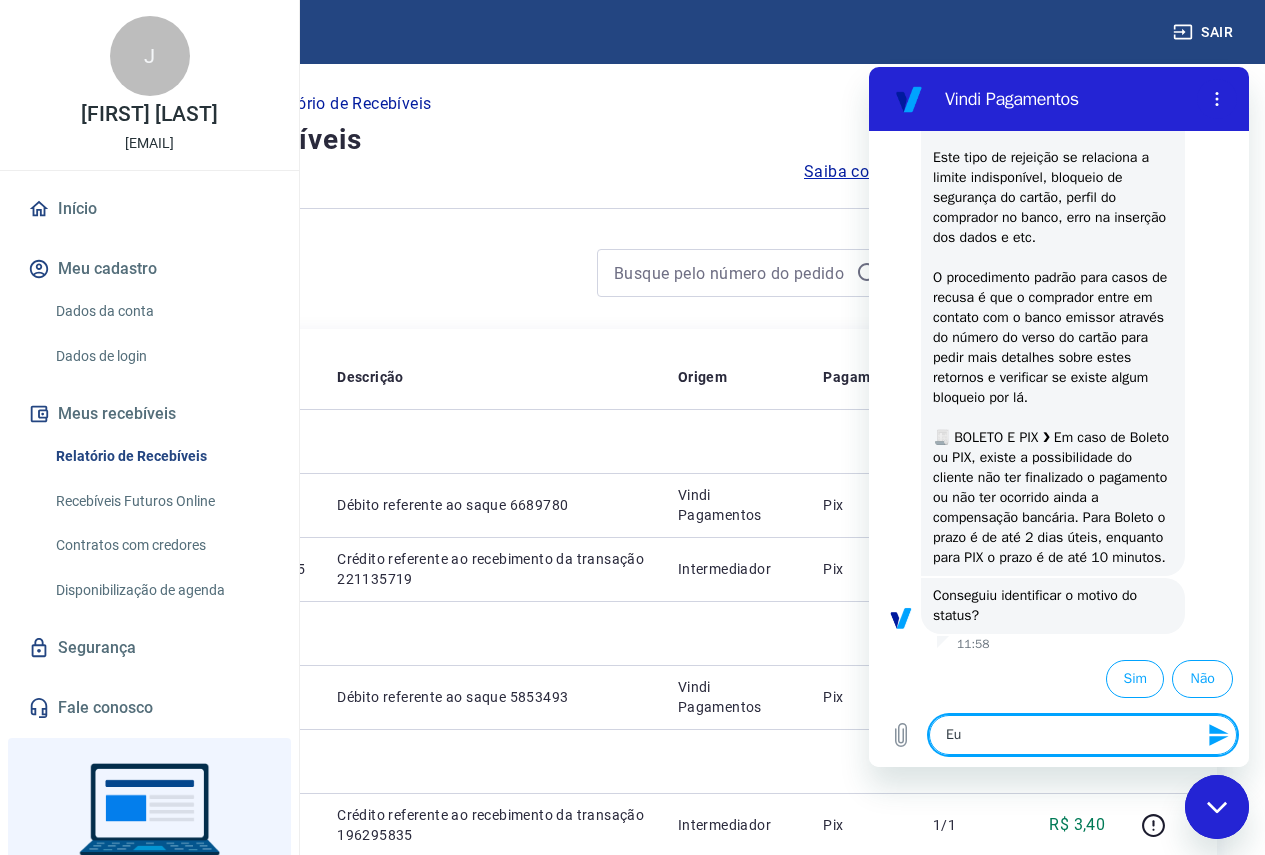 type on "Eu" 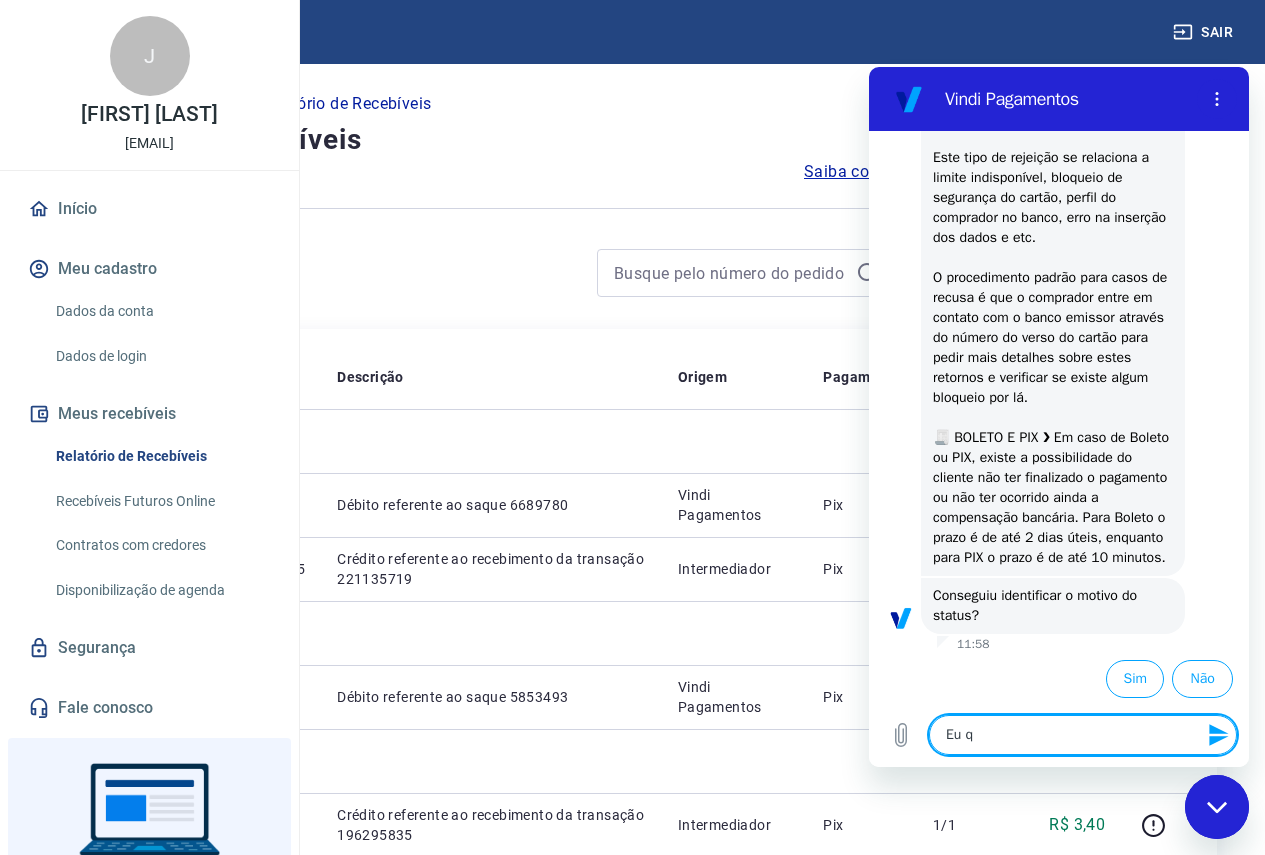 type on "Eu qu" 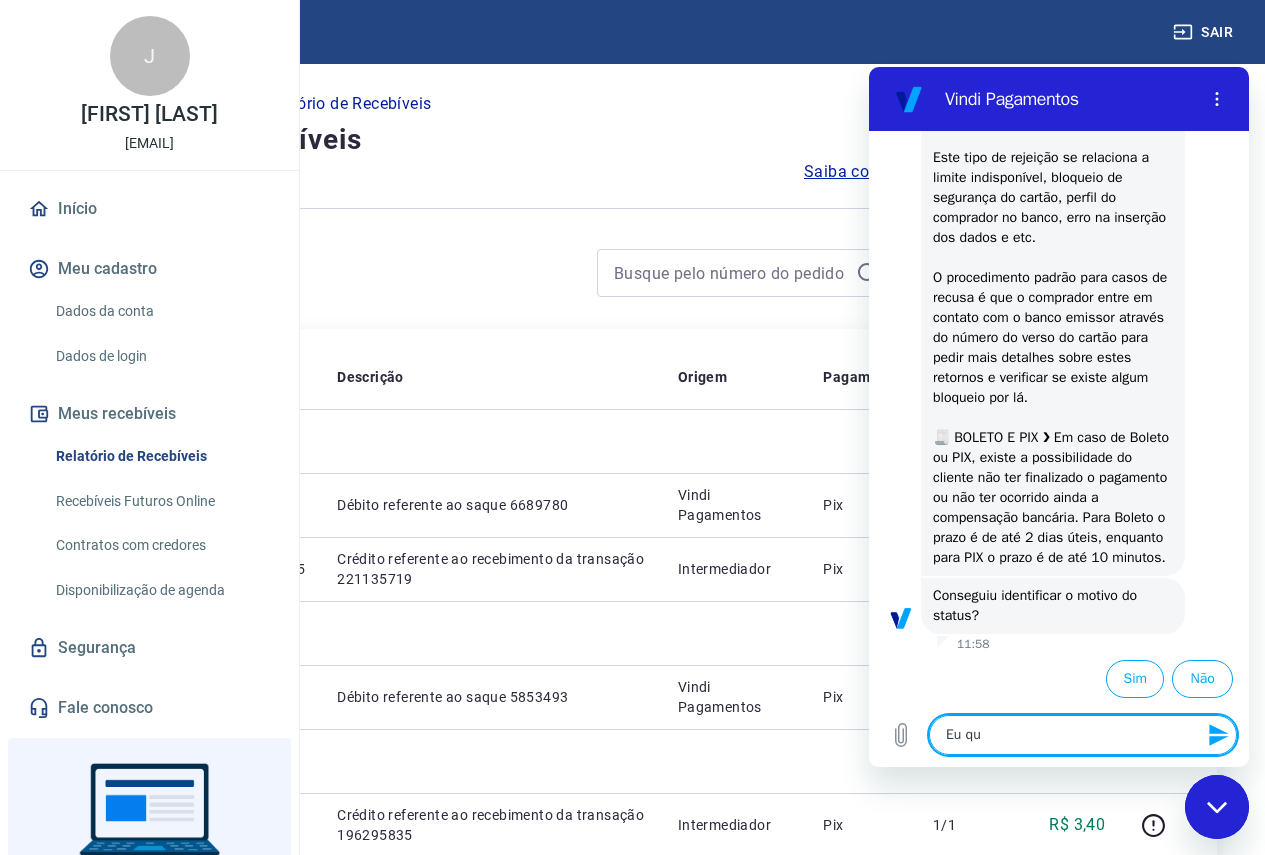 type on "Eu que" 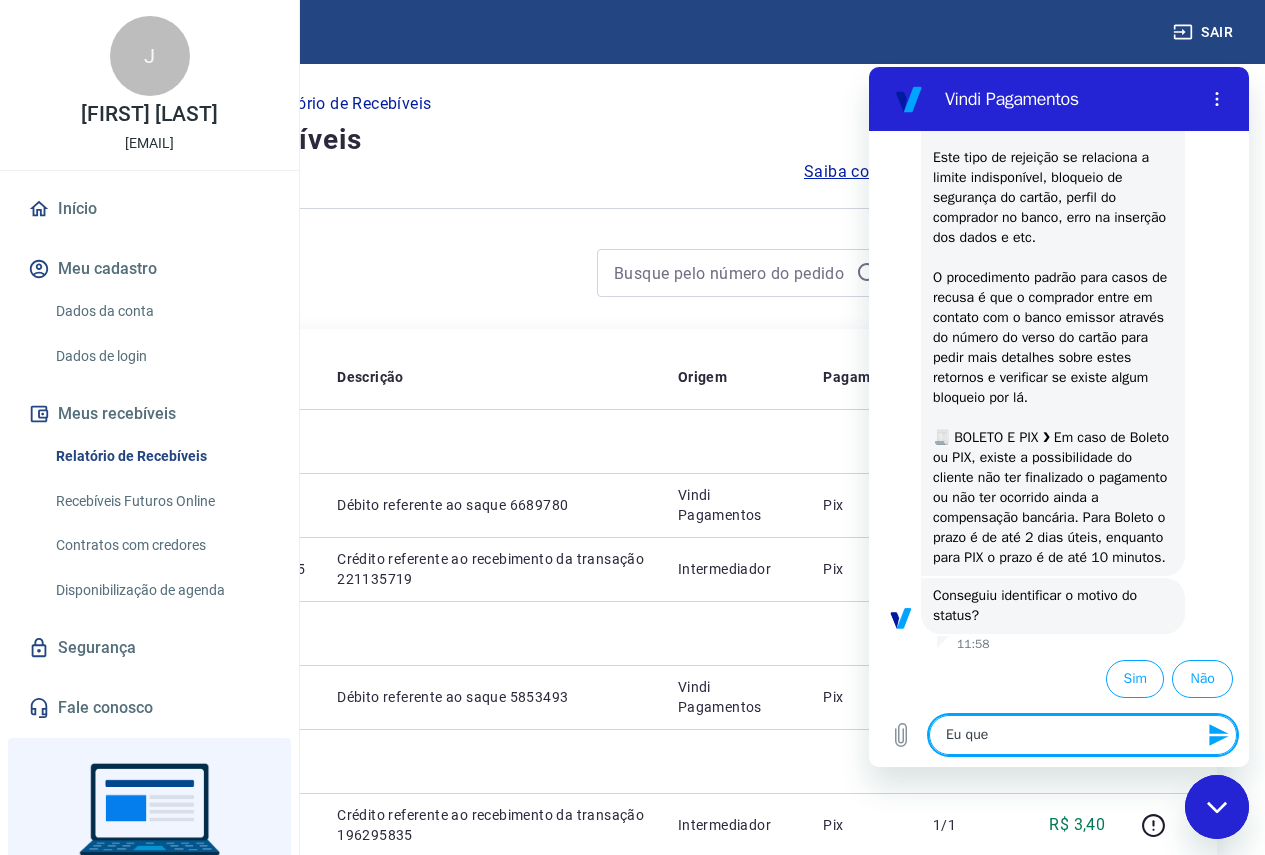 type on "Eu quer" 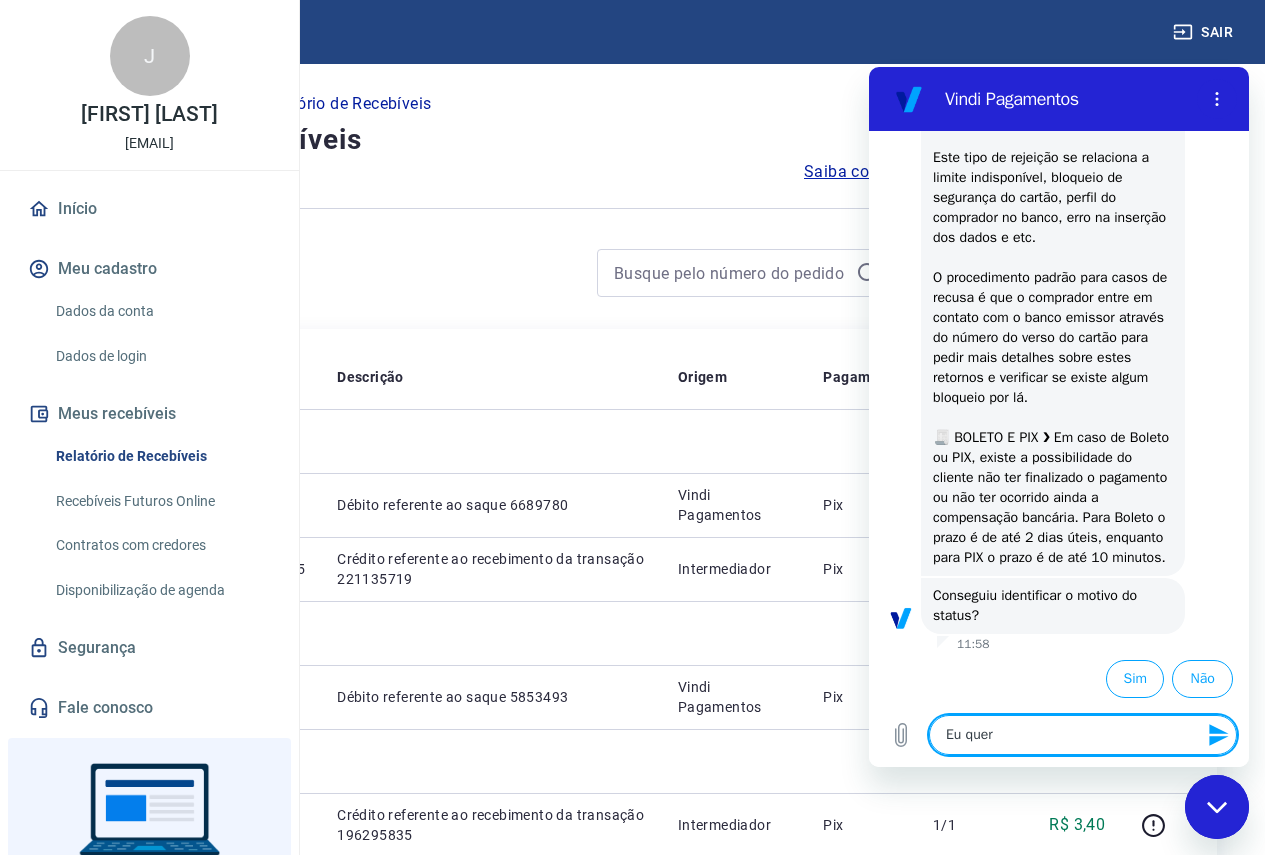 type on "Eu quero" 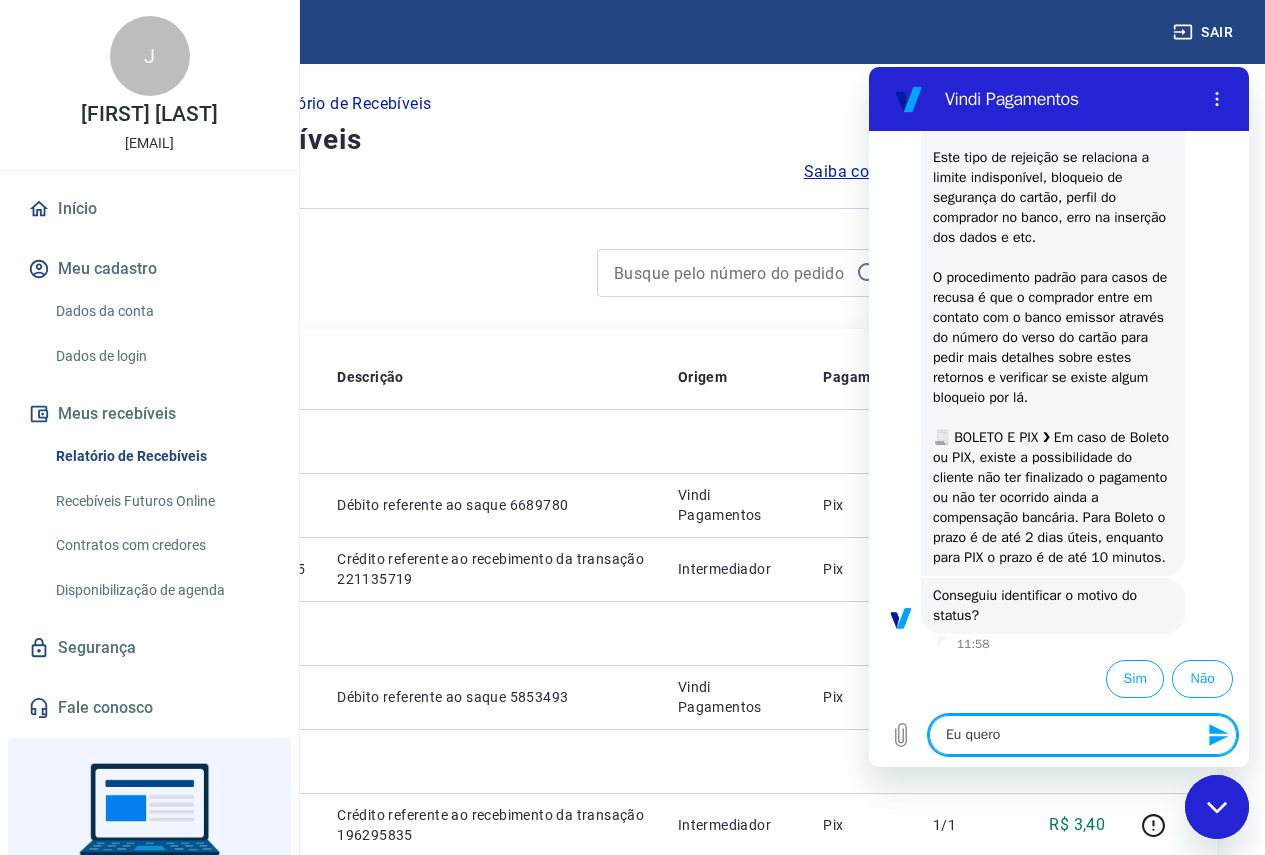 type on "Eu quero" 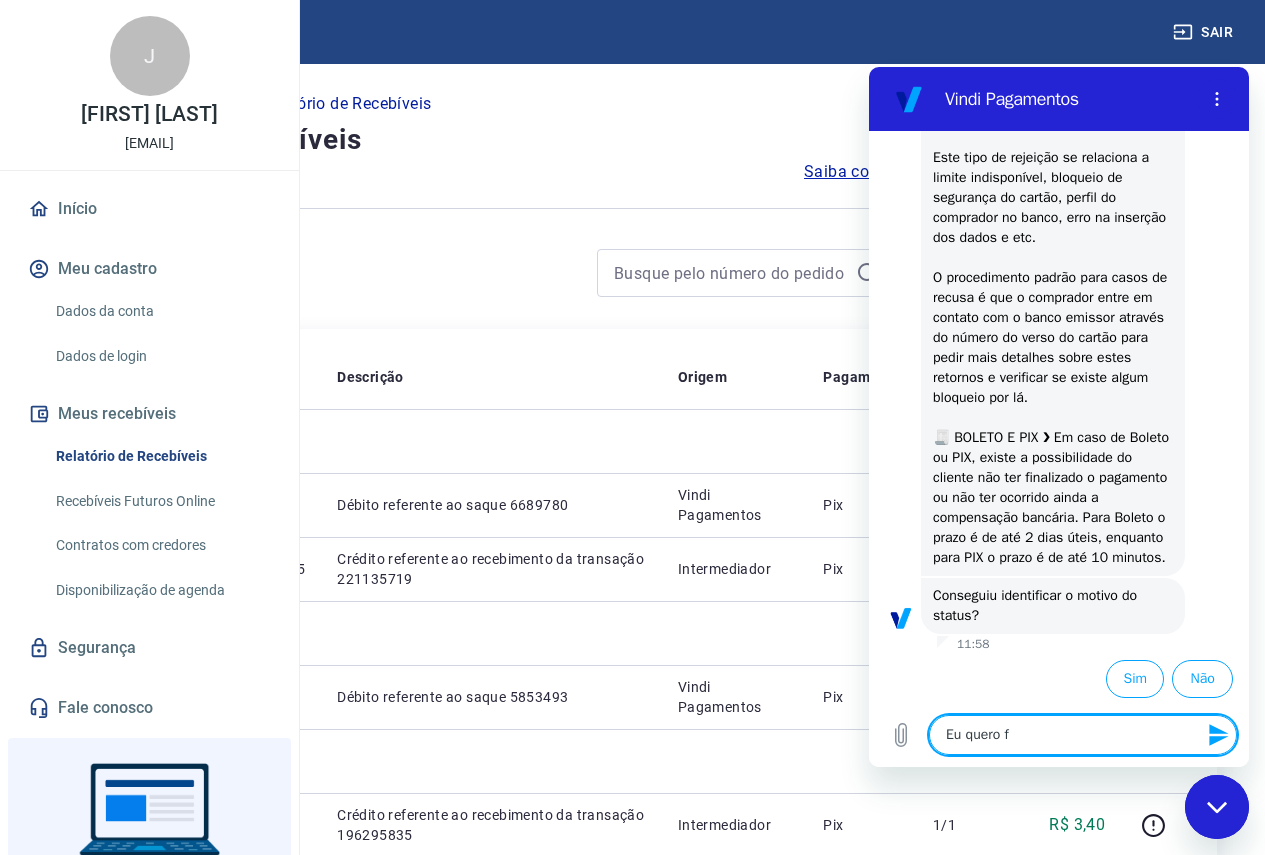 type on "Eu quero fa" 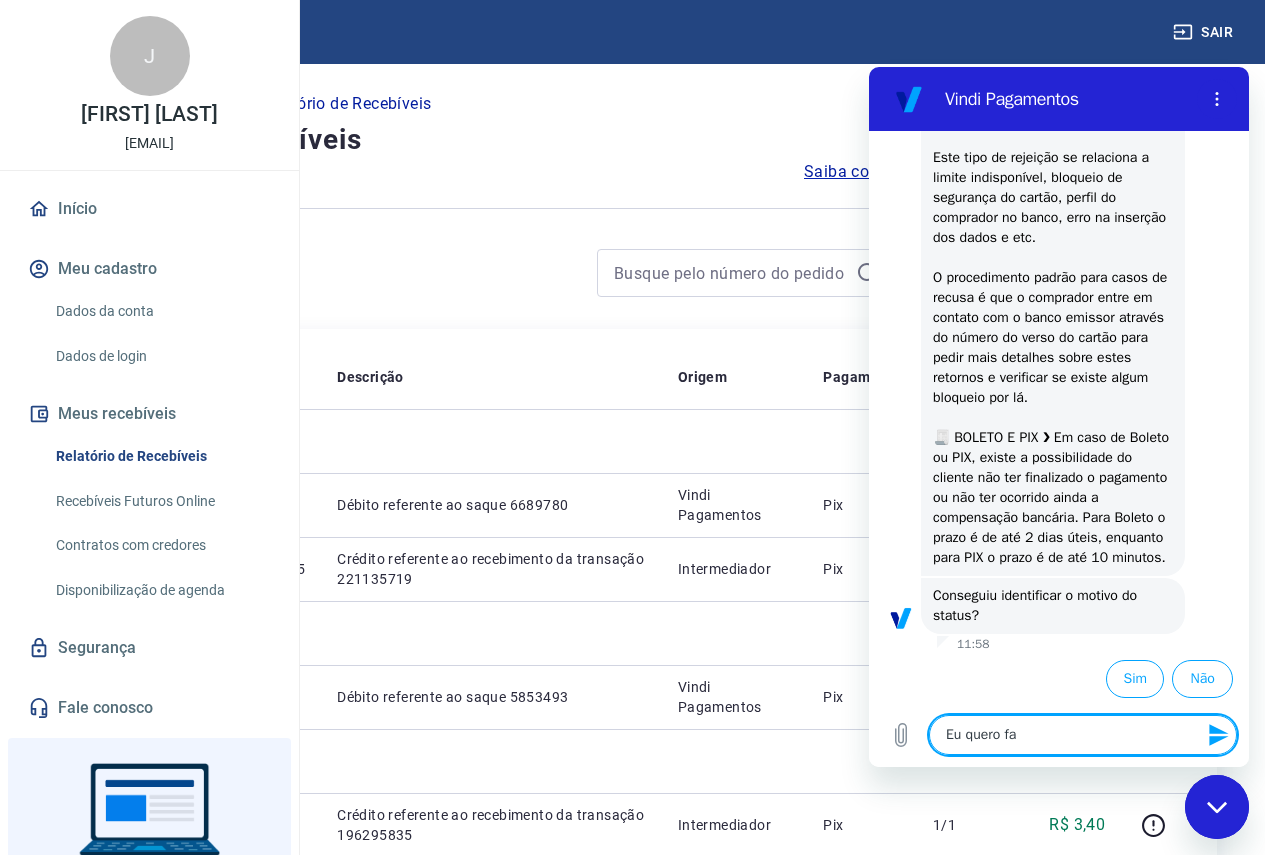 type on "Eu quero fal" 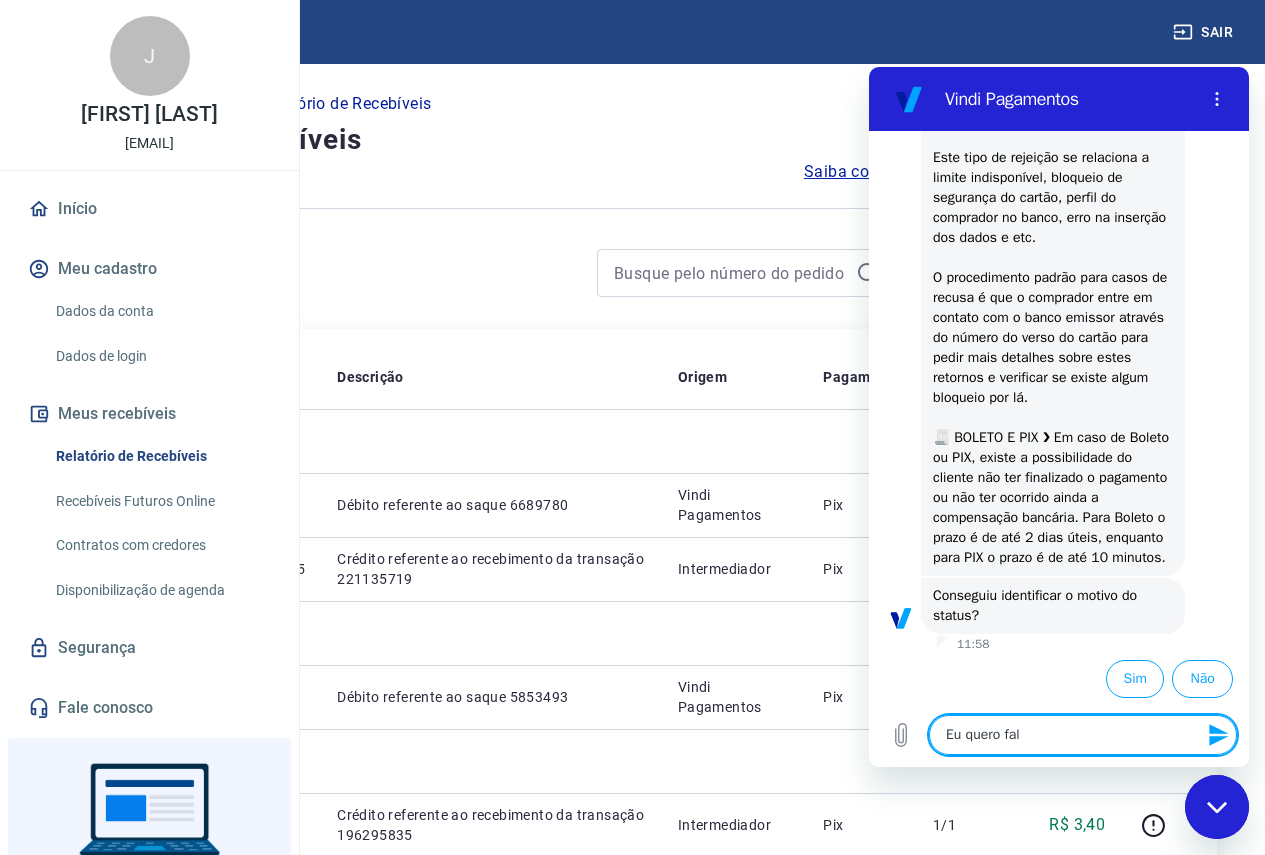 type on "Eu quero fala" 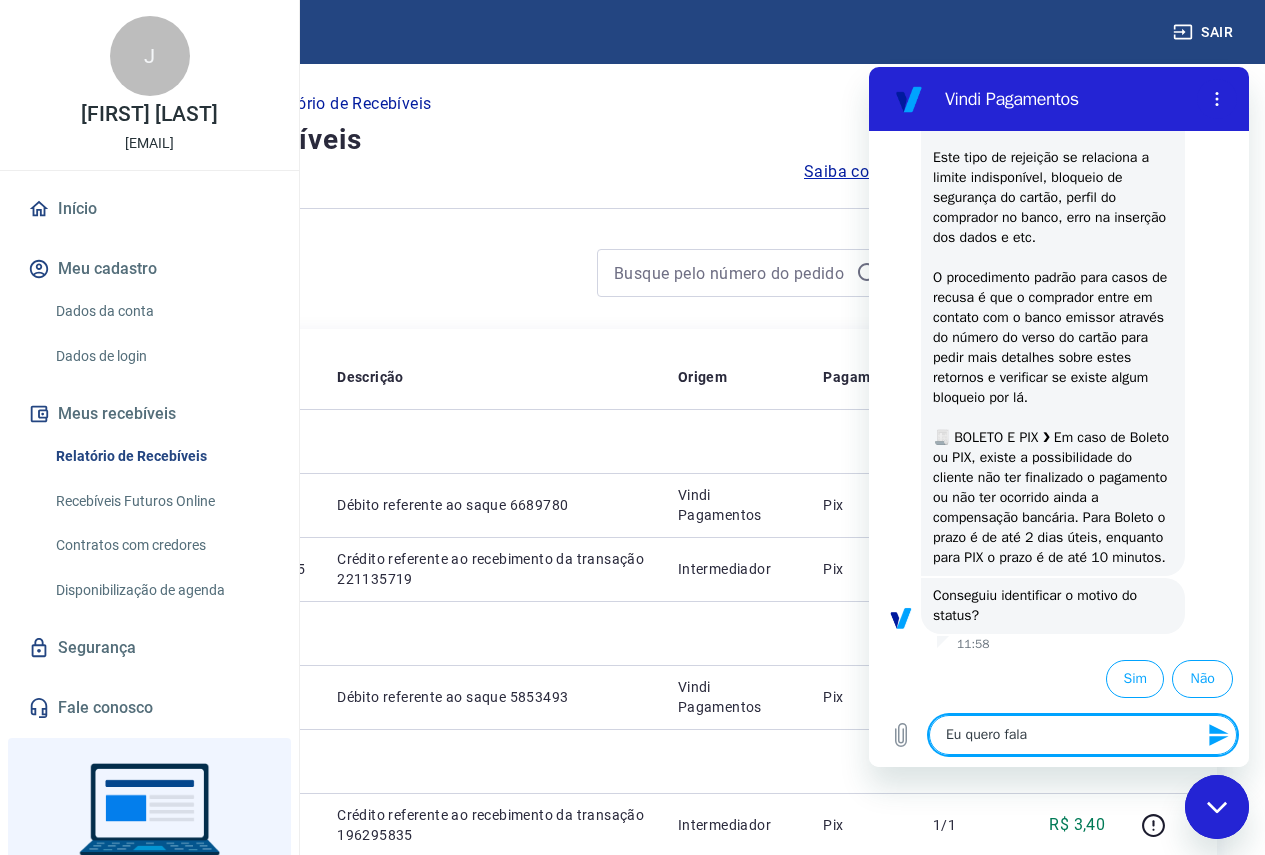 type on "Eu quero falar" 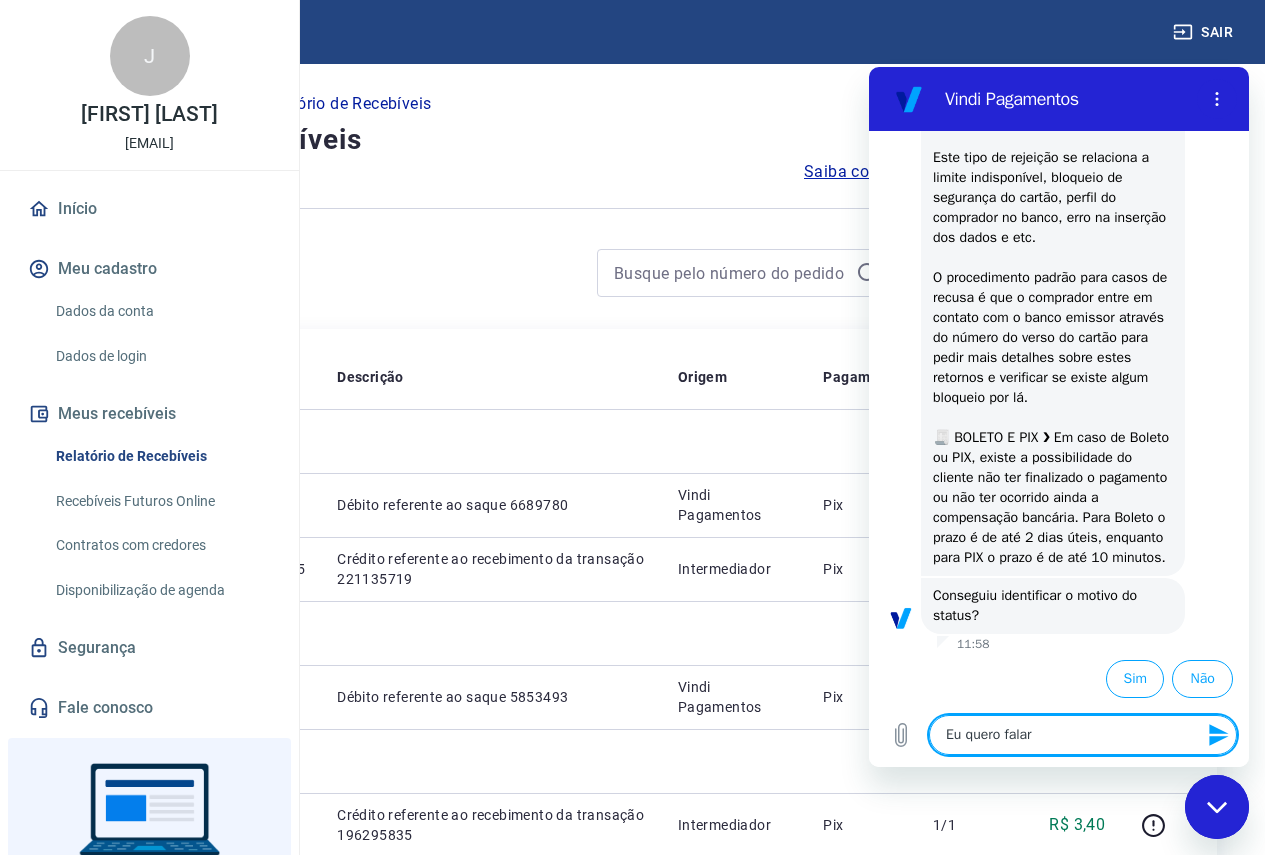 type on "Eu quero falar" 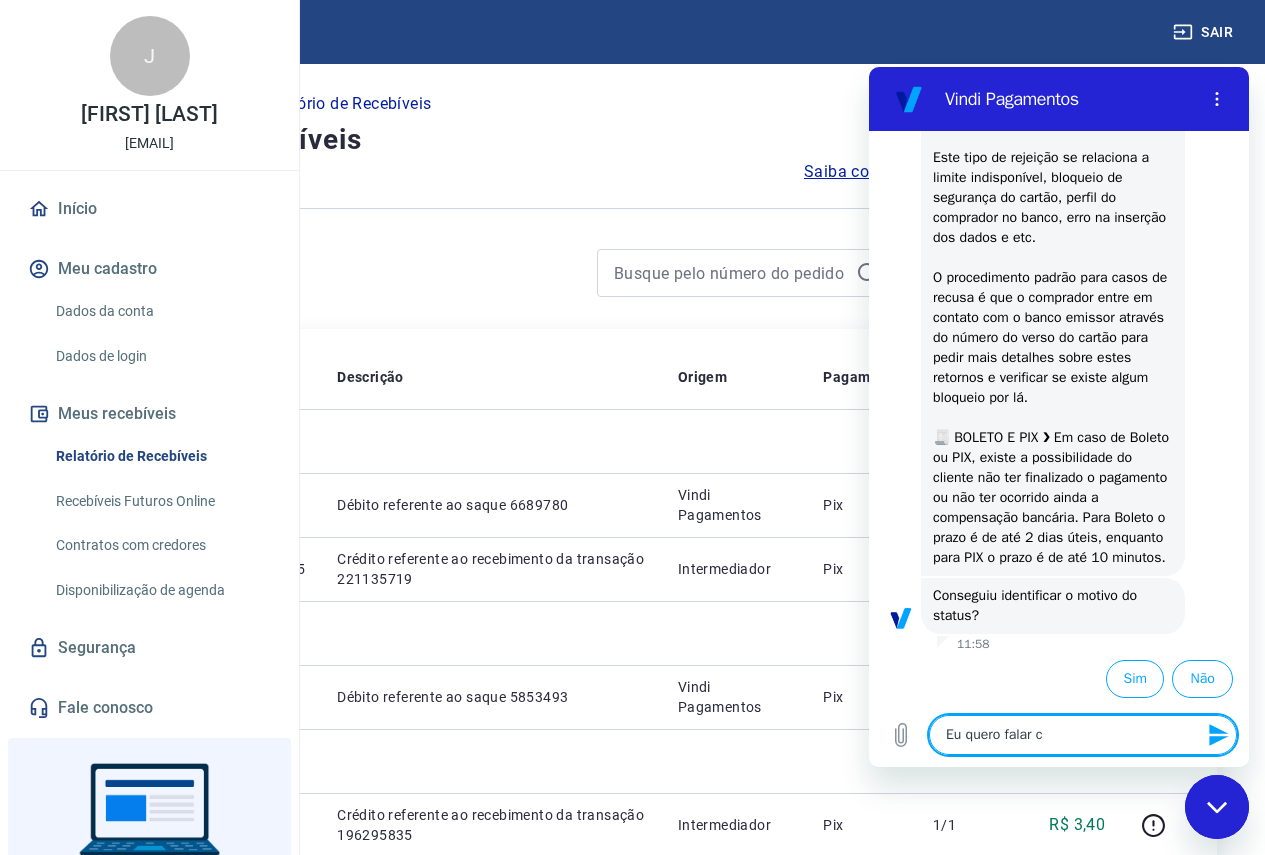 type on "Eu quero falar co" 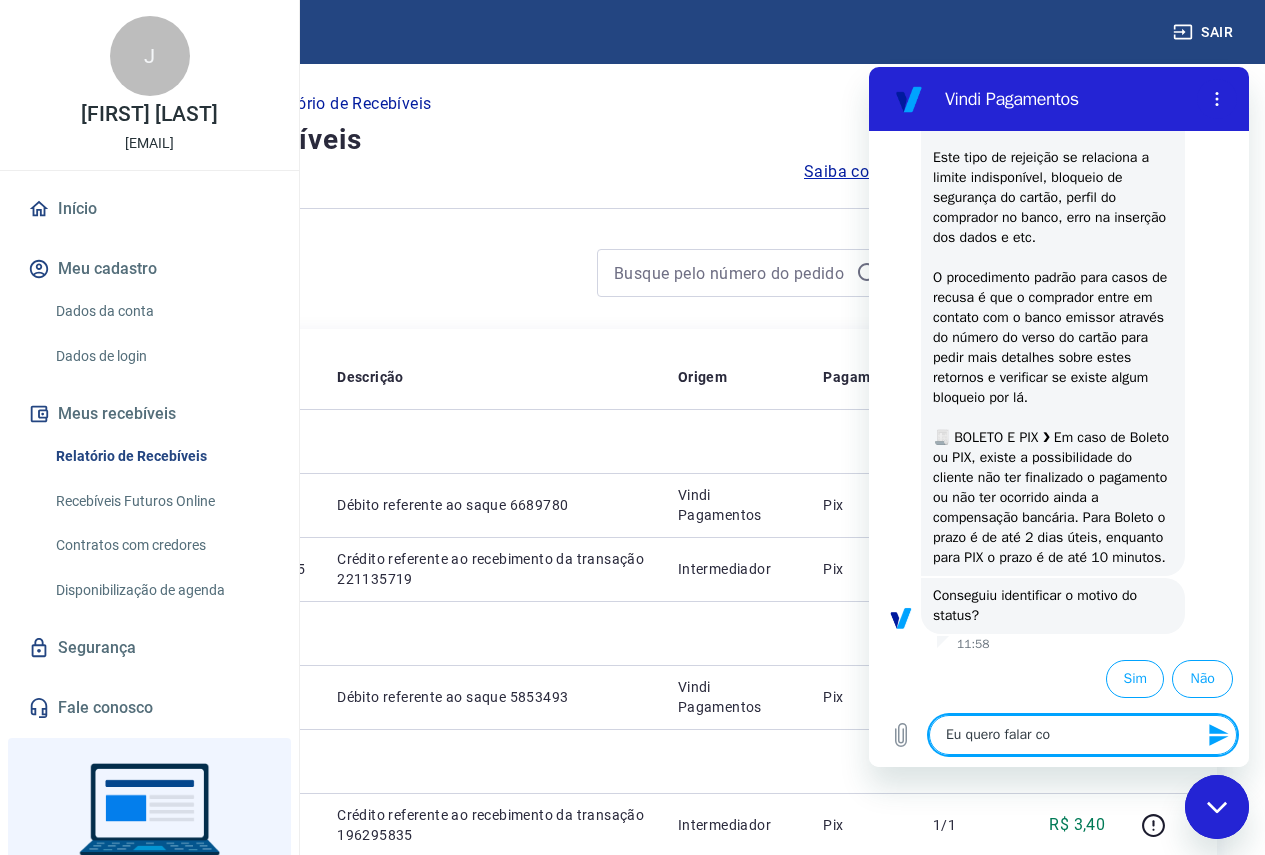 type on "Eu quero falar com" 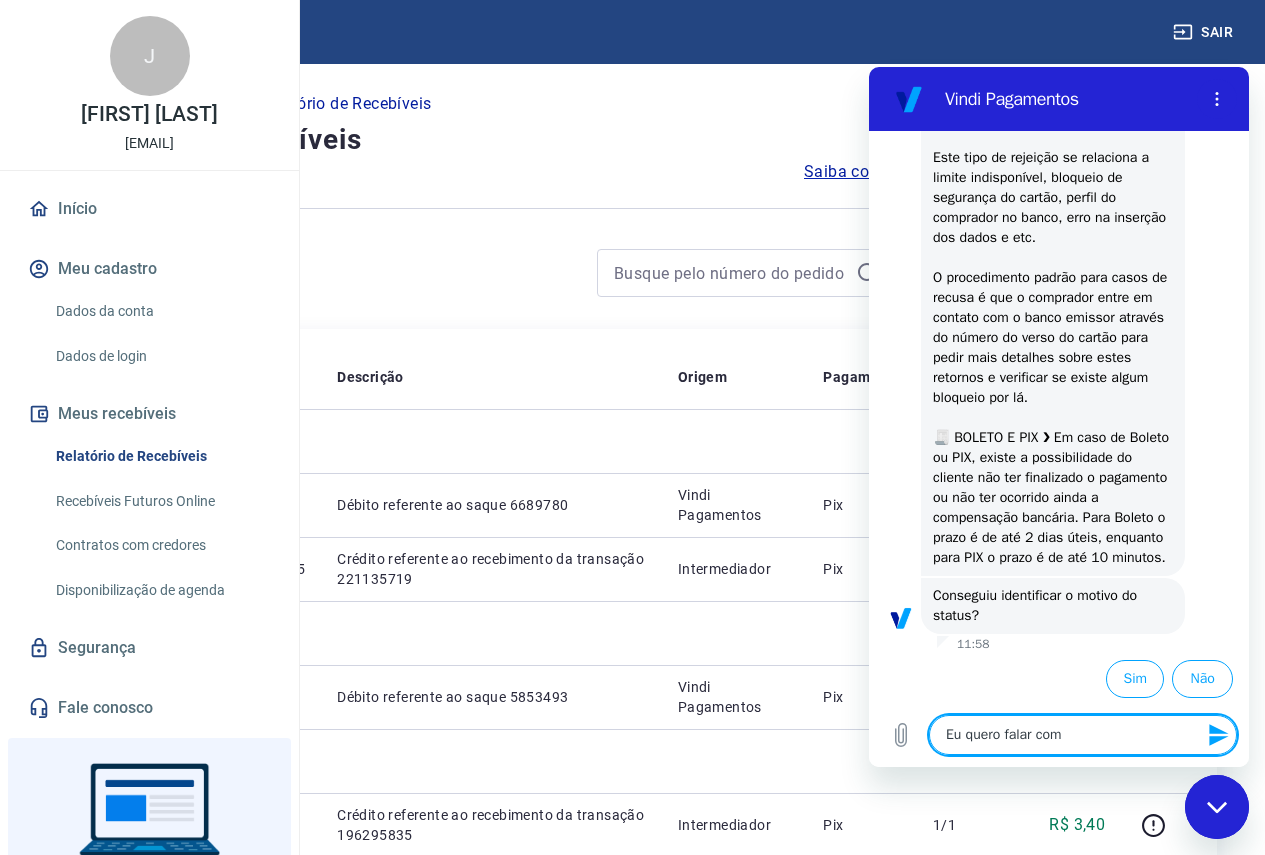 type on "Eu quero falar com" 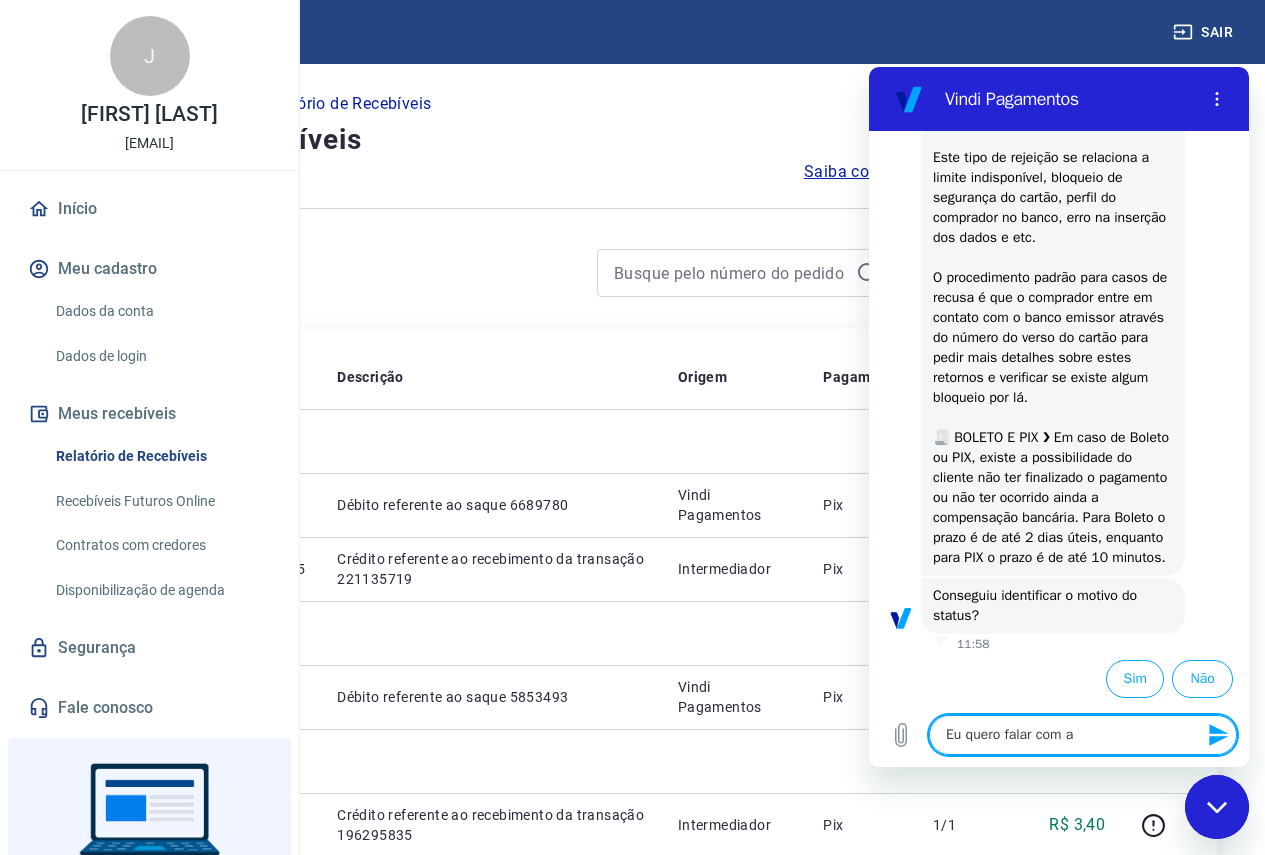 type on "Eu quero falar com al" 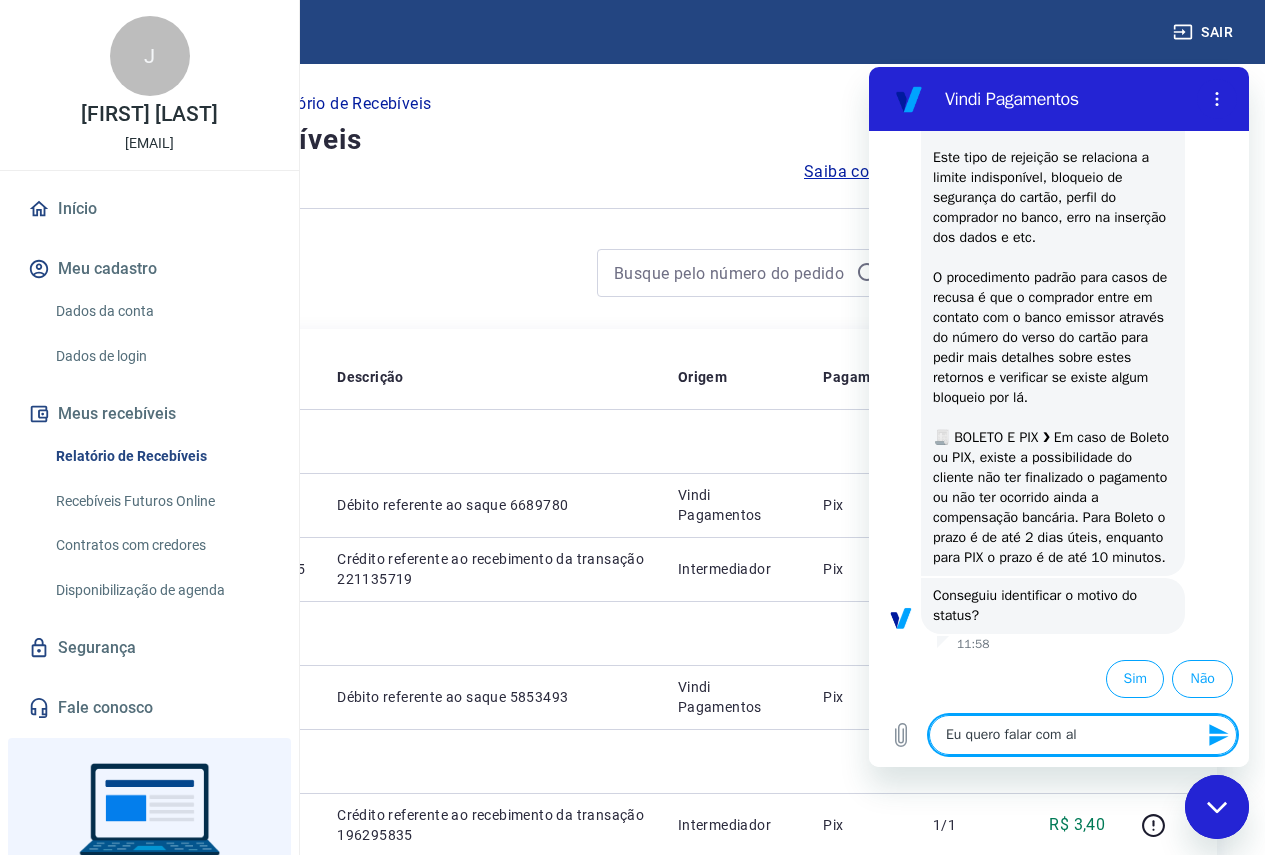 type on "Eu quero falar com alg" 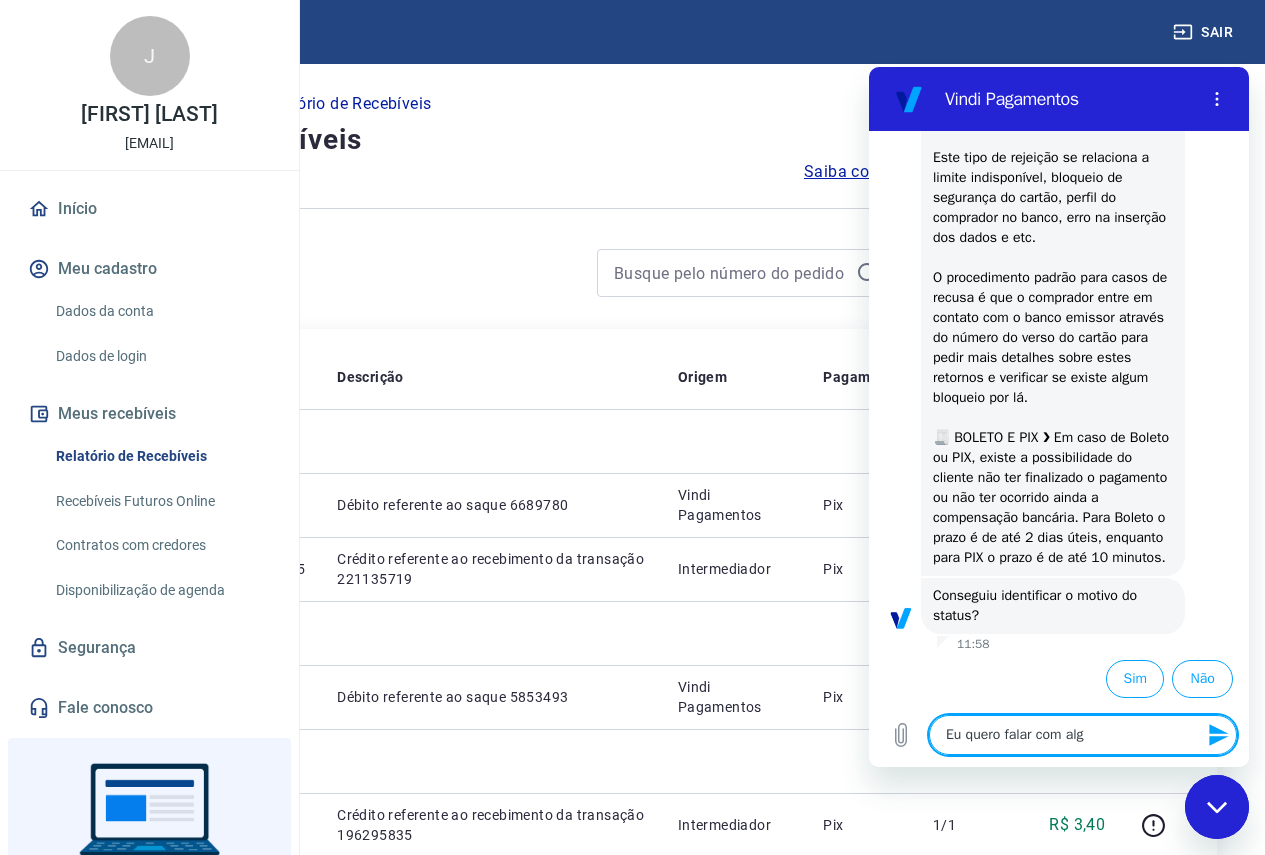 type on "Eu quero falar com algu" 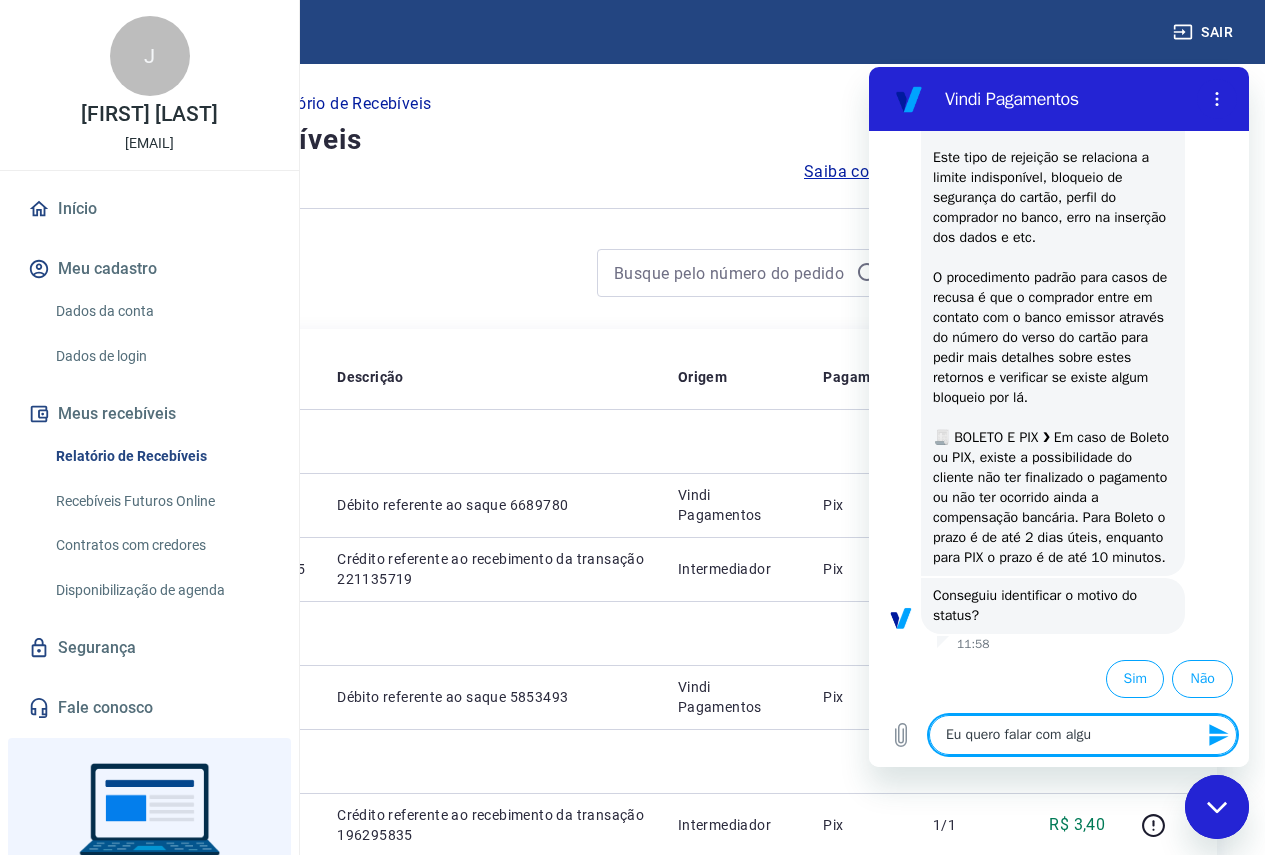 type on "Eu quero falar com algue" 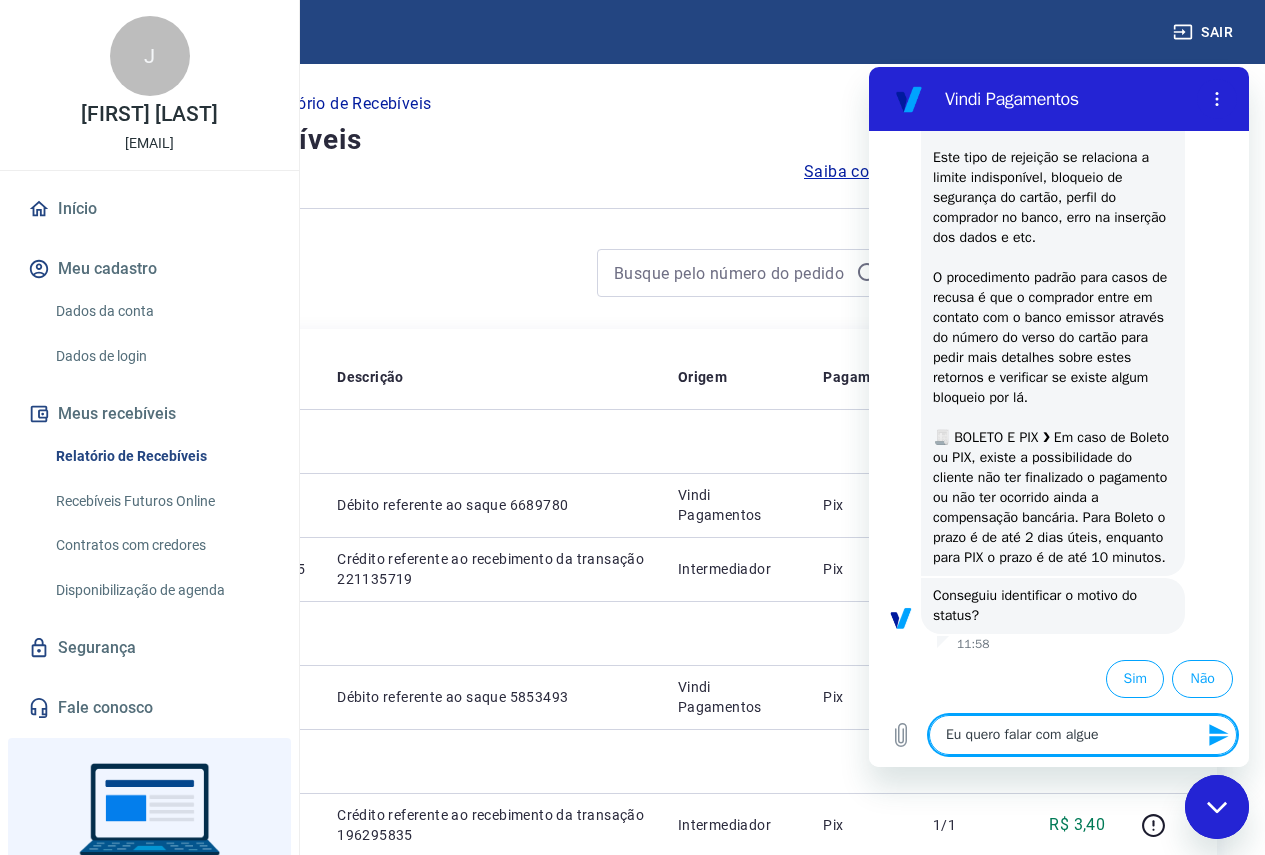 type on "Eu quero falar com alguel" 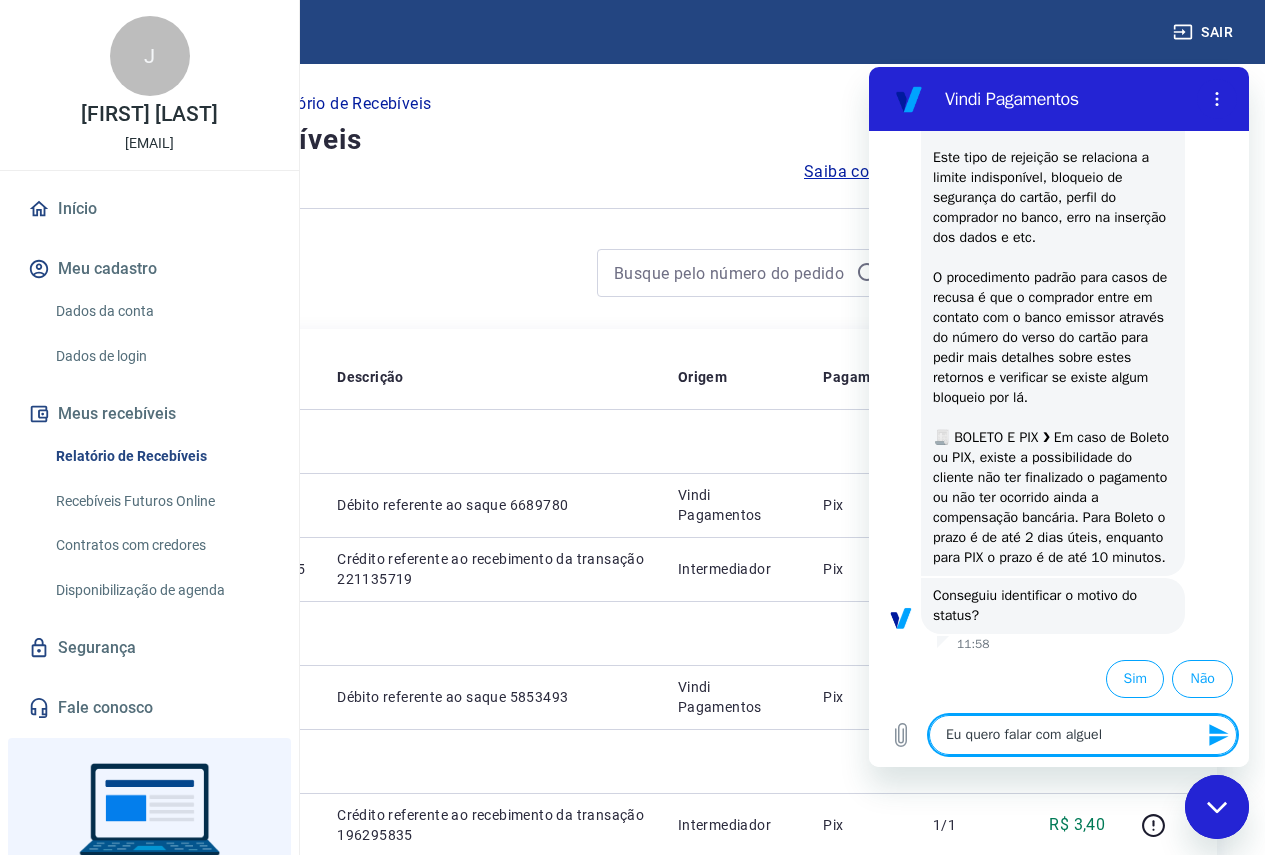 type on "Eu quero falar com alguel" 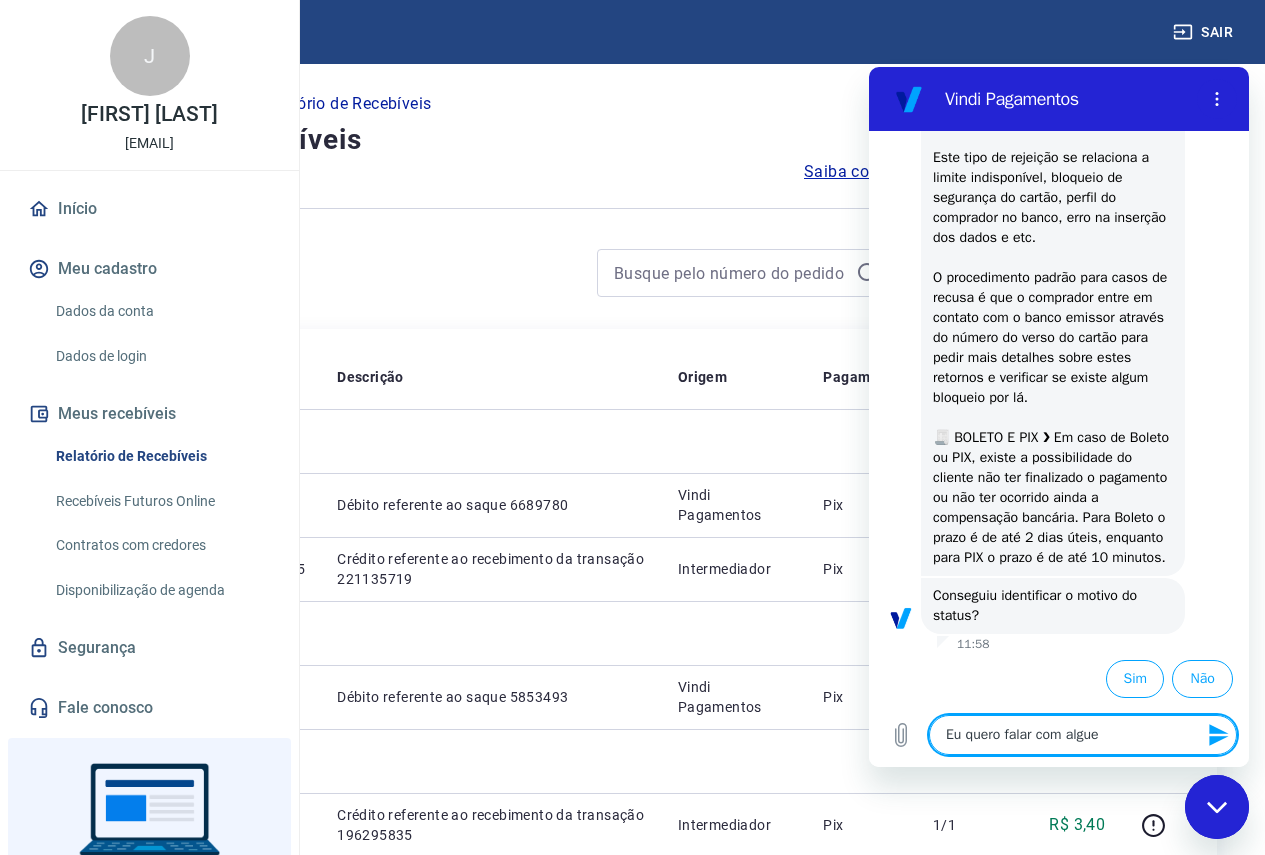 type on "Eu quero falar com alguem" 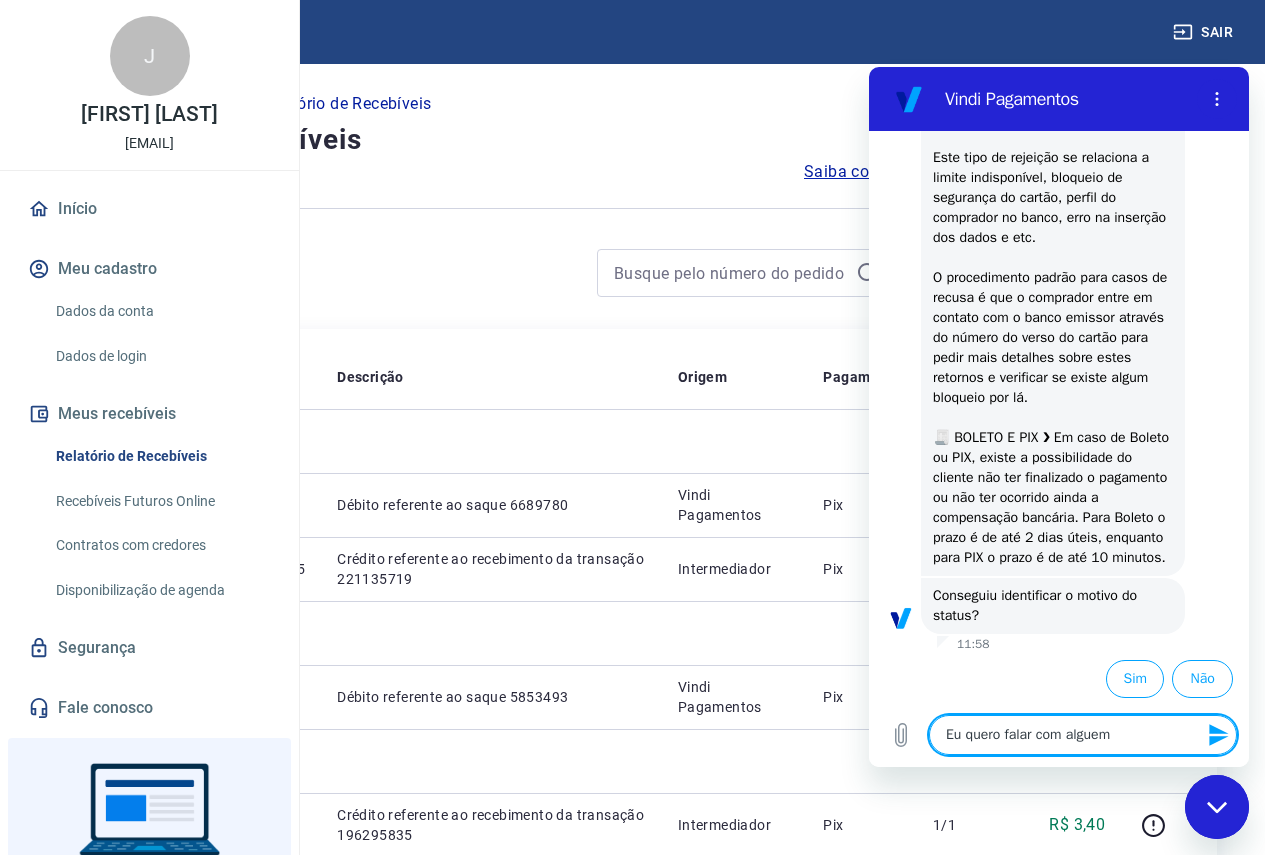 type 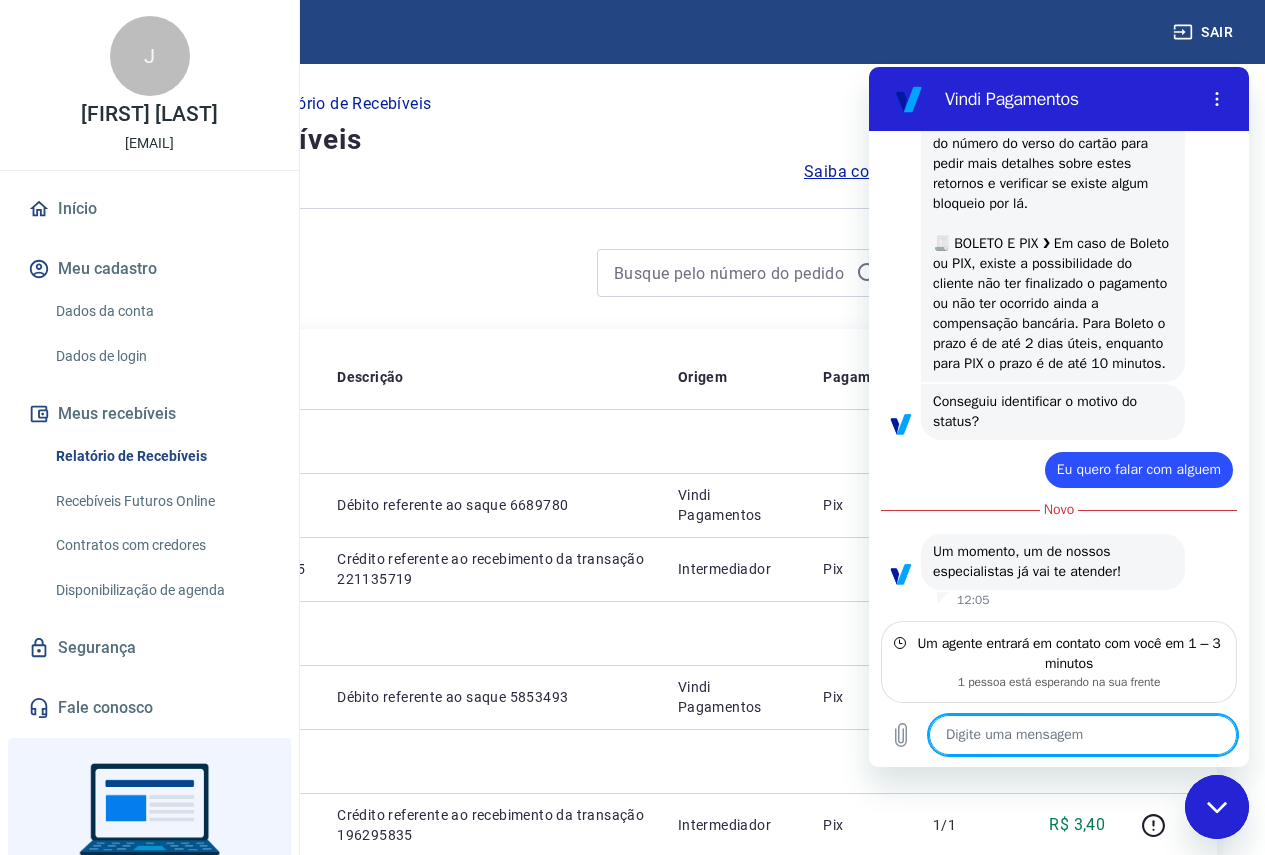 scroll, scrollTop: 1797, scrollLeft: 0, axis: vertical 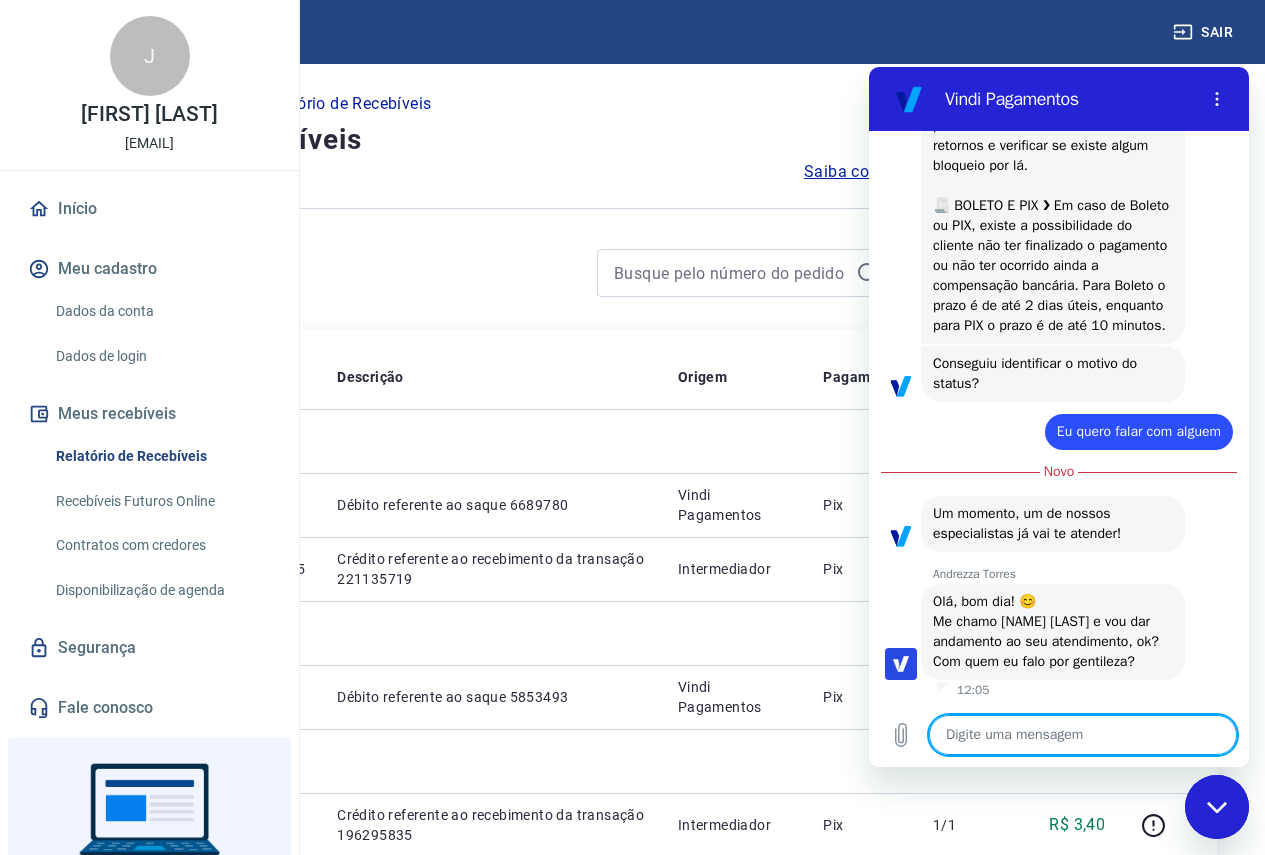 type on "x" 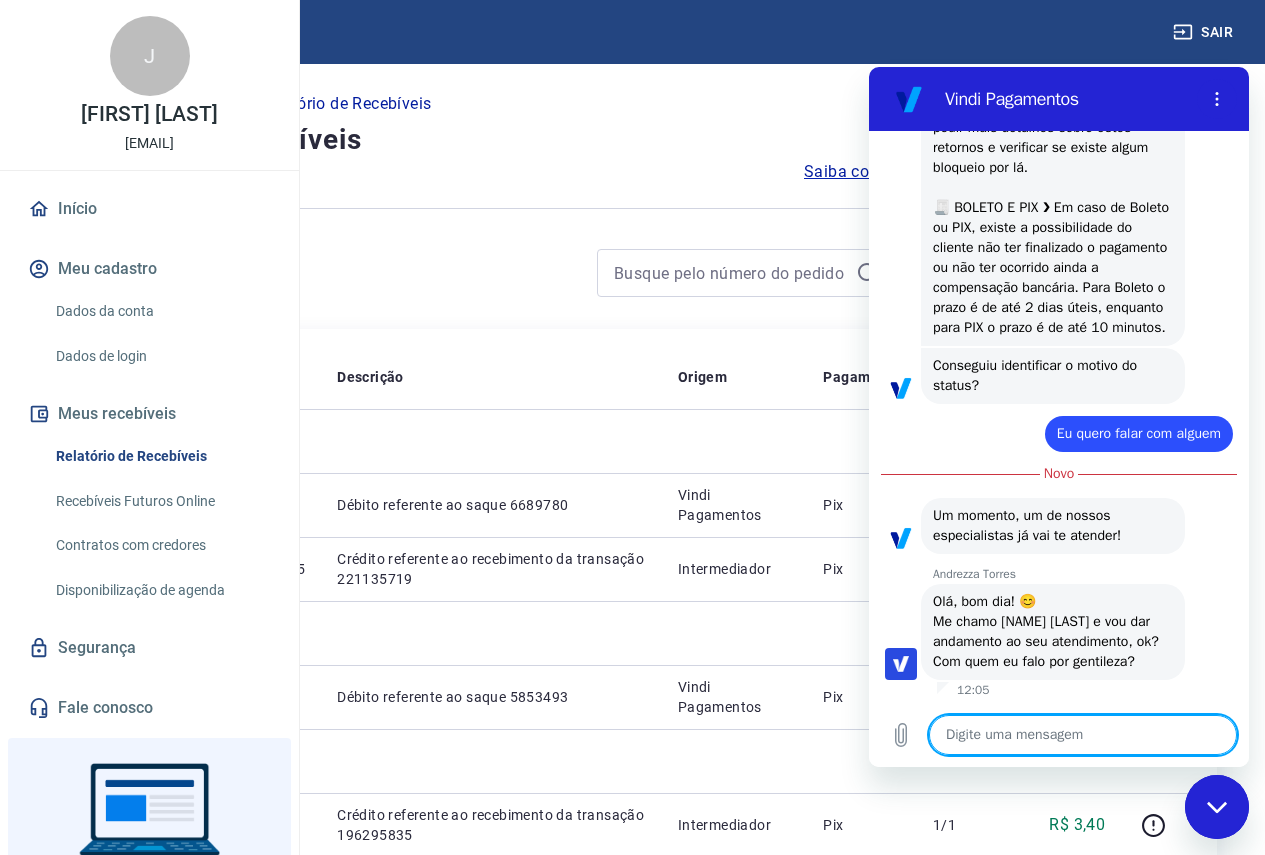 click at bounding box center [1083, 735] 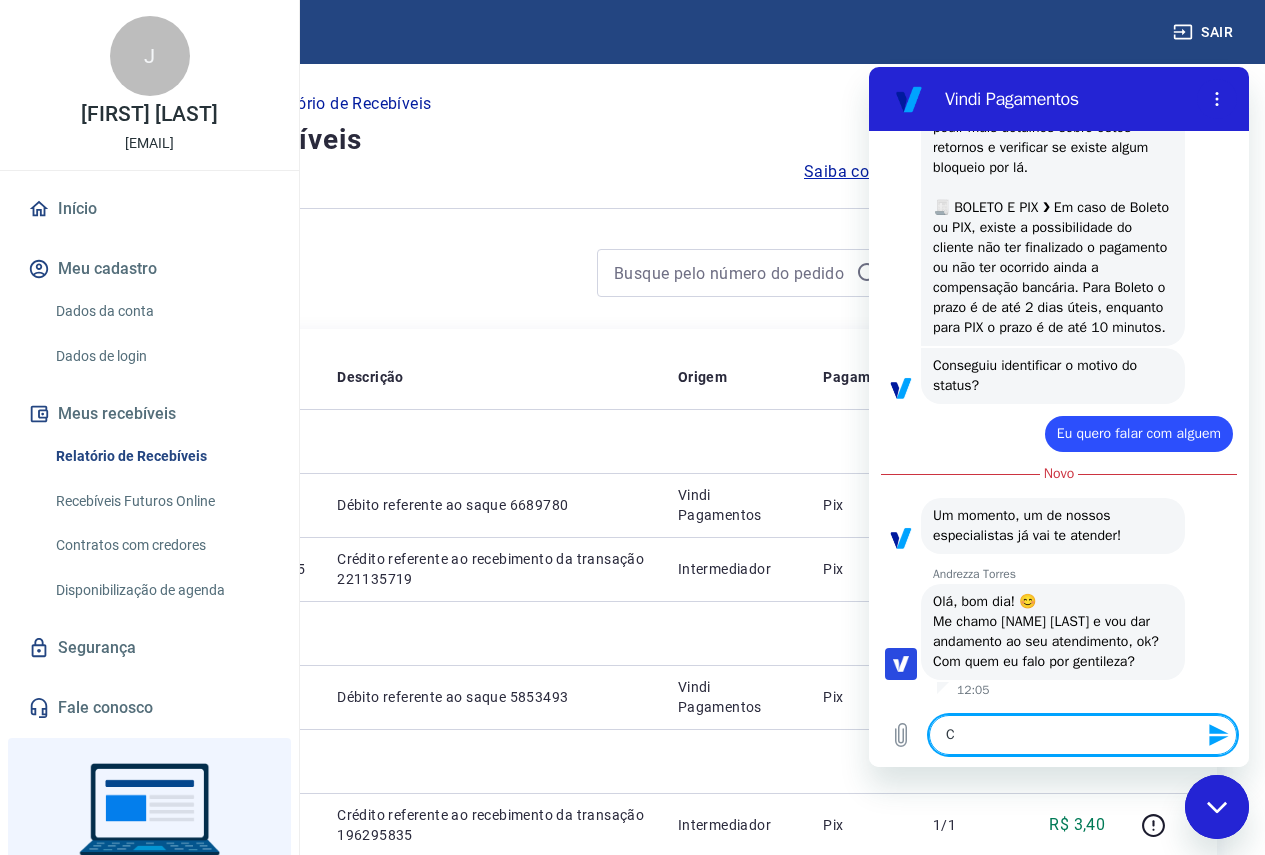 type on "Co" 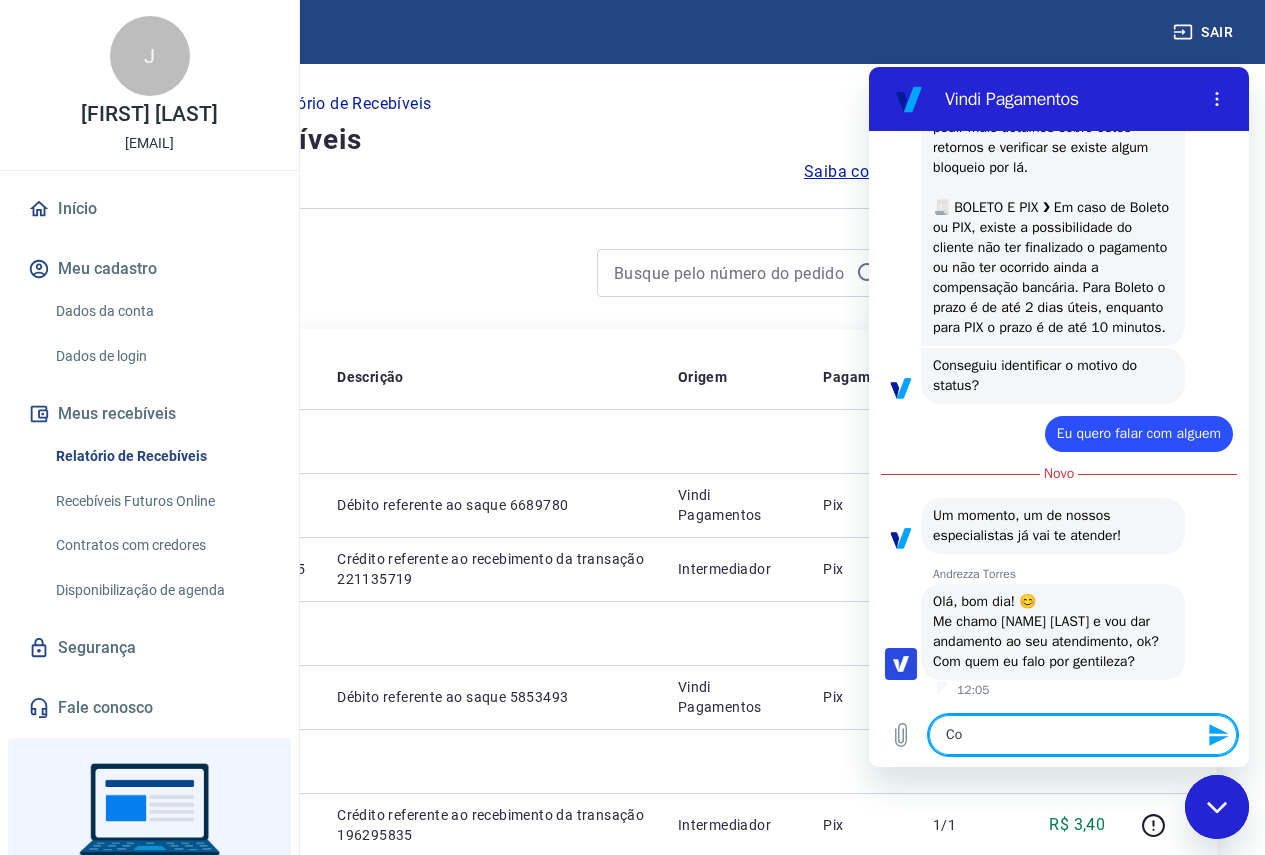 type on "Com" 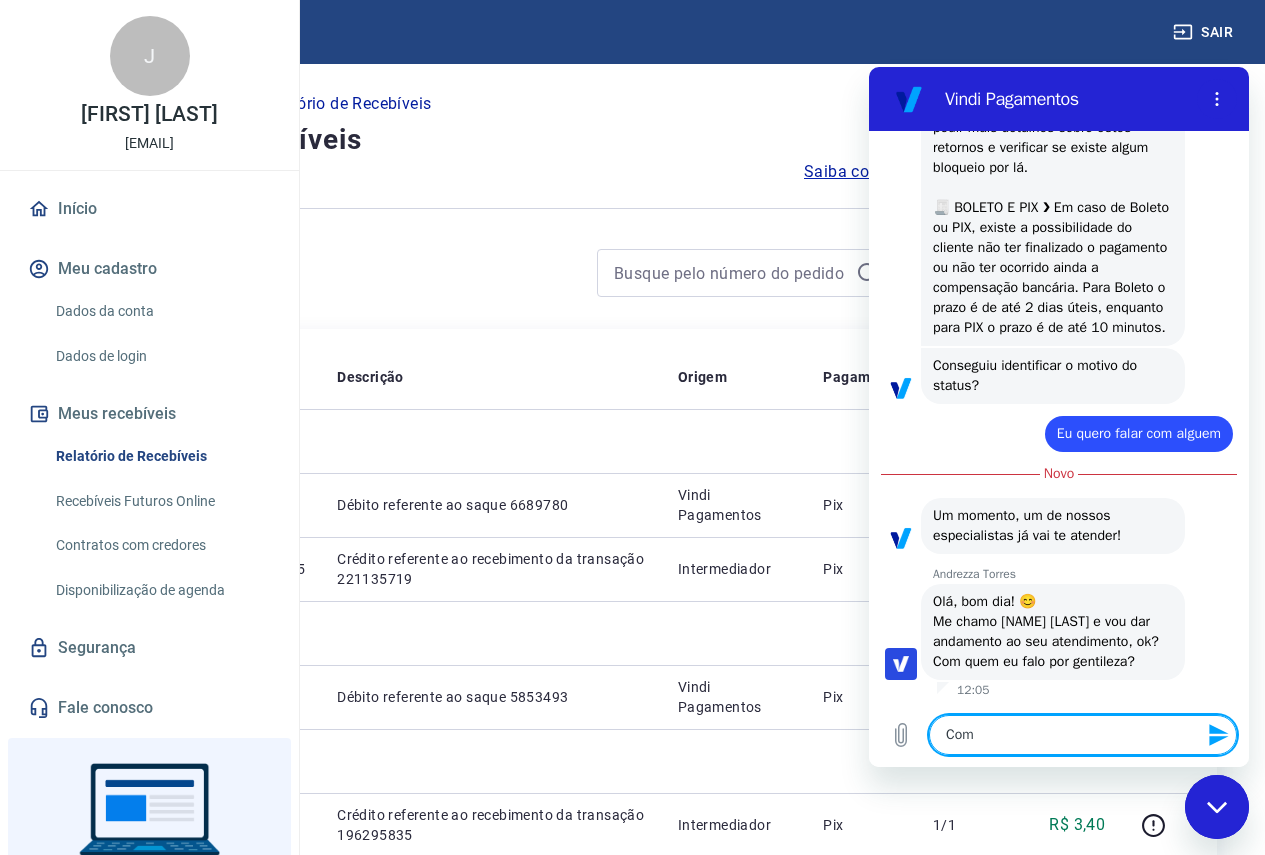 type on "Com" 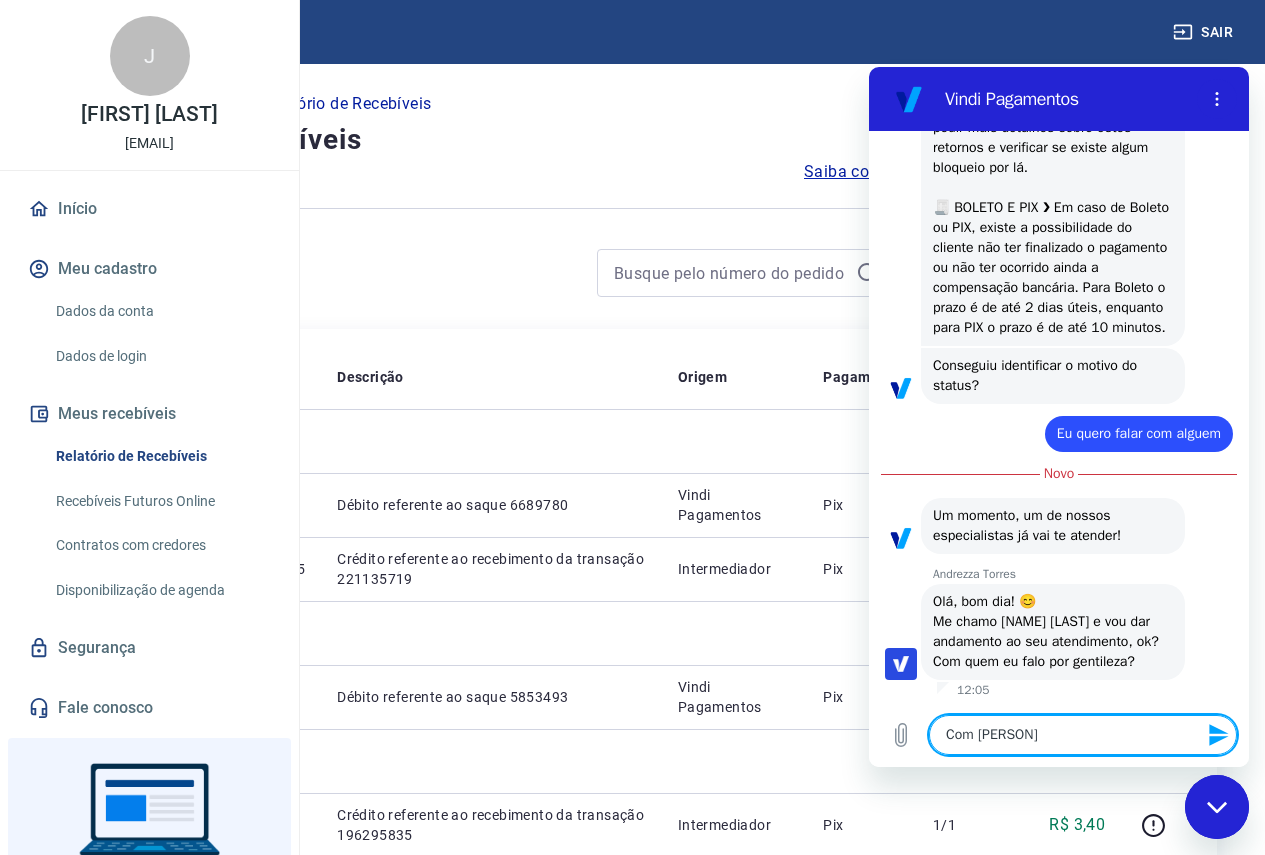 type on "Com [NAME]" 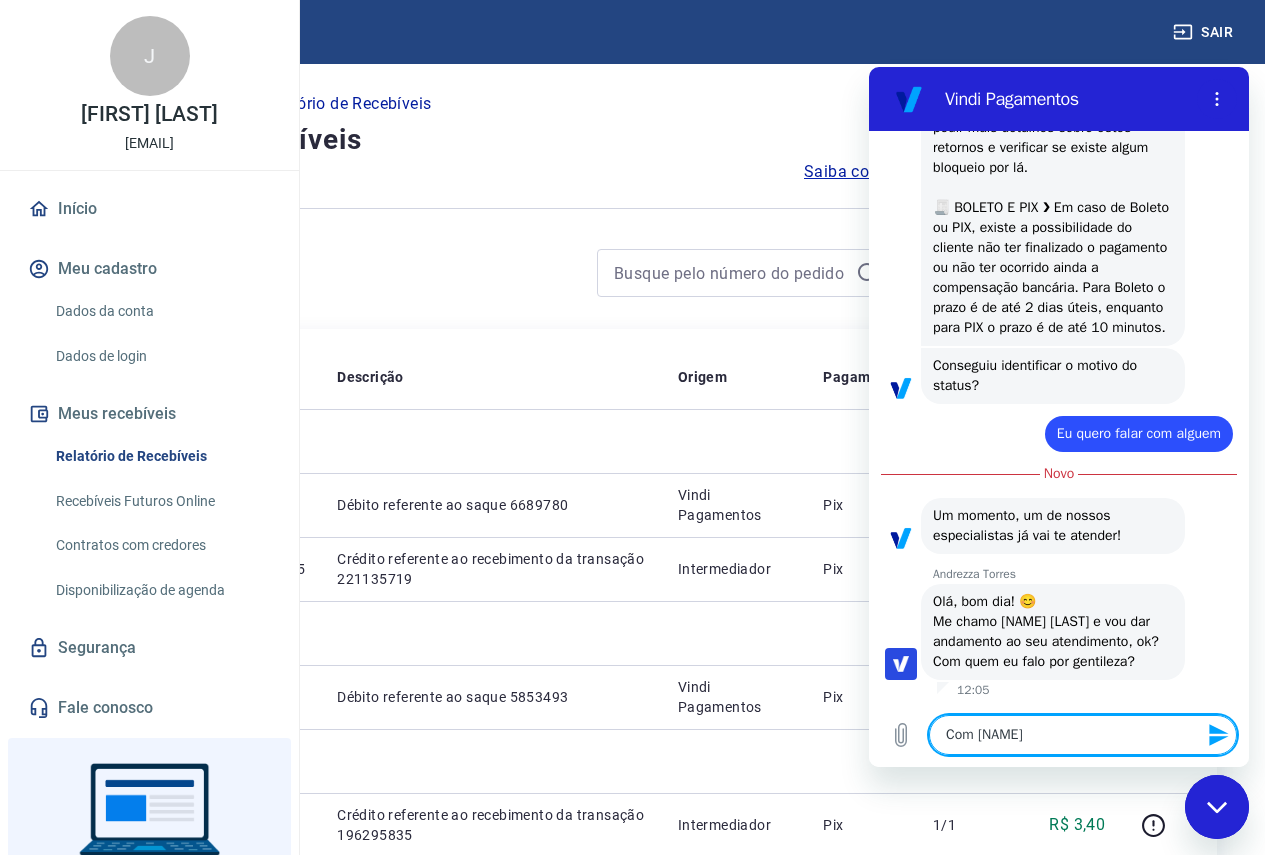type on "Com [NAME]" 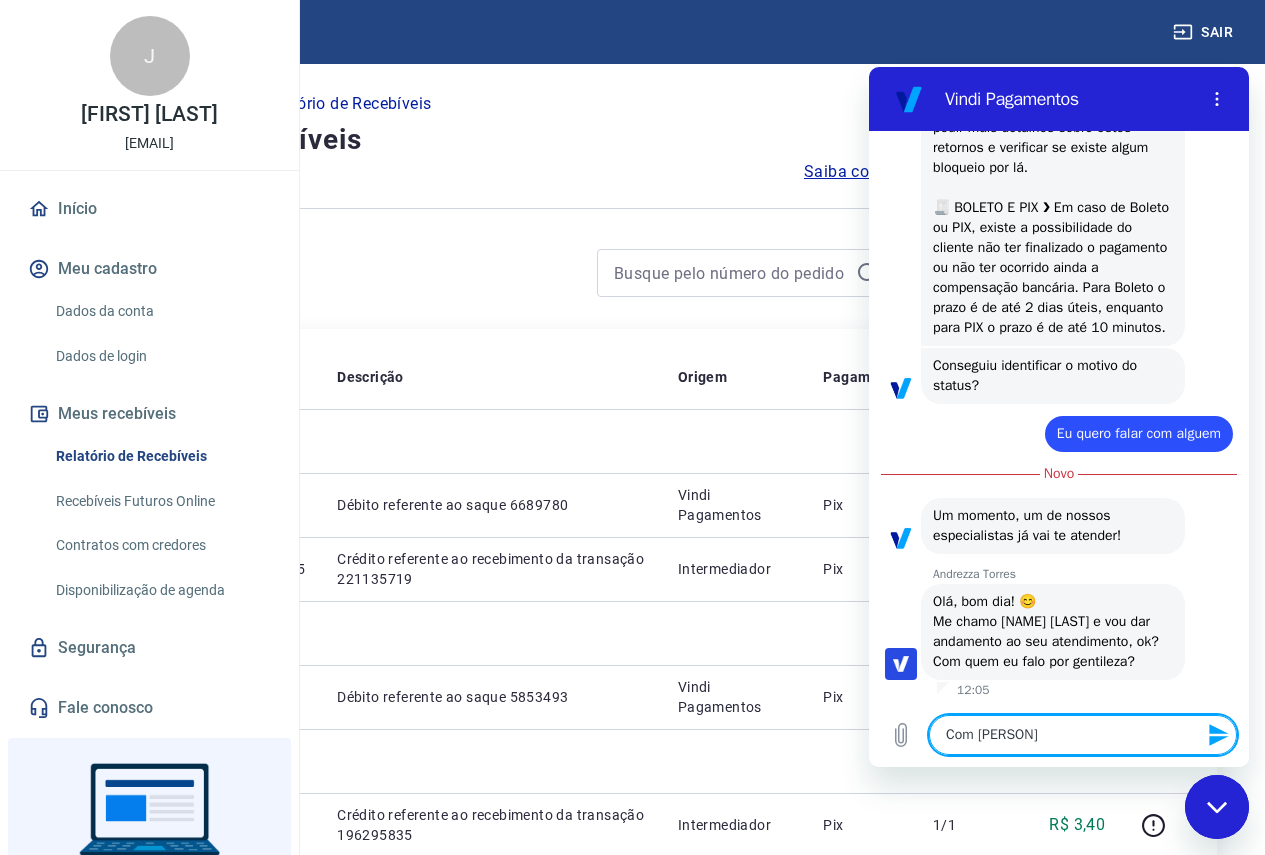 type 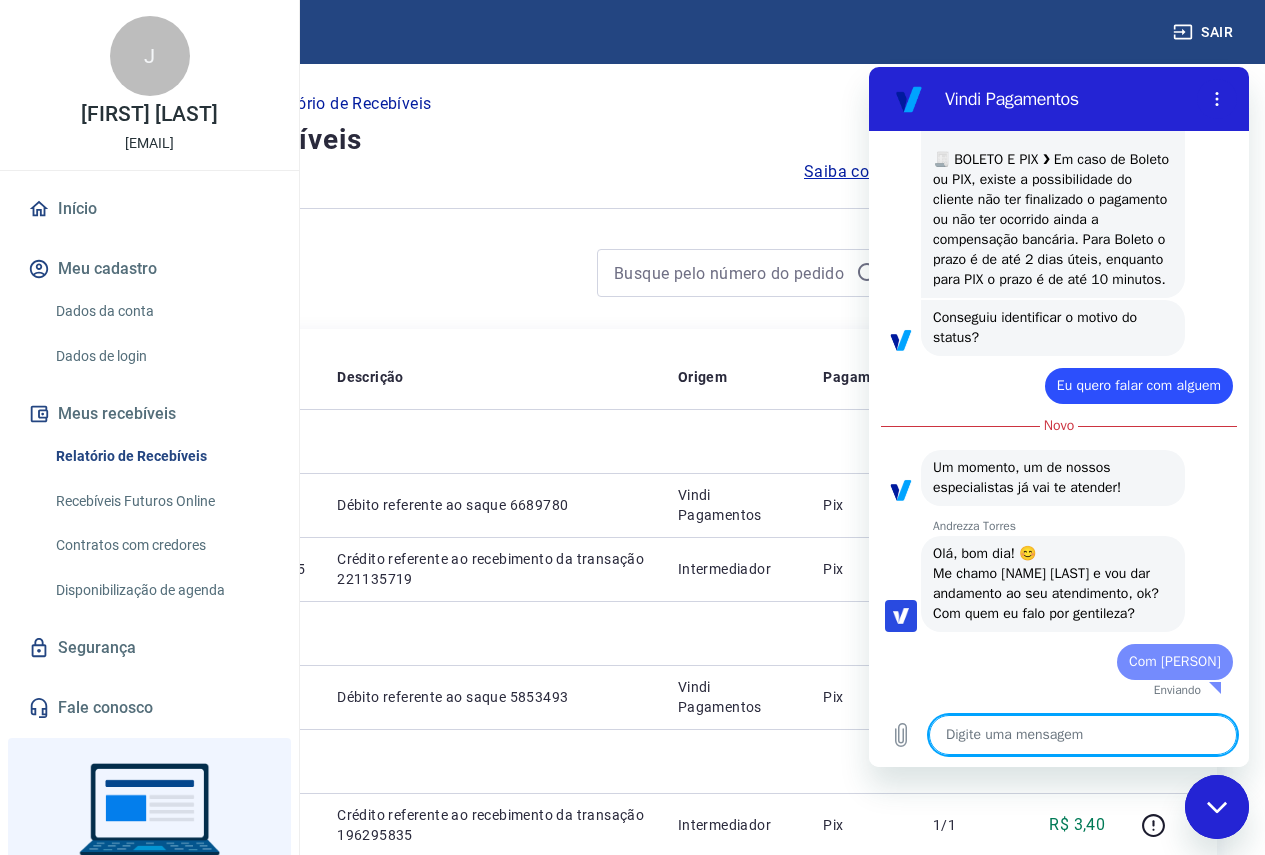 scroll, scrollTop: 1921, scrollLeft: 0, axis: vertical 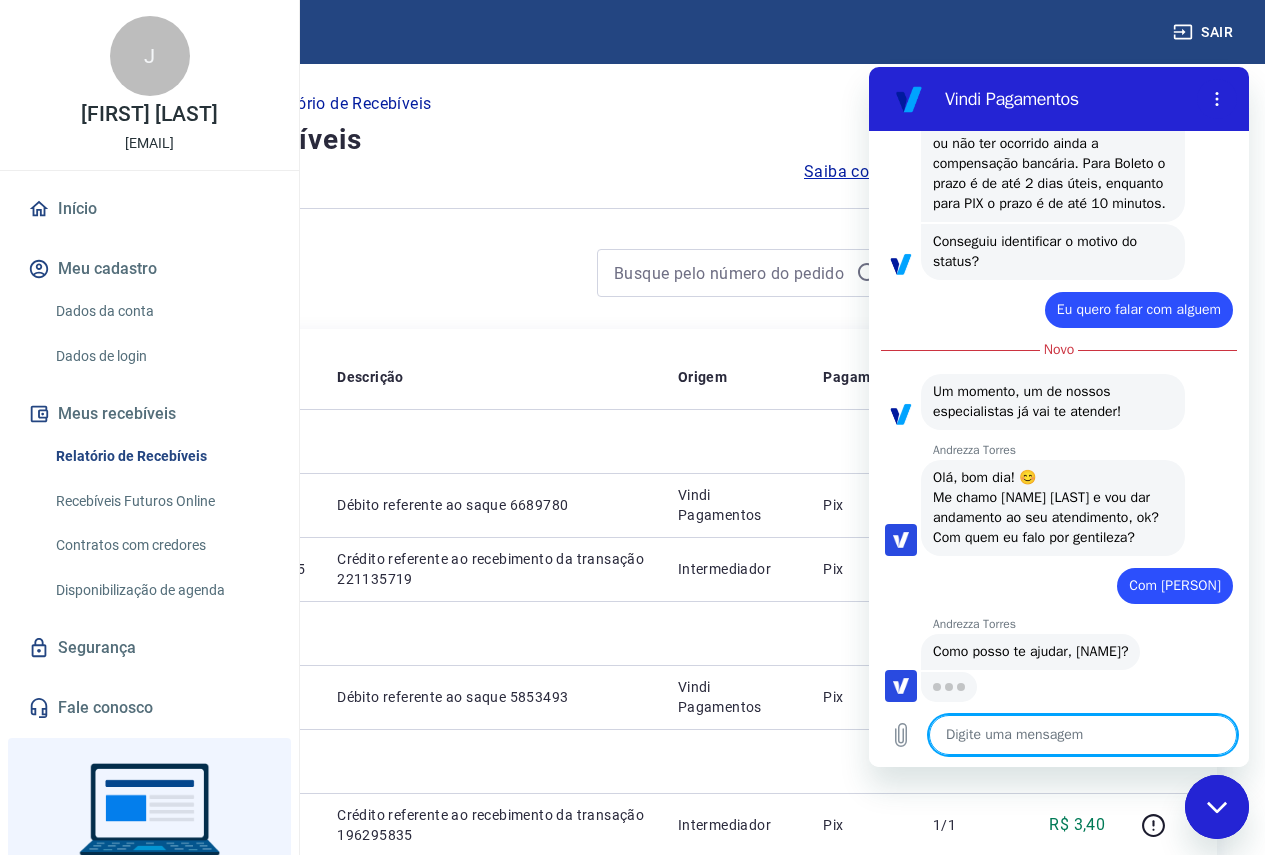 type on "x" 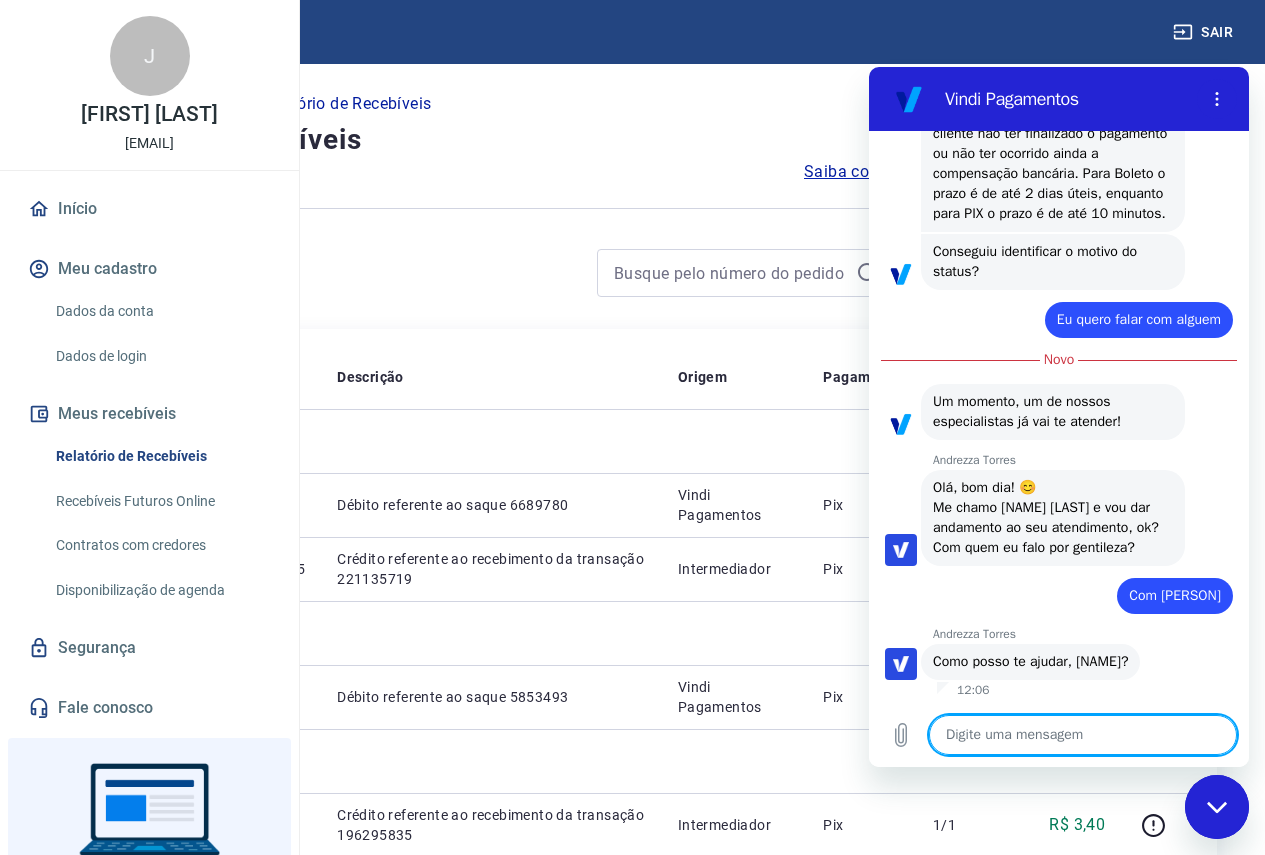 scroll, scrollTop: 1987, scrollLeft: 0, axis: vertical 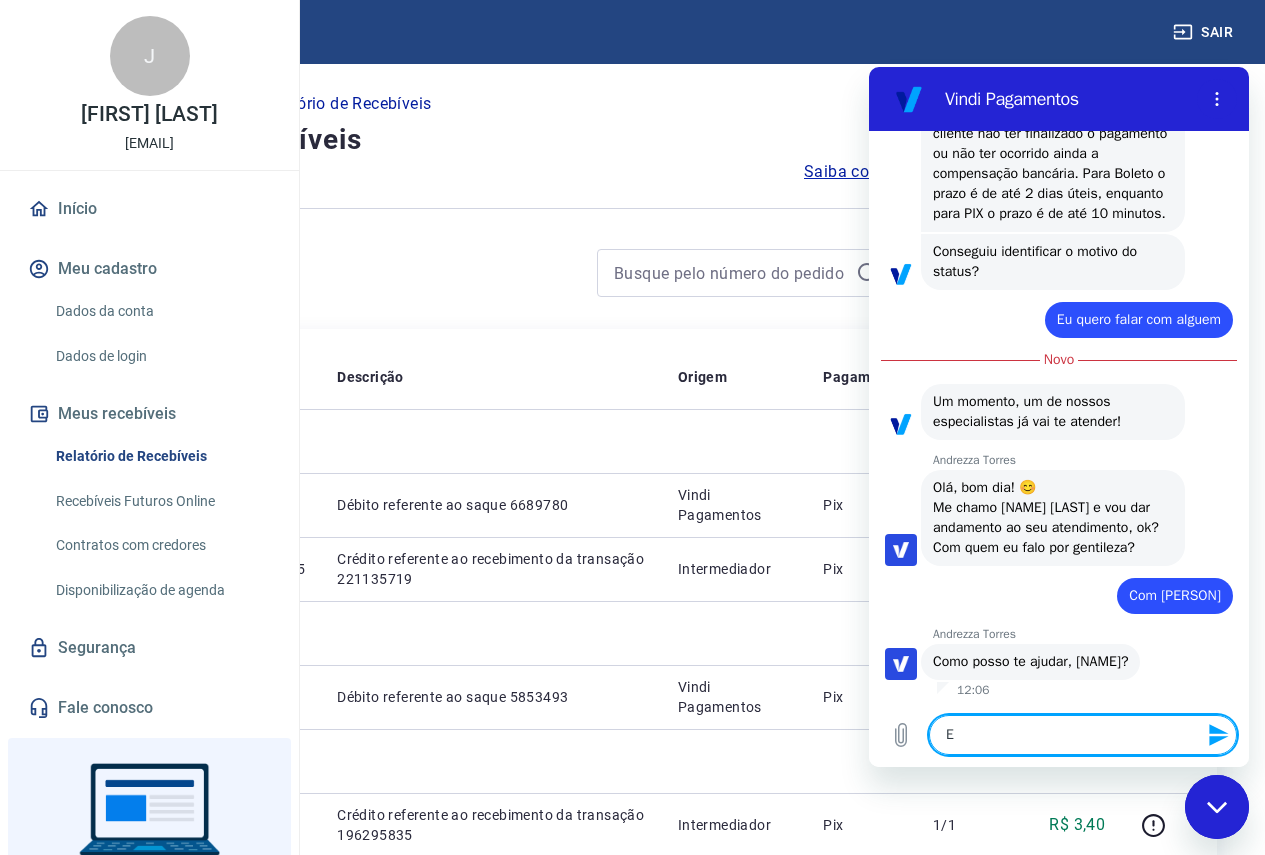 type on "Eu" 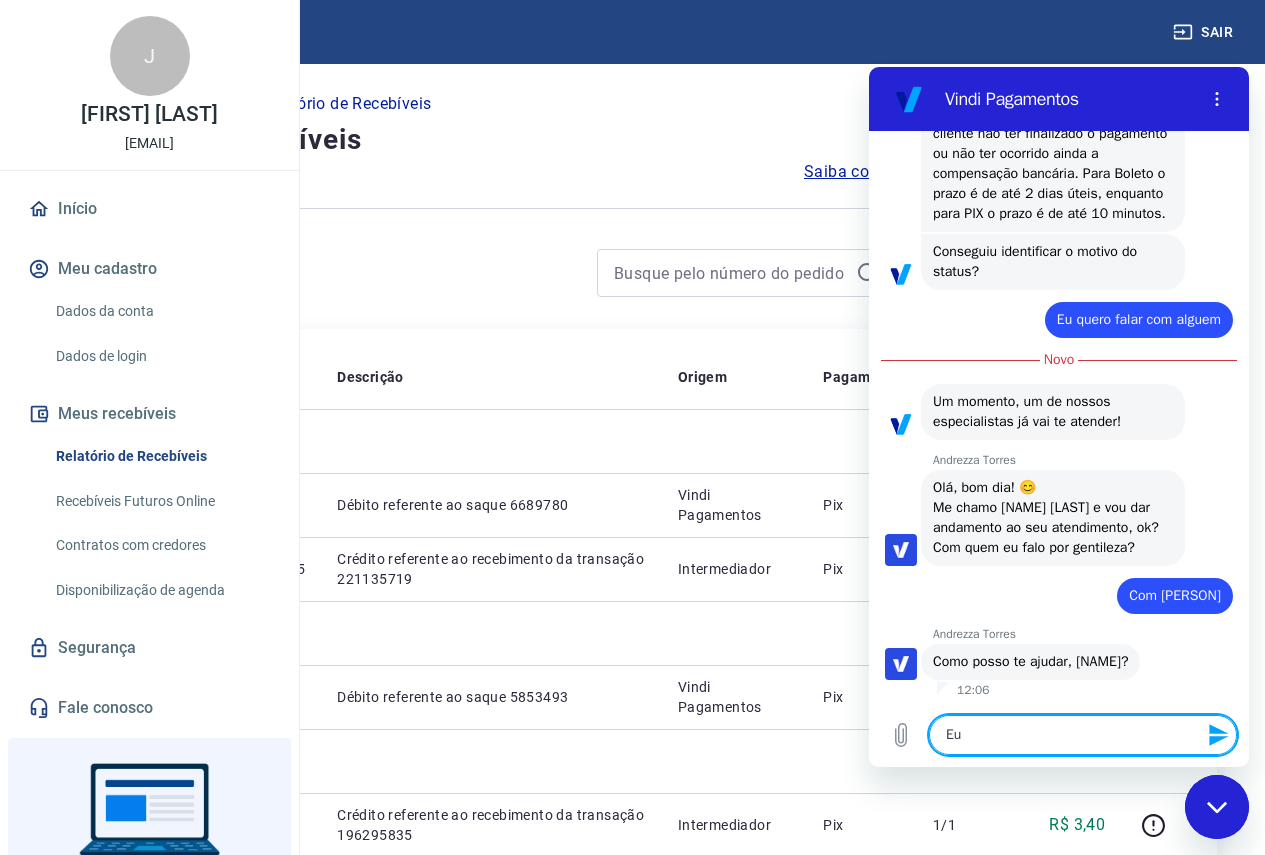 type on "Eu" 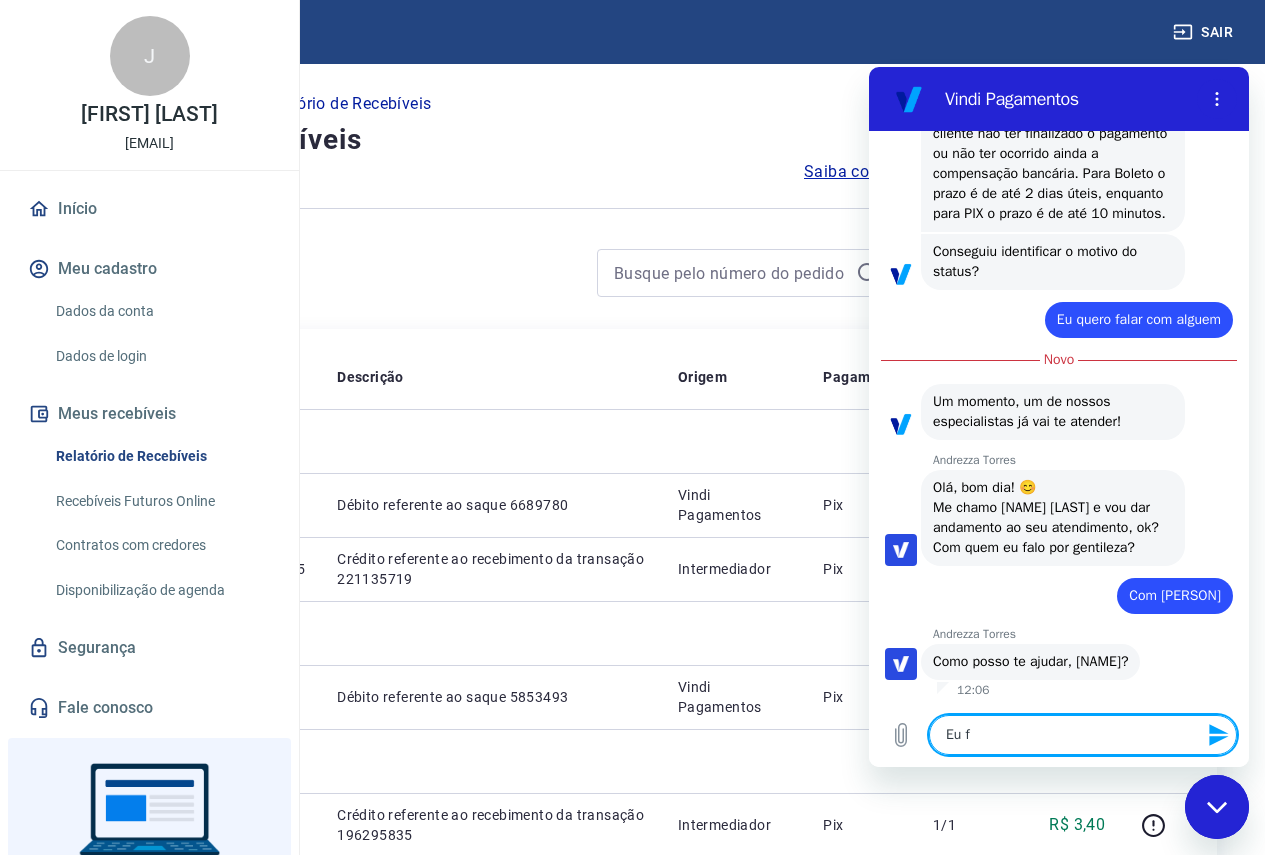 type on "Eu fi" 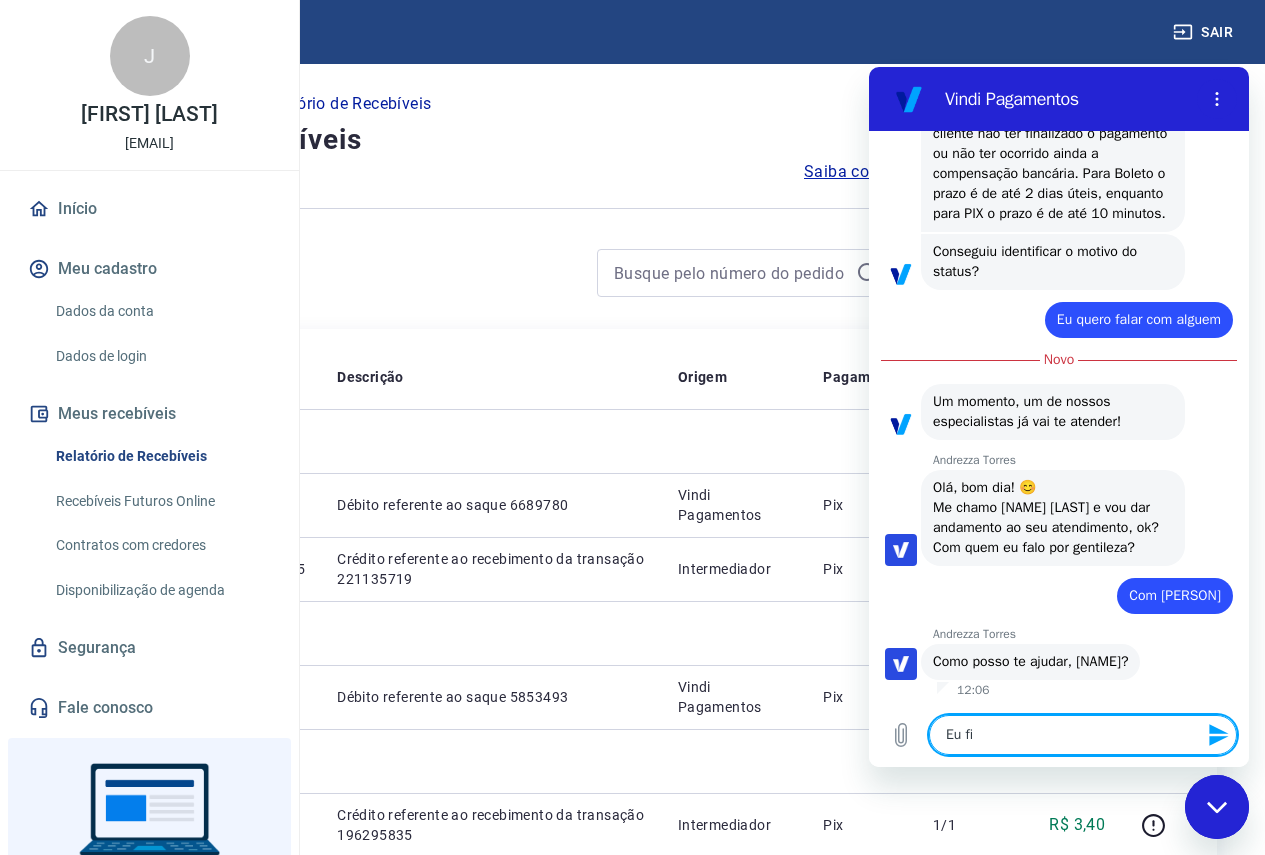 type on "Eu fiz" 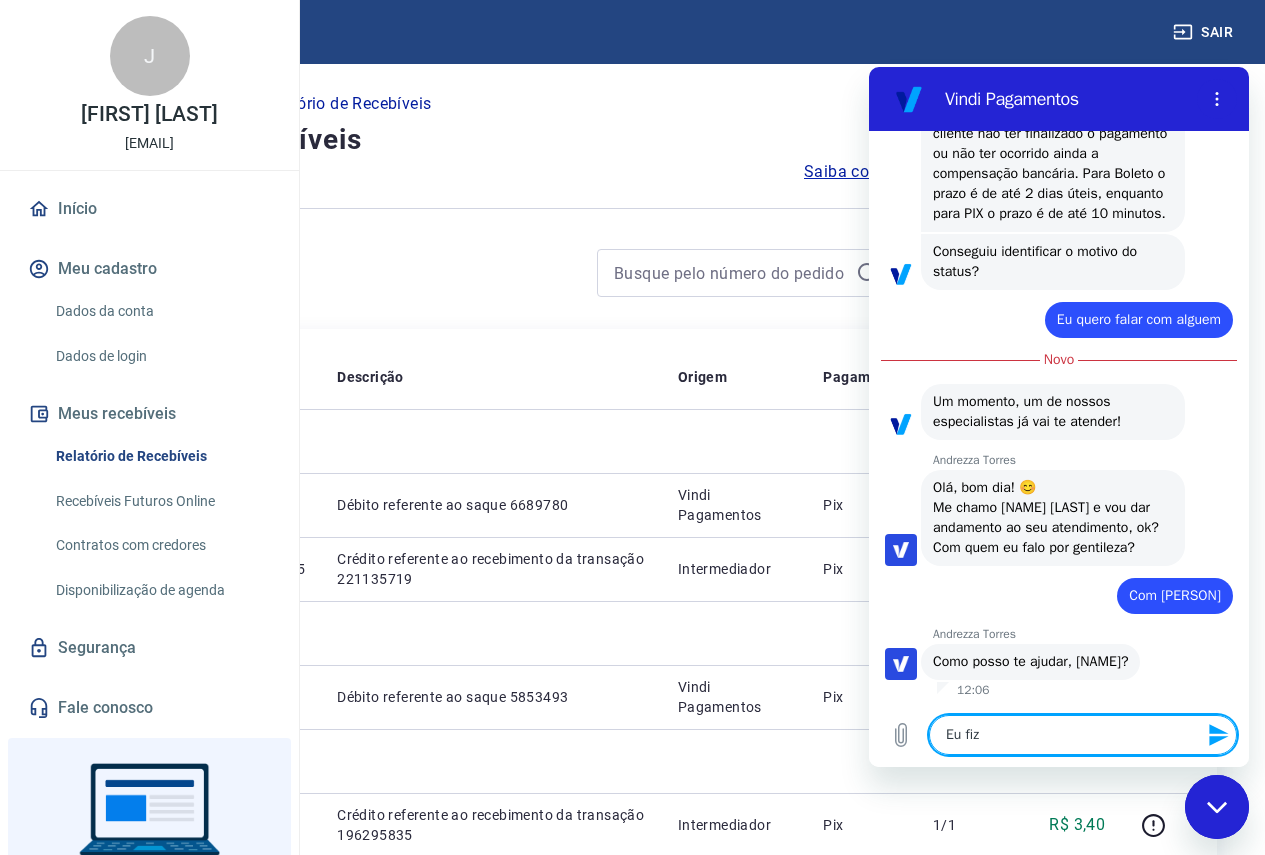 type on "Eu fiz" 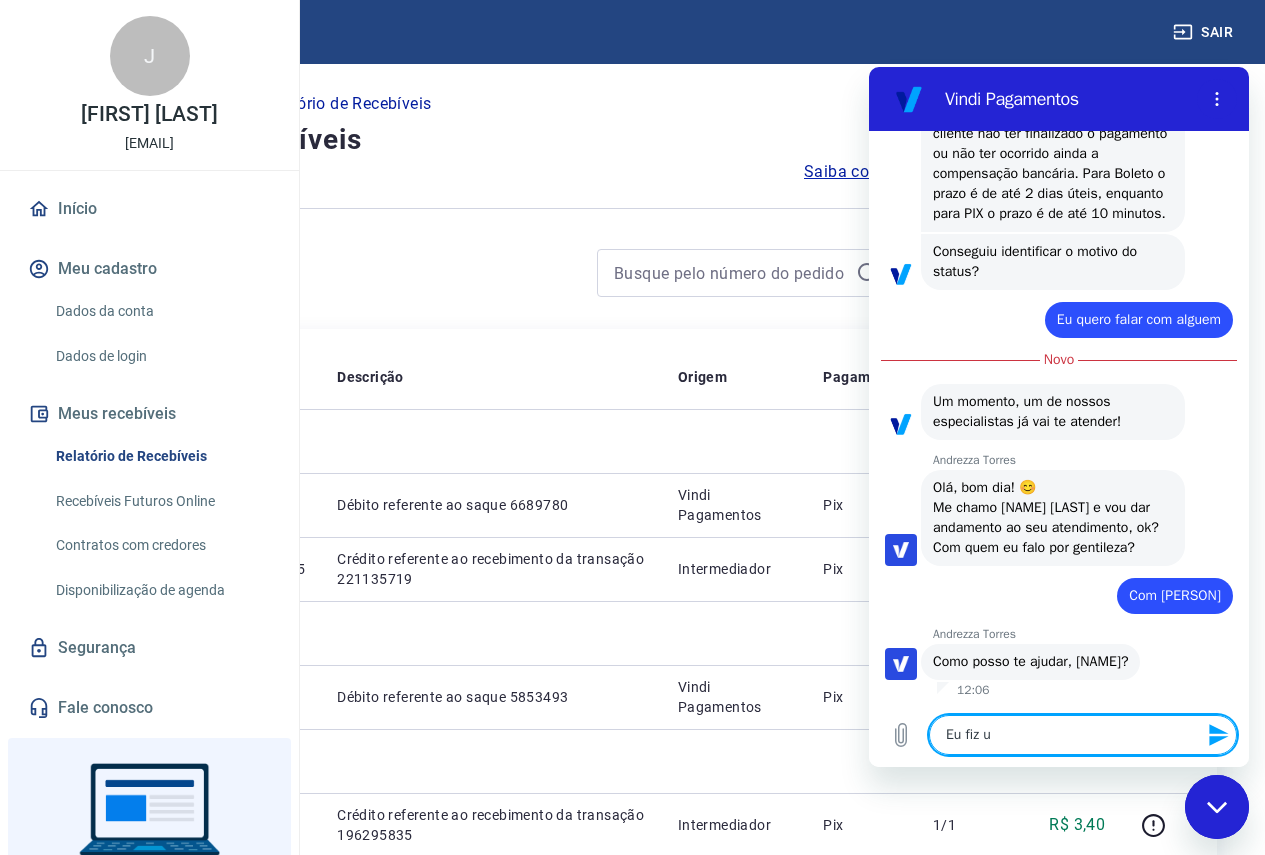 type on "Eu fiz um" 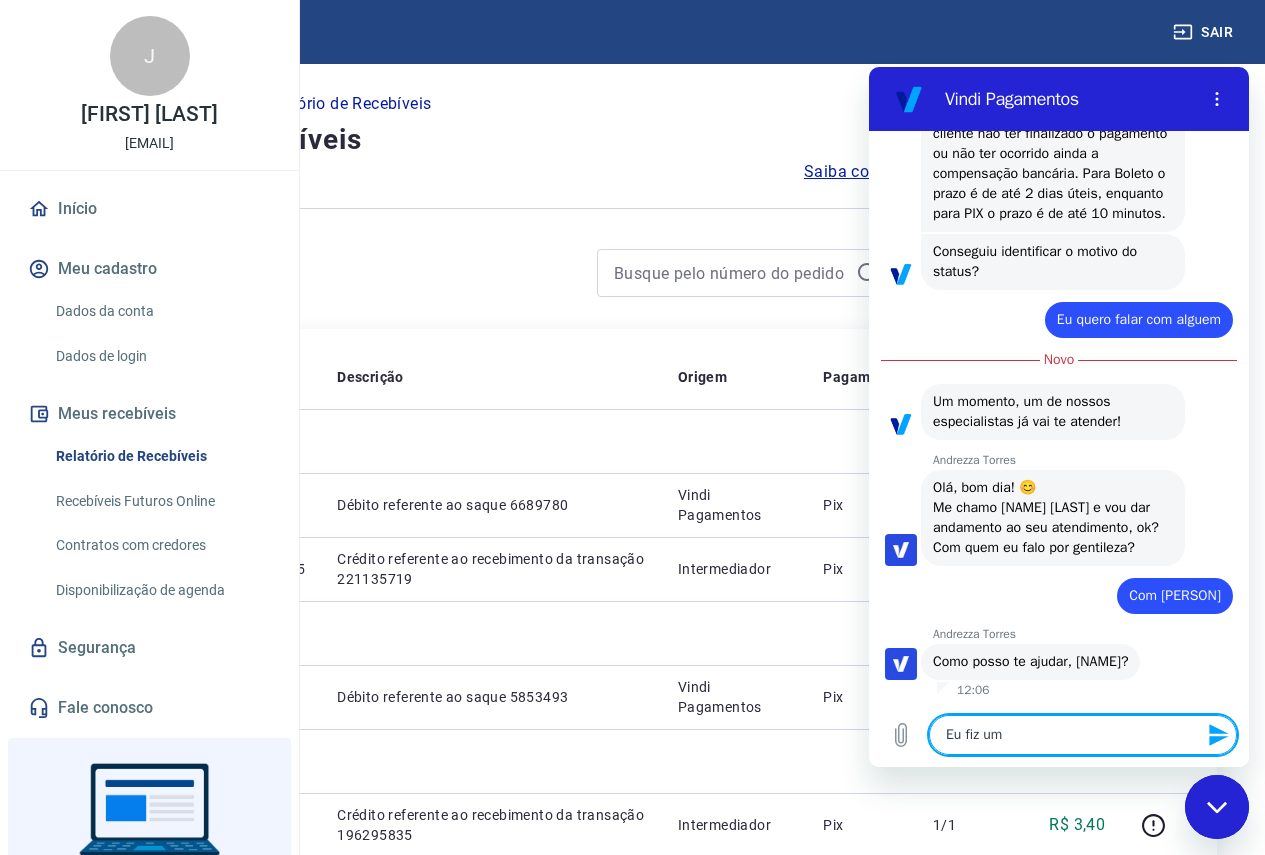 type on "Eu fiz um" 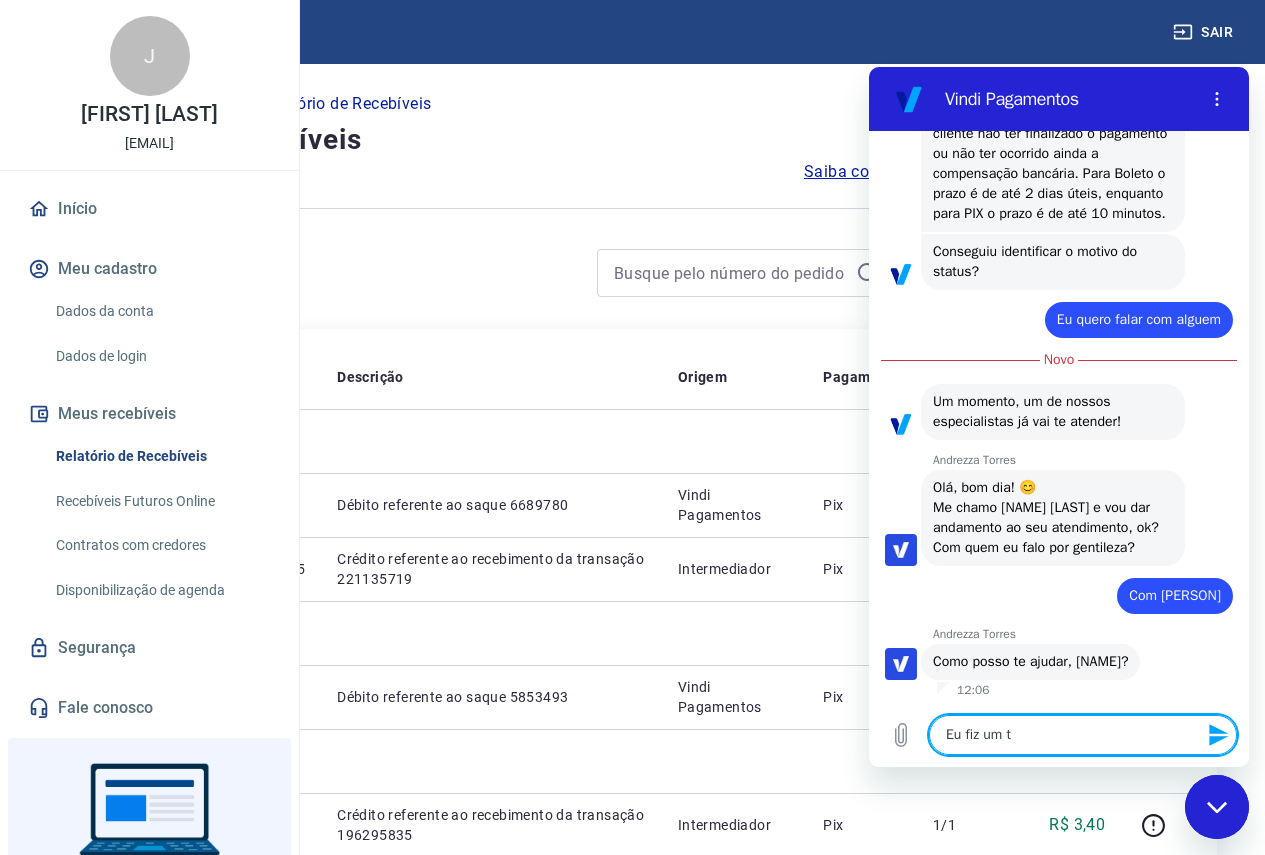 type on "Eu fiz um te" 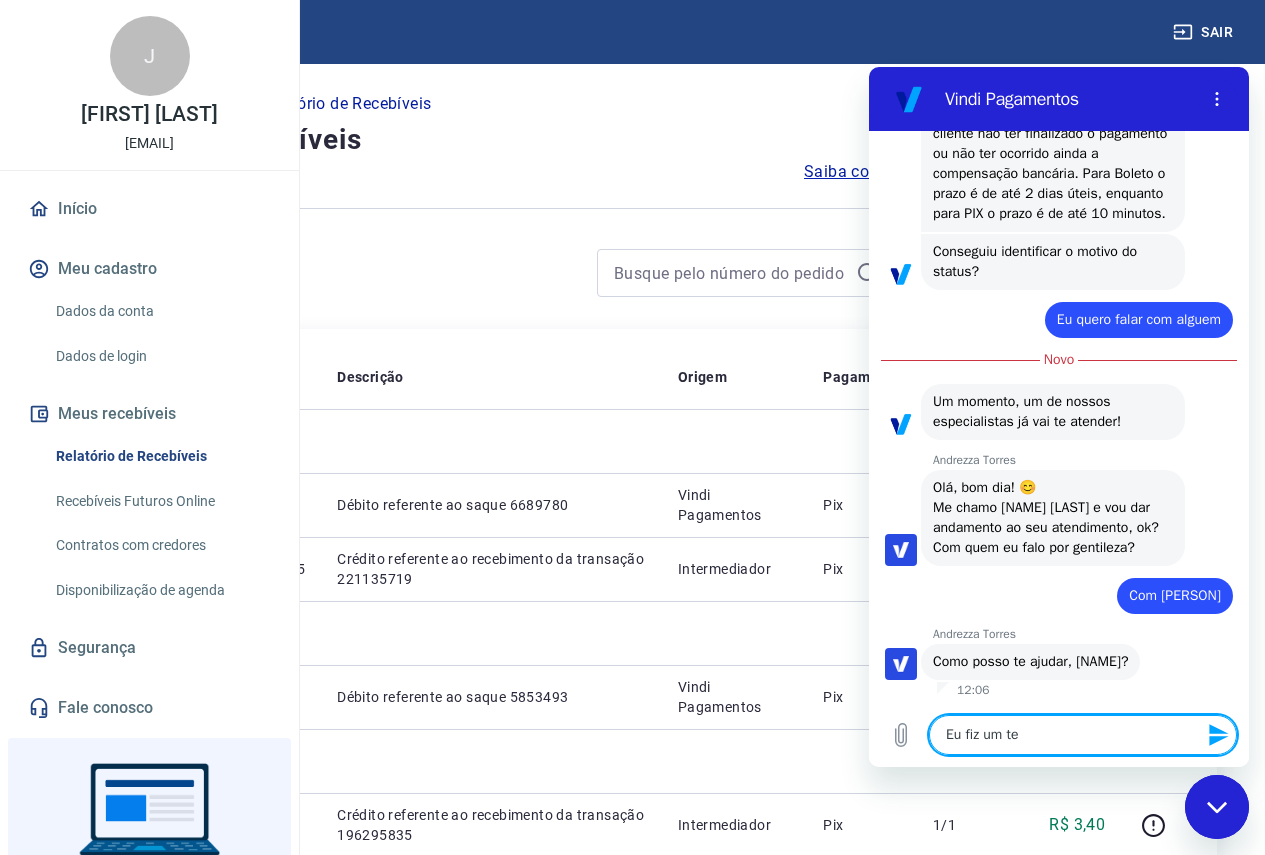 type on "Eu fiz um tes" 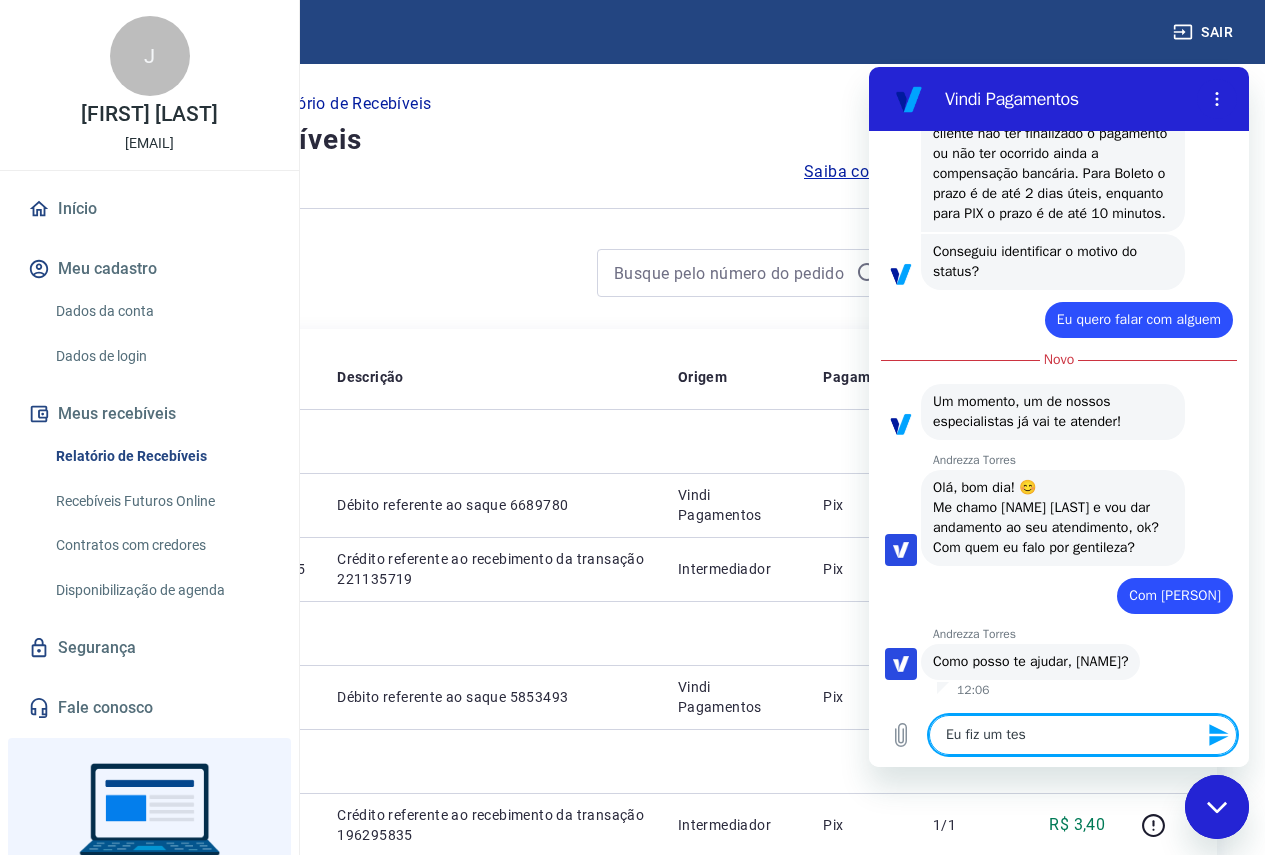type on "Eu fiz um test" 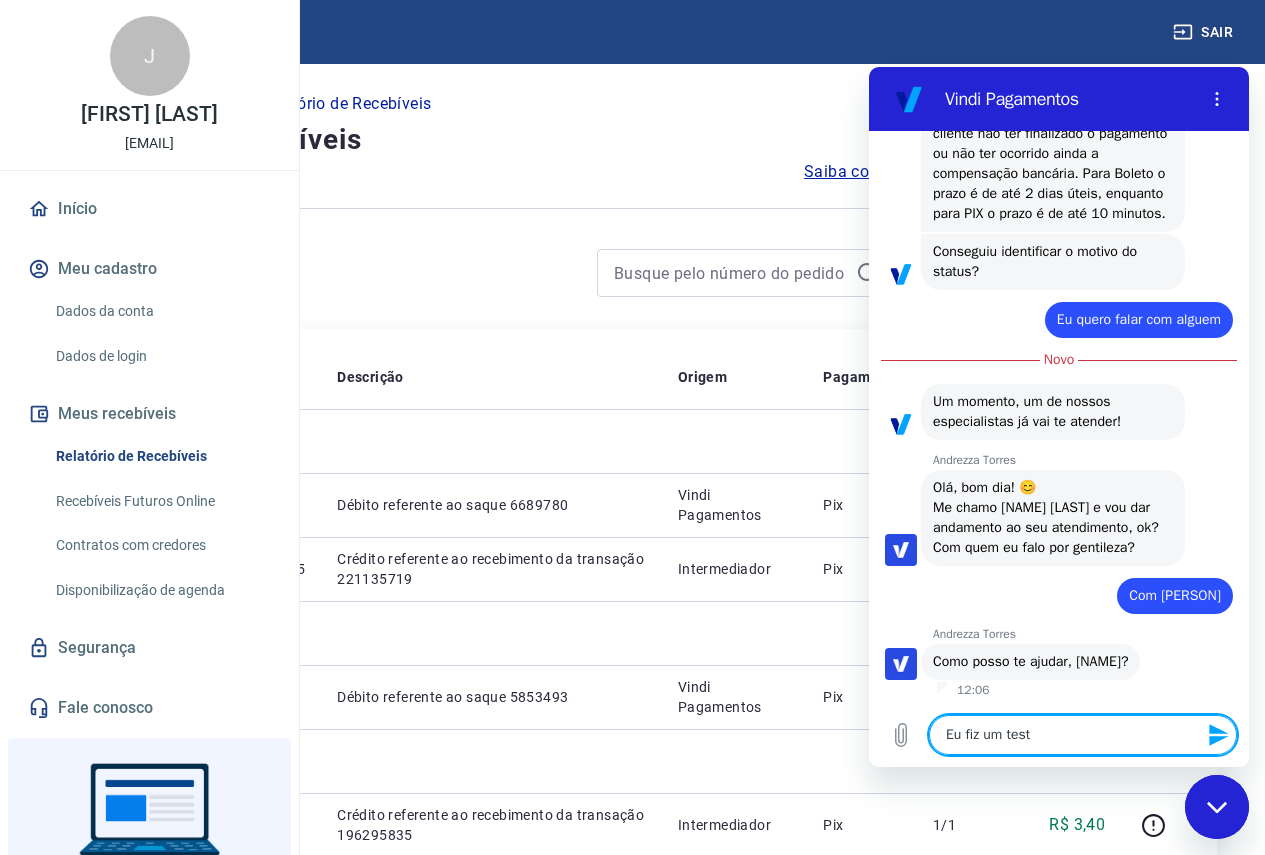 type on "Eu fiz um teste" 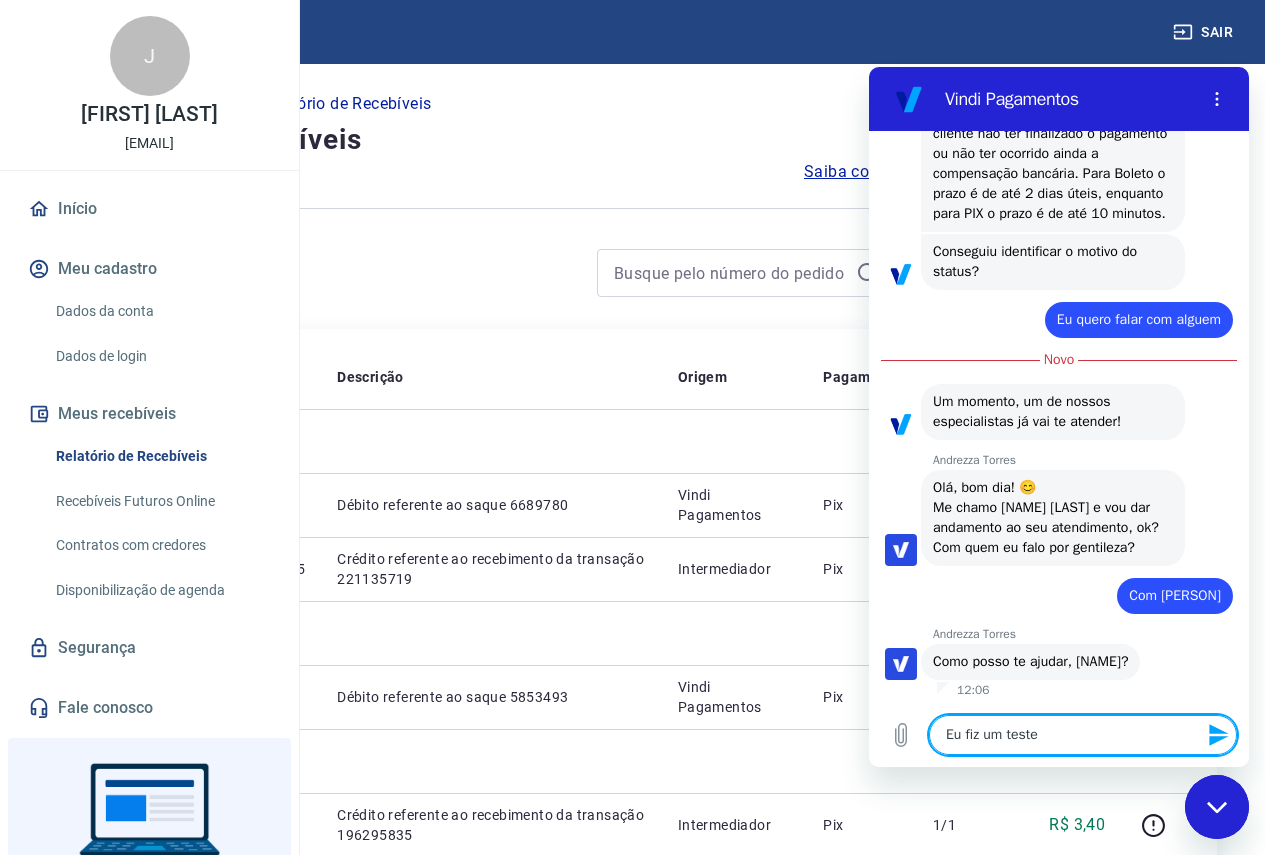 type on "Eu fiz um teste" 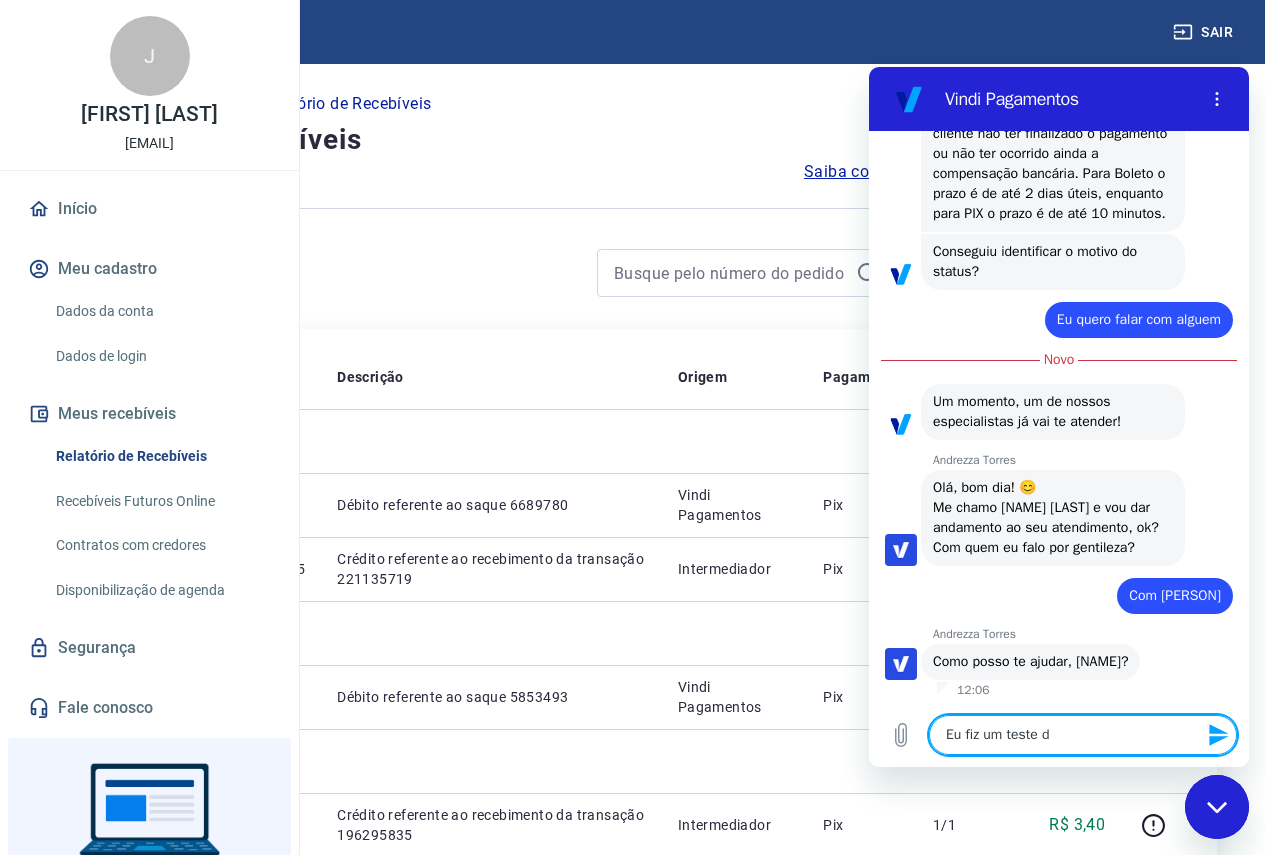 type on "Eu fiz um teste de" 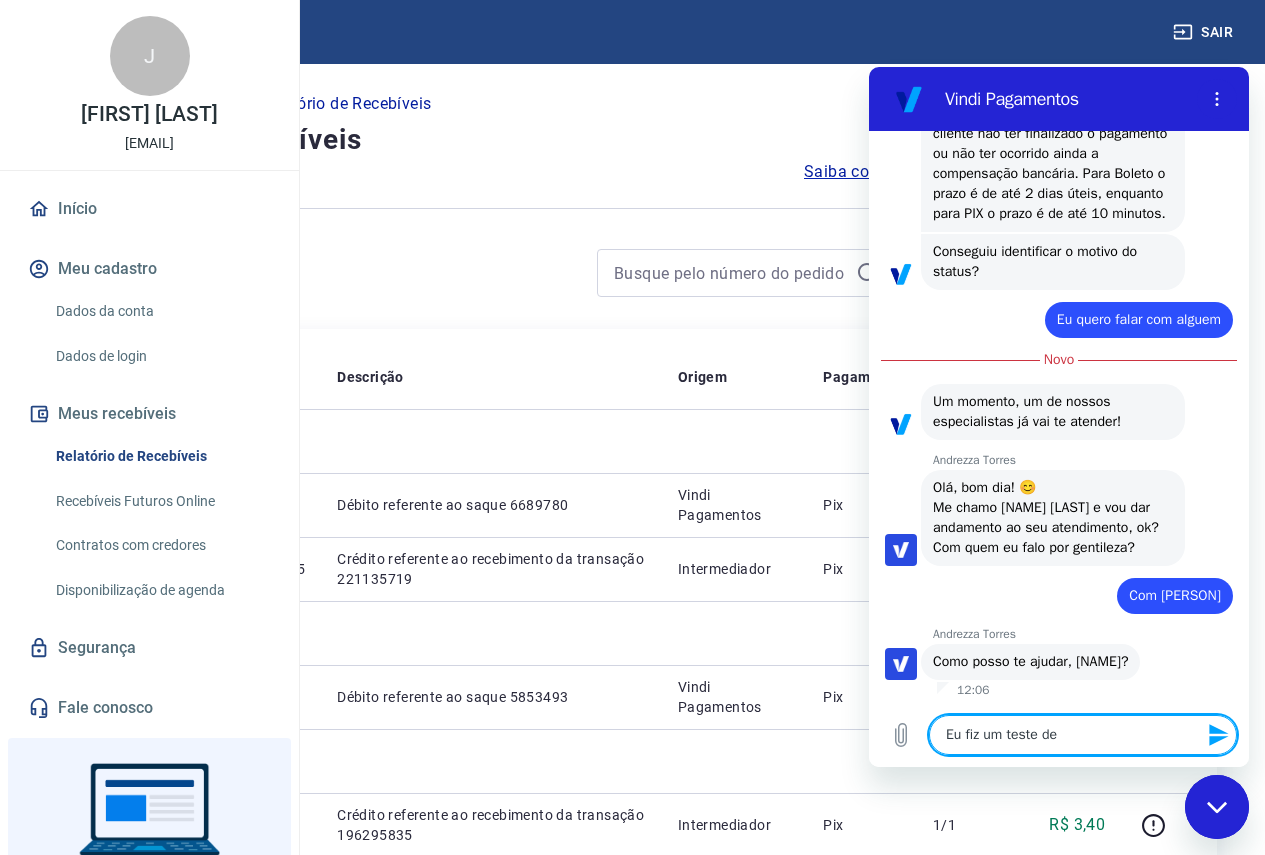 type on "Eu fiz um teste de" 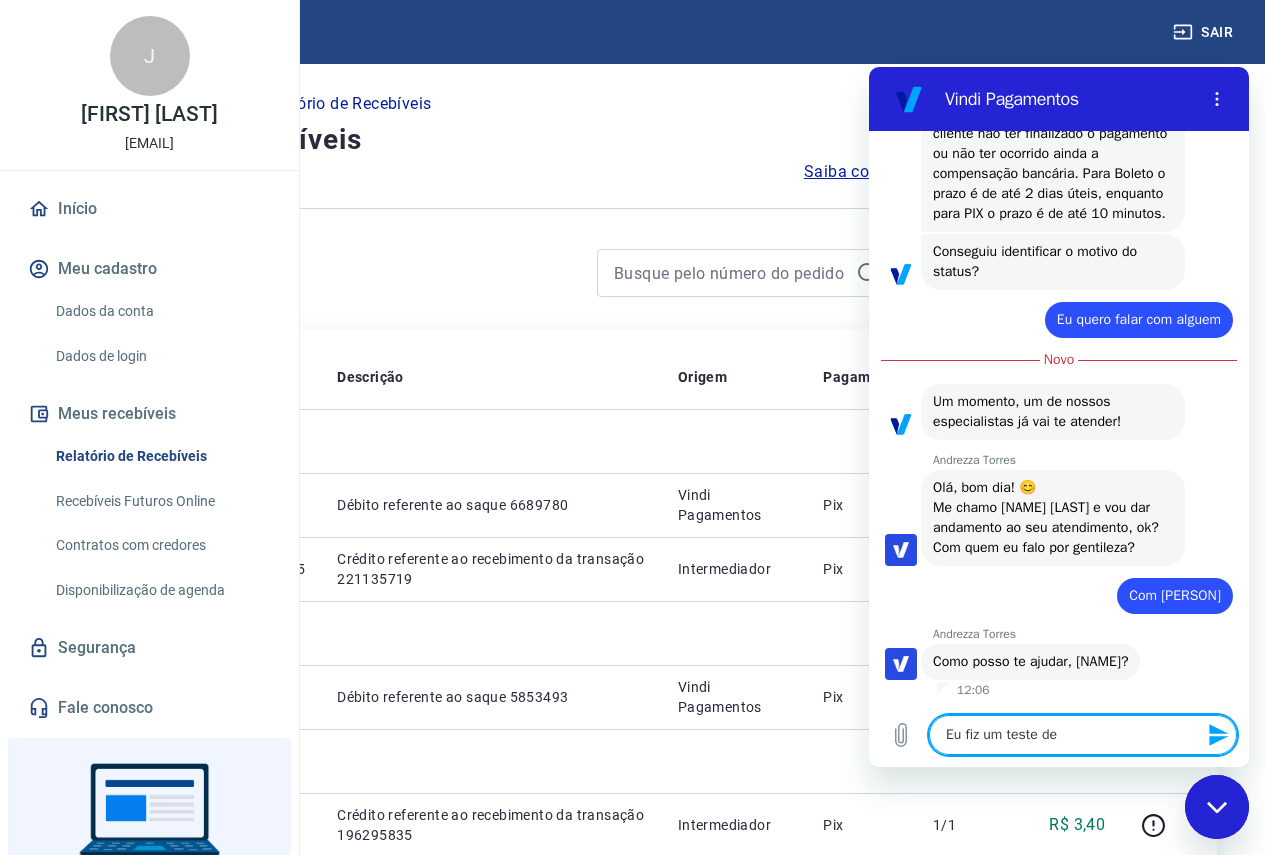 type on "Eu fiz um teste de p" 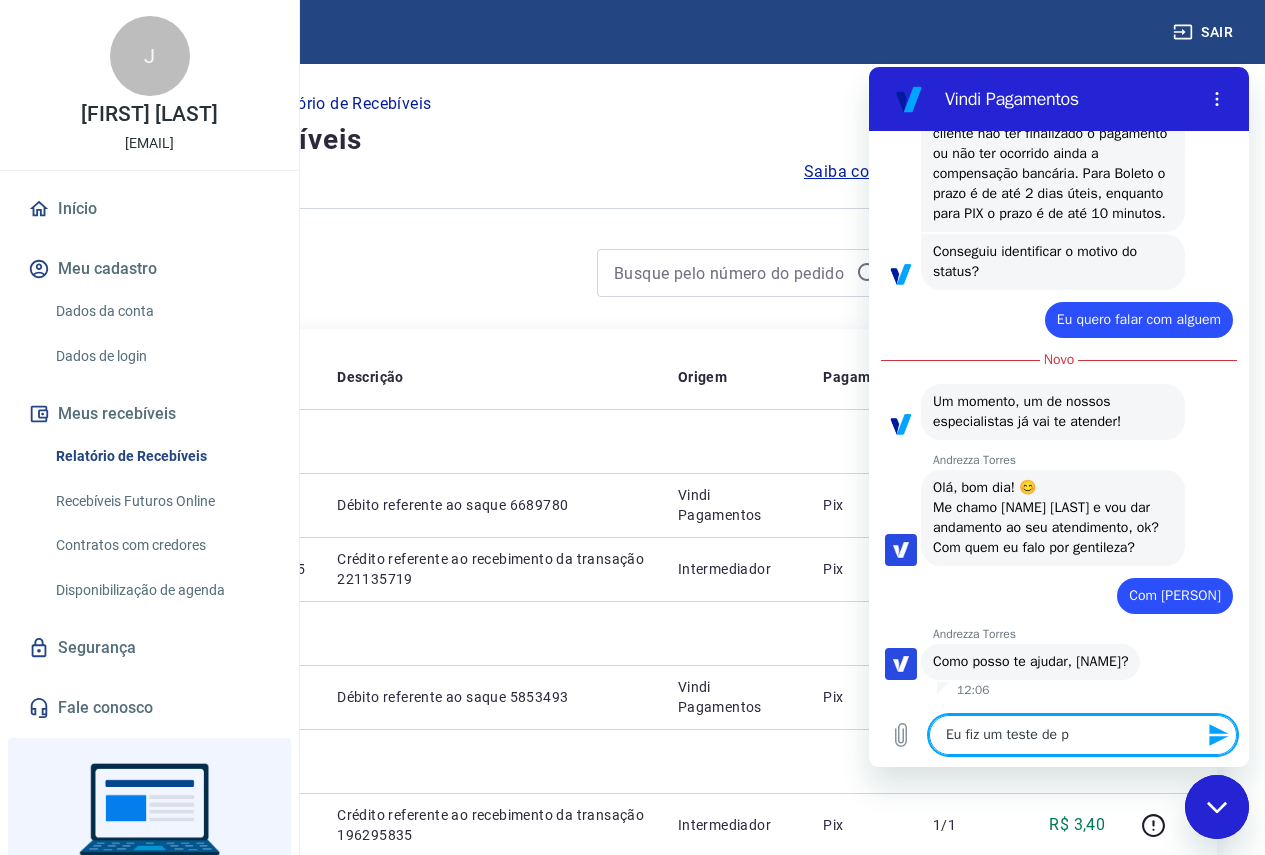 type on "Eu fiz um teste de pa" 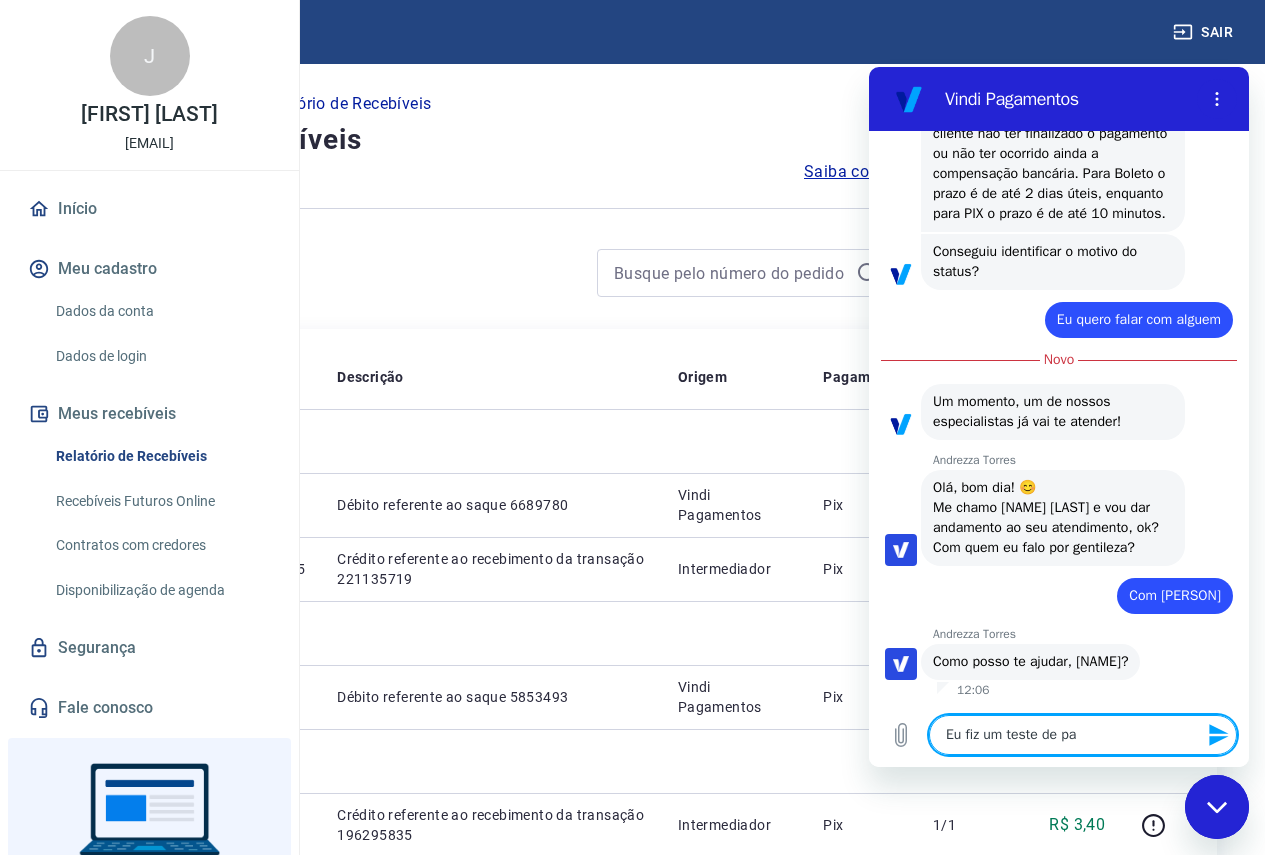 type on "Eu fiz um teste de pag" 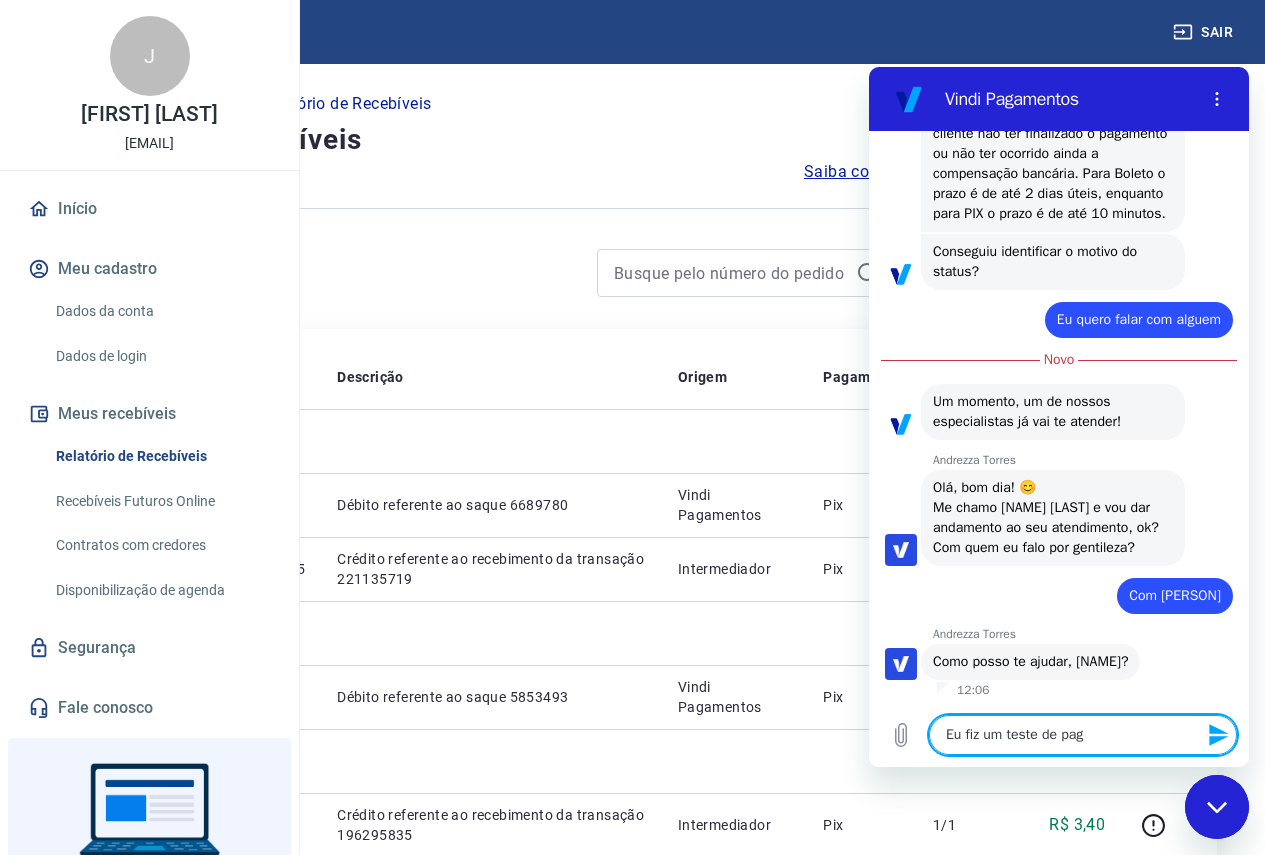 type on "Eu fiz um teste de paga" 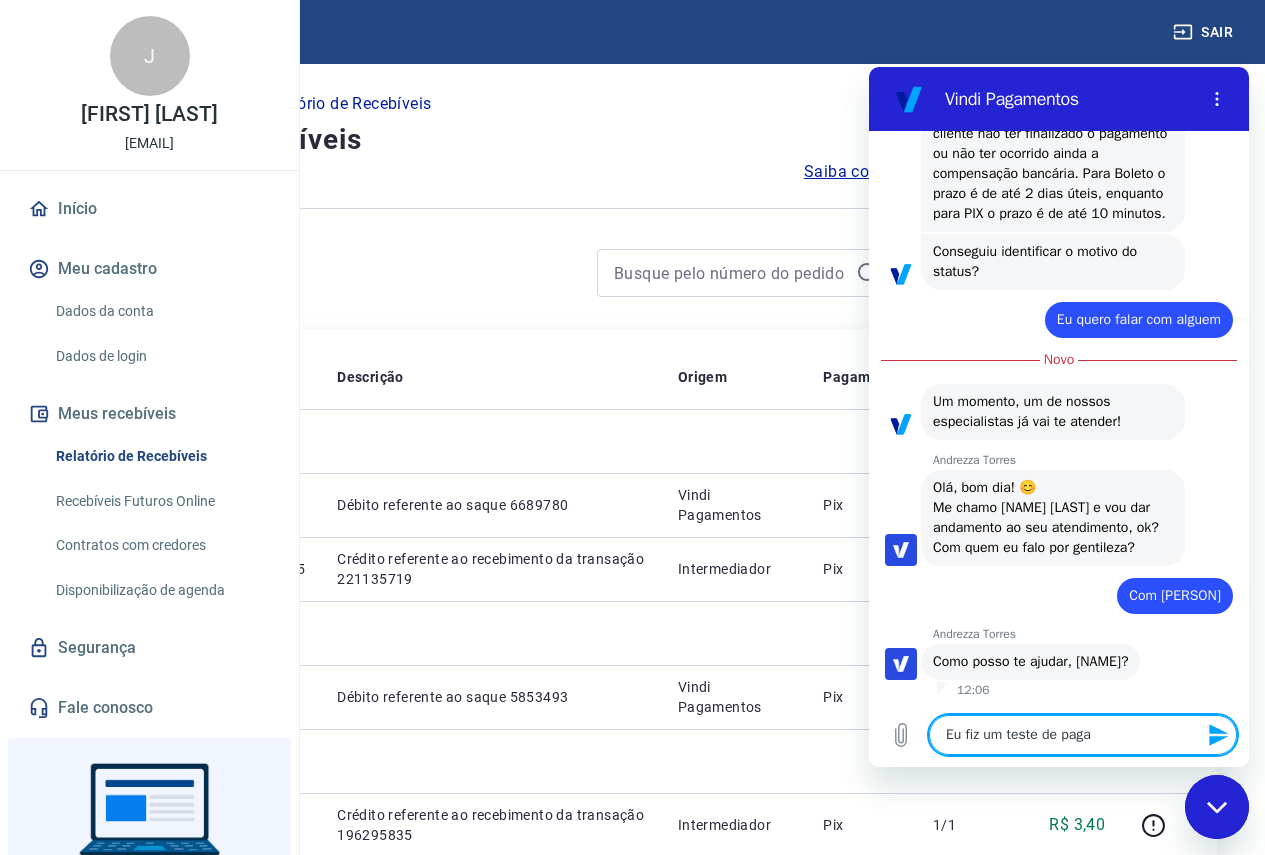 type on "Eu fiz um teste de pagam" 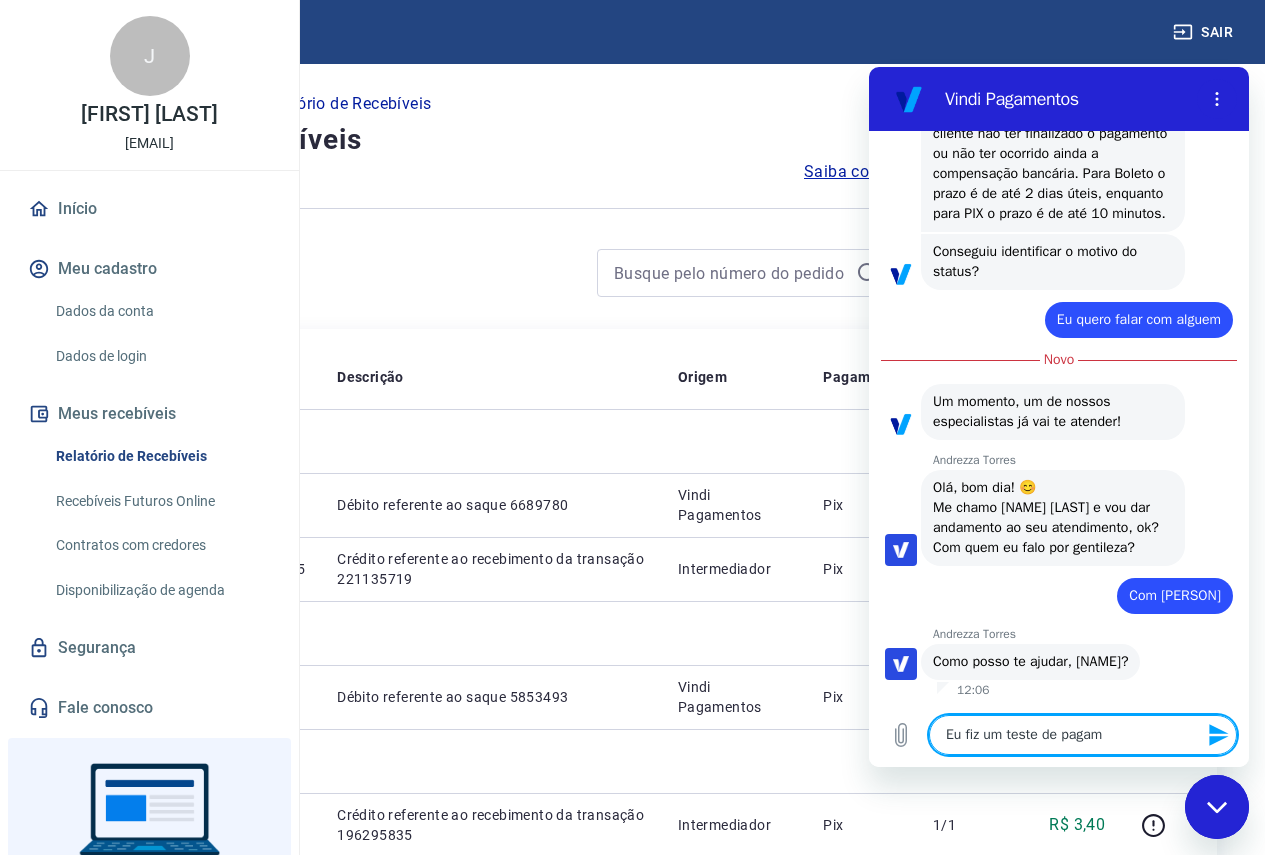 type on "Eu fiz um teste de pagame" 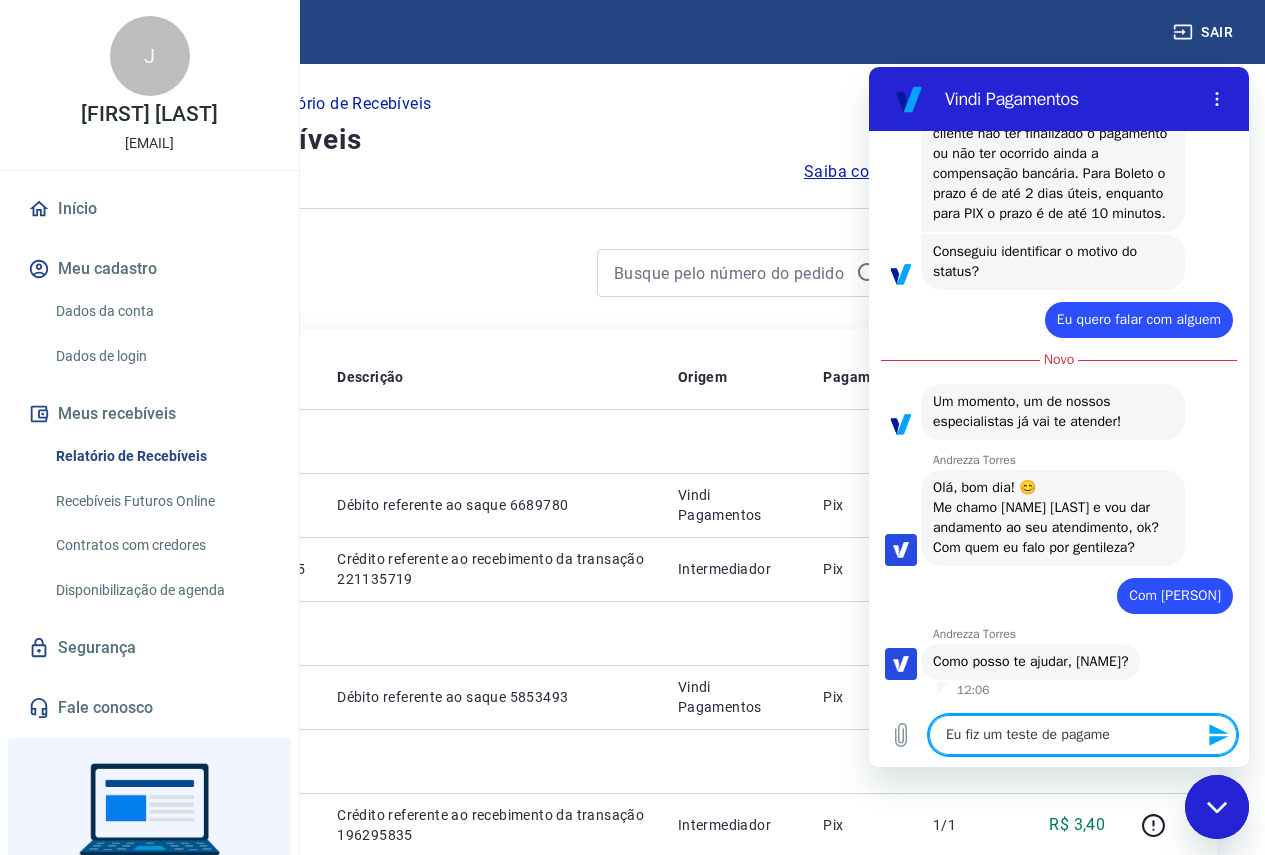 type on "Eu fiz um teste de pagamen" 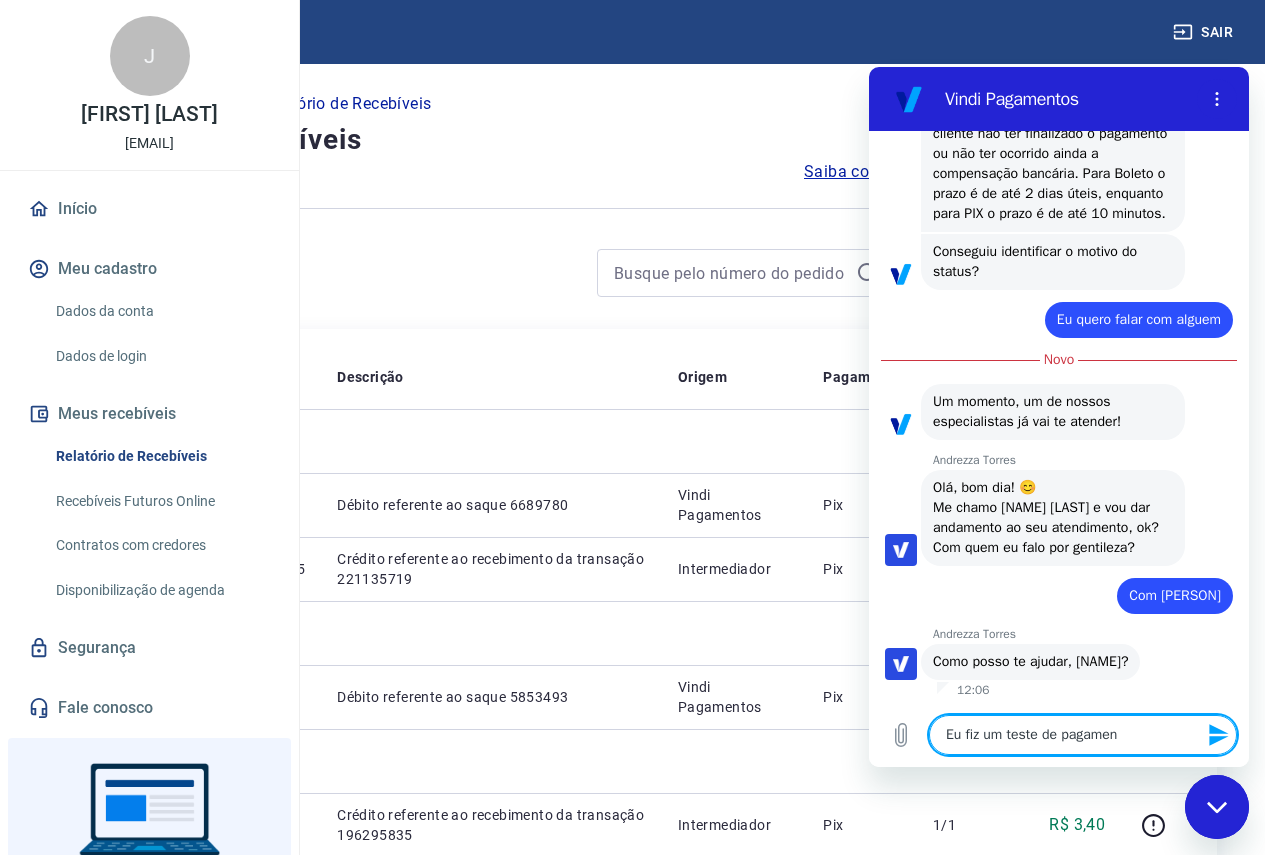 type on "Eu fiz um teste de pagament" 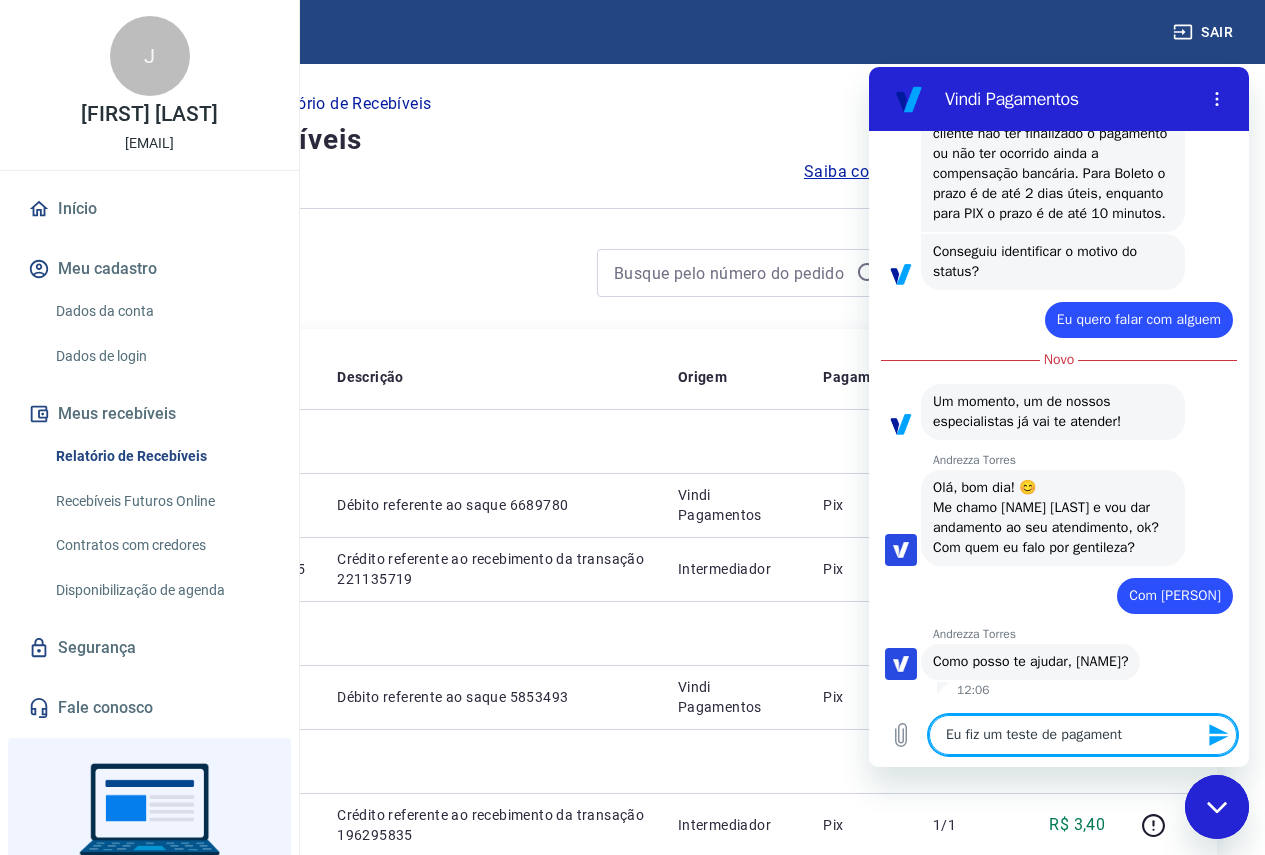 type on "Eu fiz um teste de pagamento" 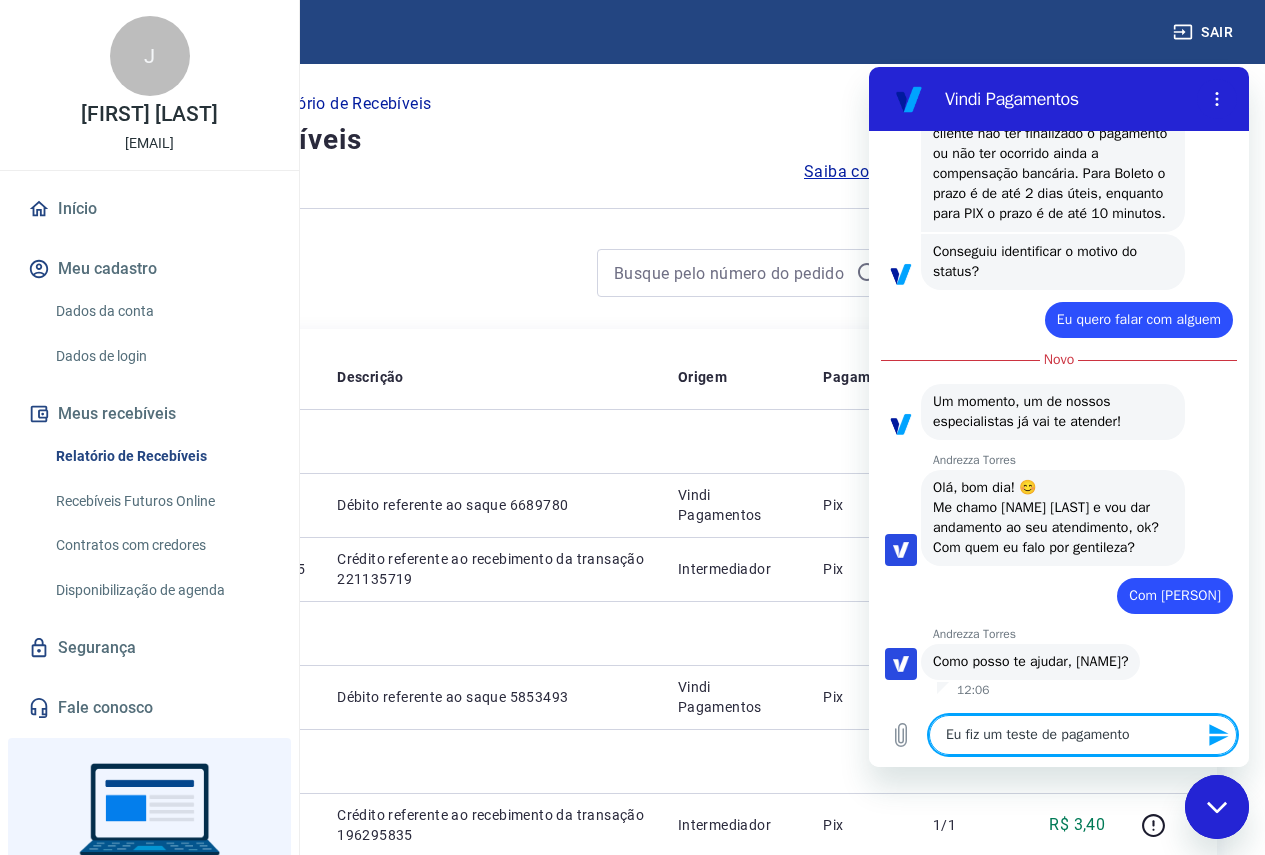 type on "Eu fiz um teste de pagamento" 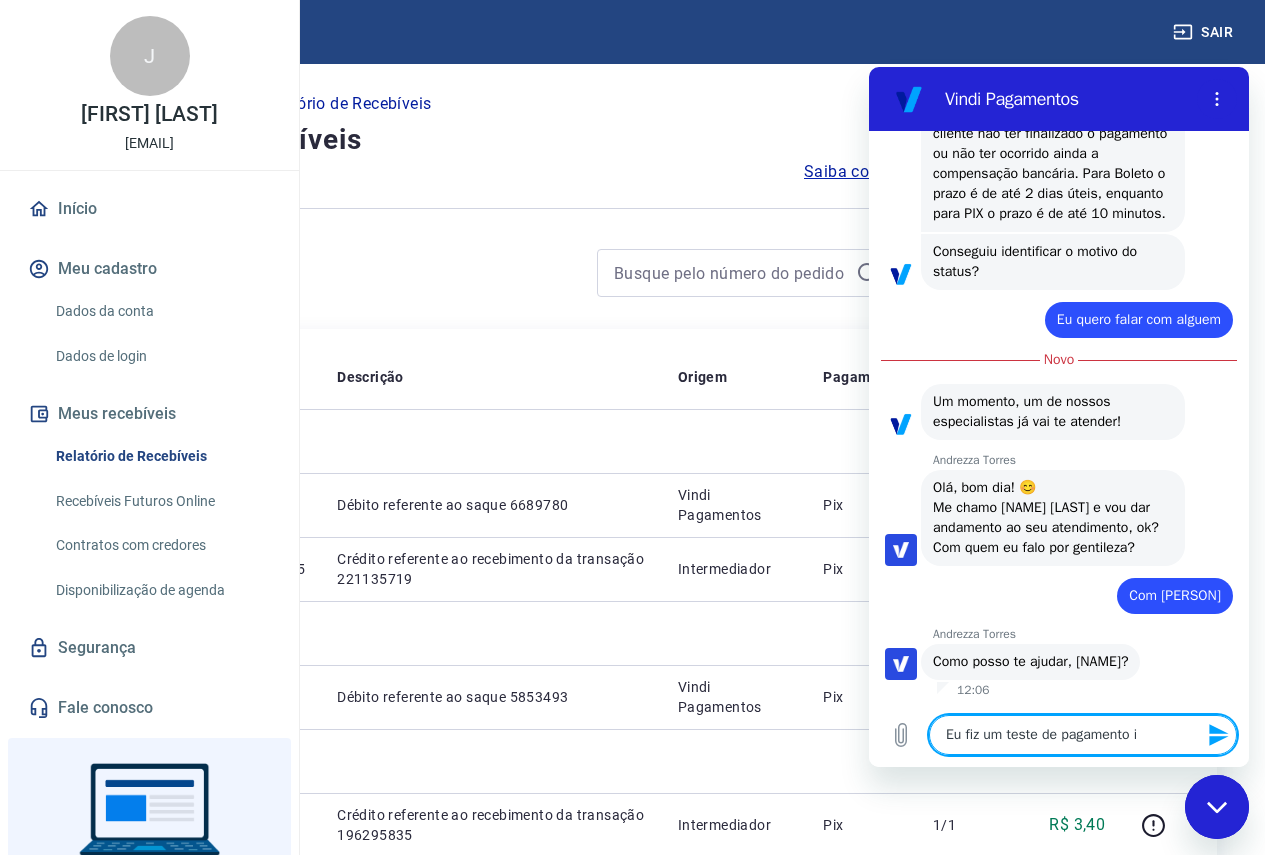 type on "Eu fiz um teste de pagamento in" 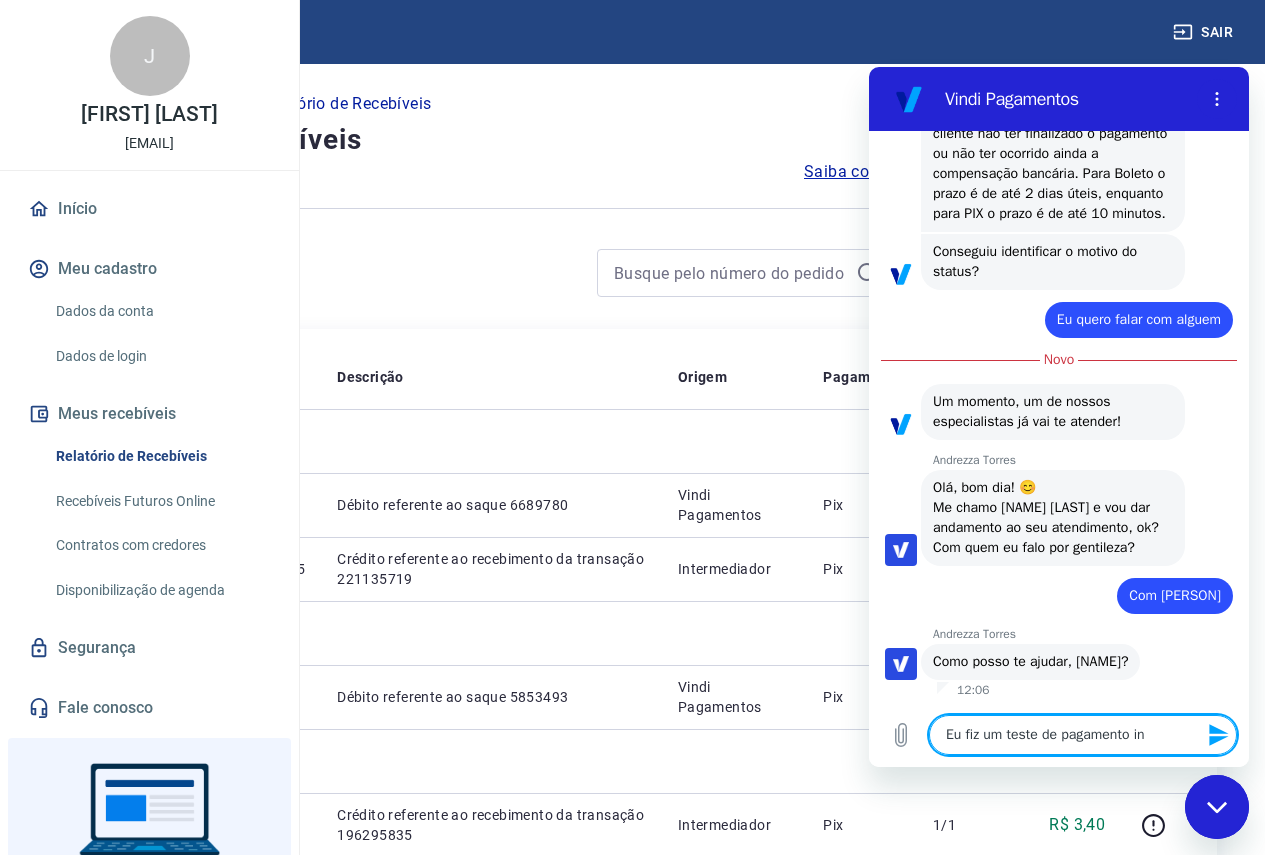 type on "Eu fiz um teste de pagamento i" 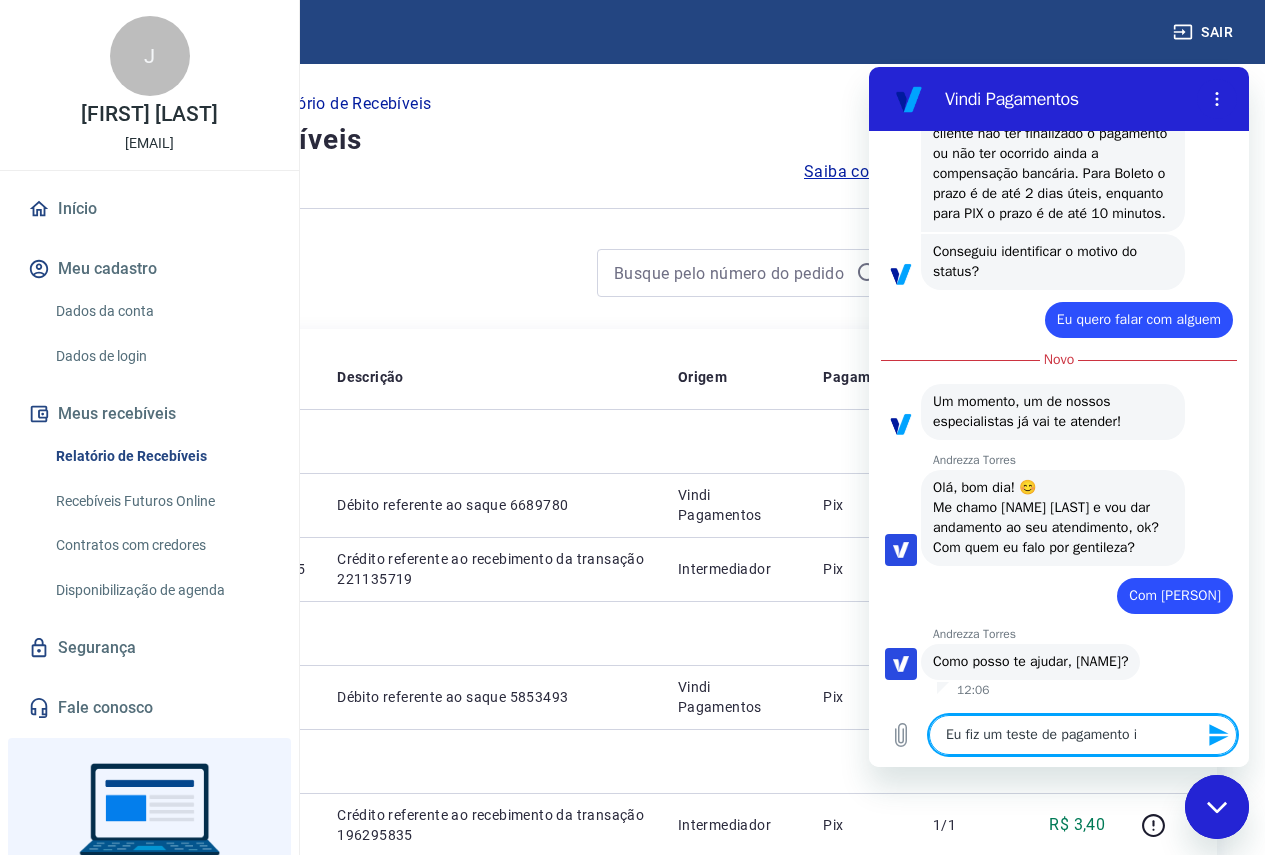 type on "Eu fiz um teste de pagamento" 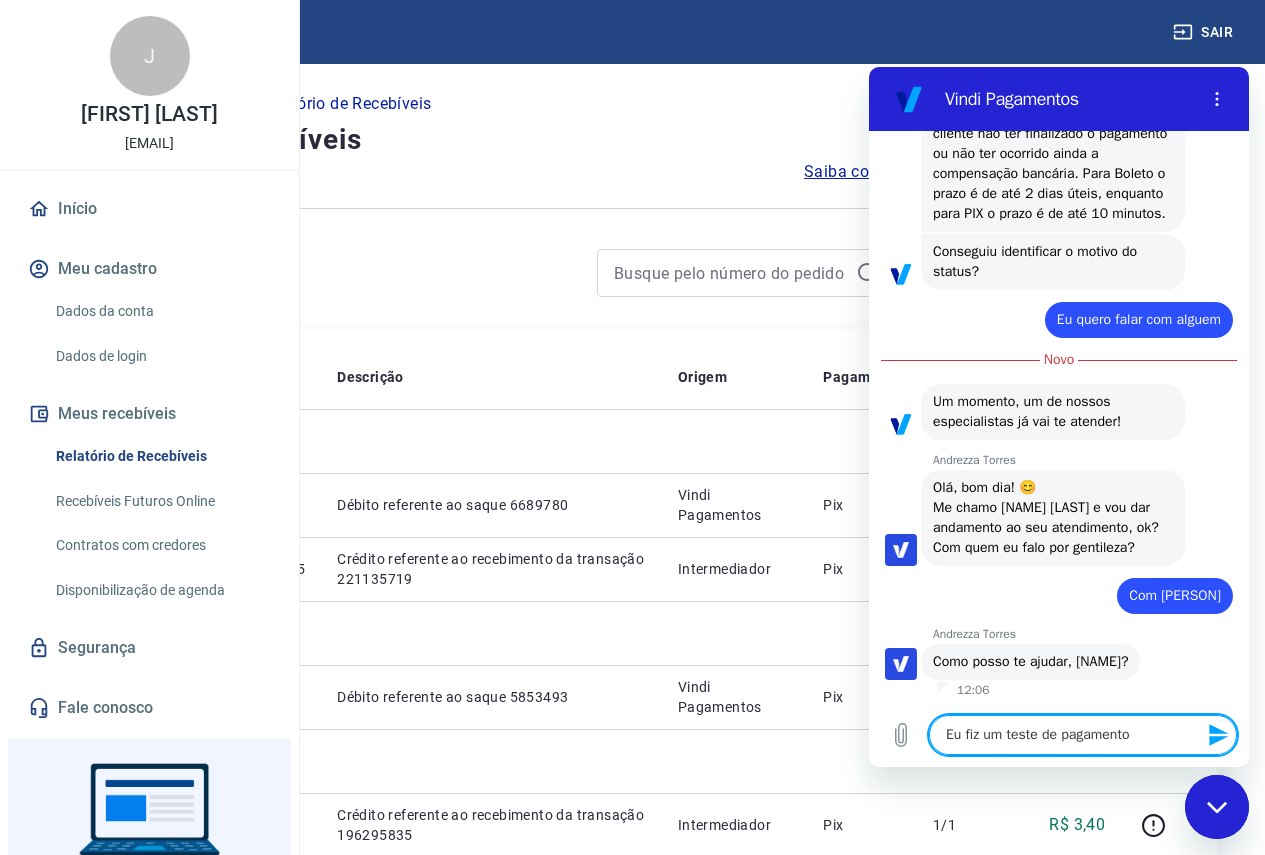 type on "Eu fiz um teste de pagamento o" 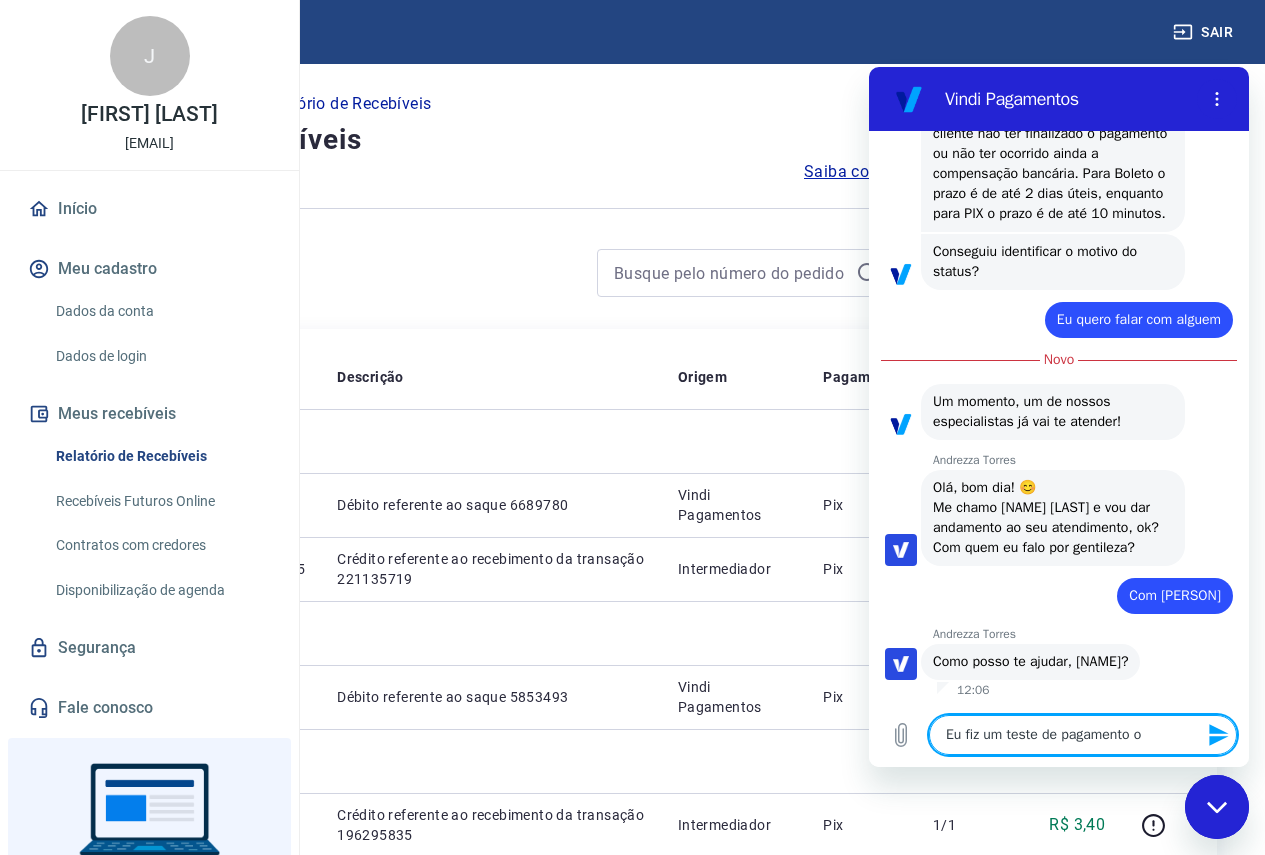 type on "Eu fiz um teste de pagamento on" 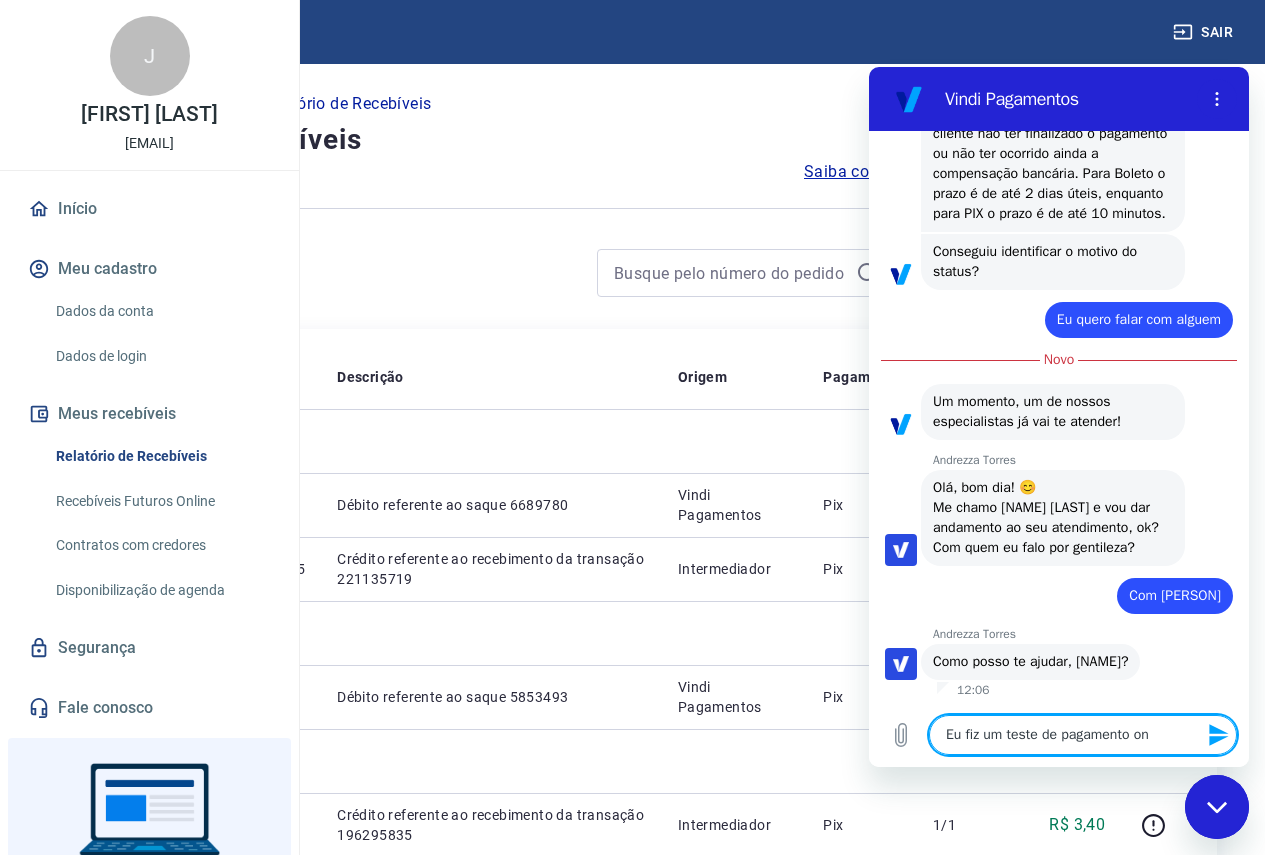 type on "Eu fiz um teste de pagamento ont" 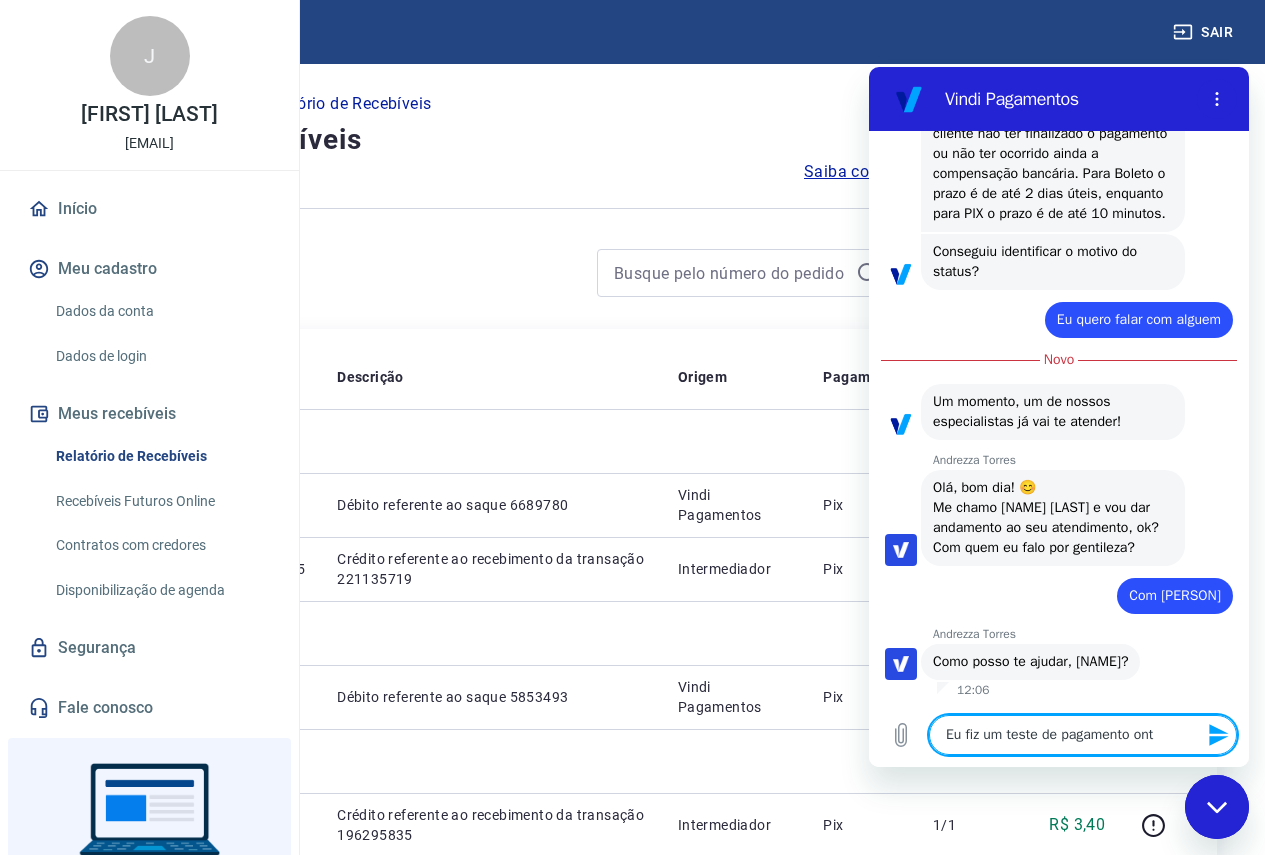 type on "Eu fiz um teste de pagamento onte" 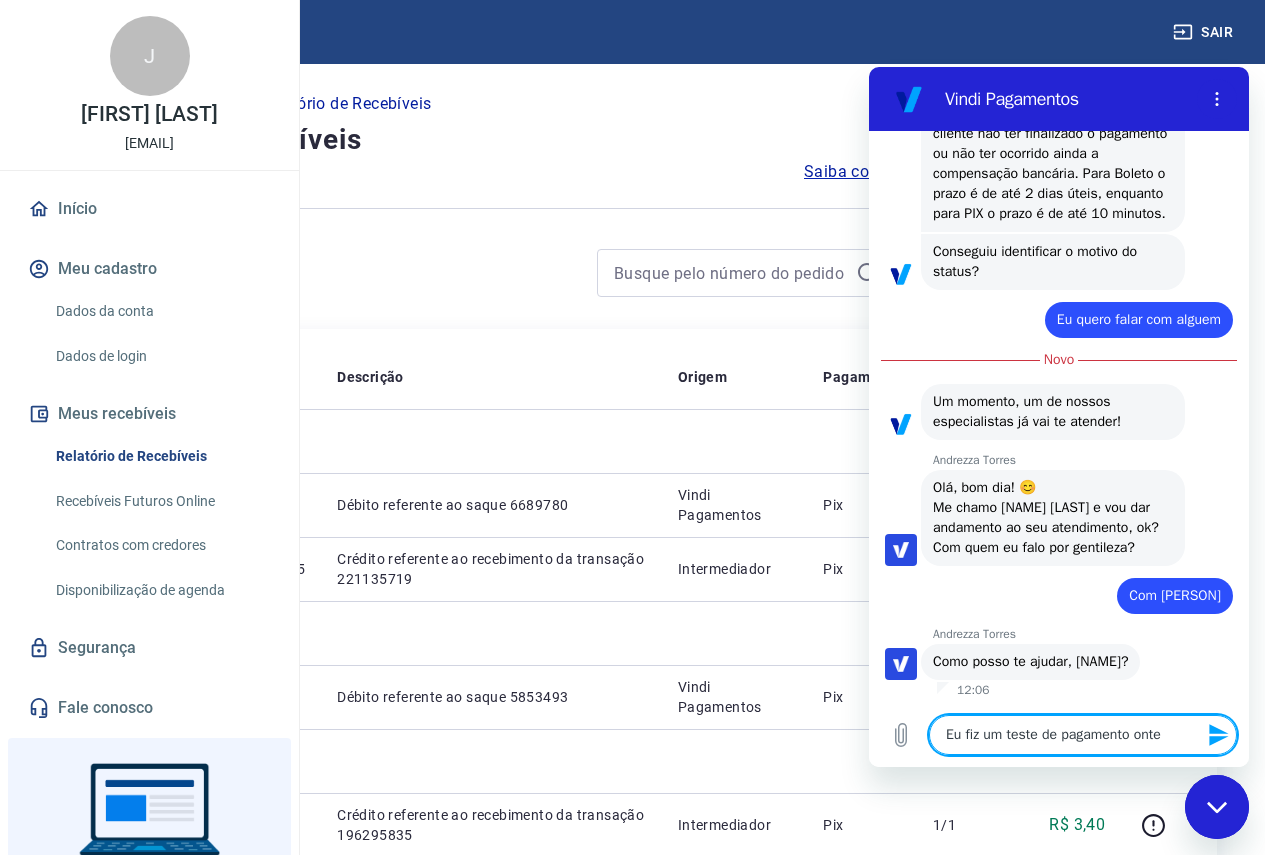 type on "Eu fiz um teste de pagamento onte" 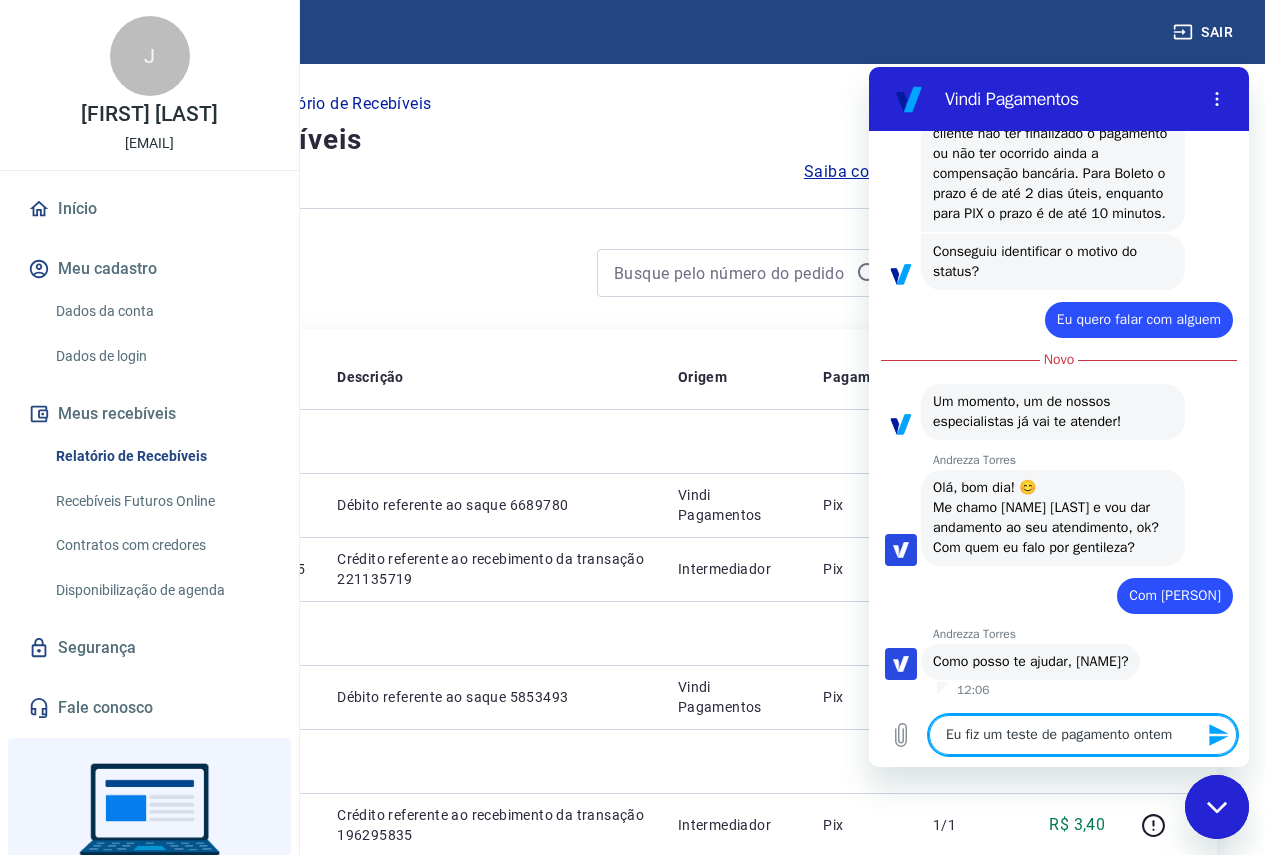 type on "Eu fiz um teste de pagamento ontem" 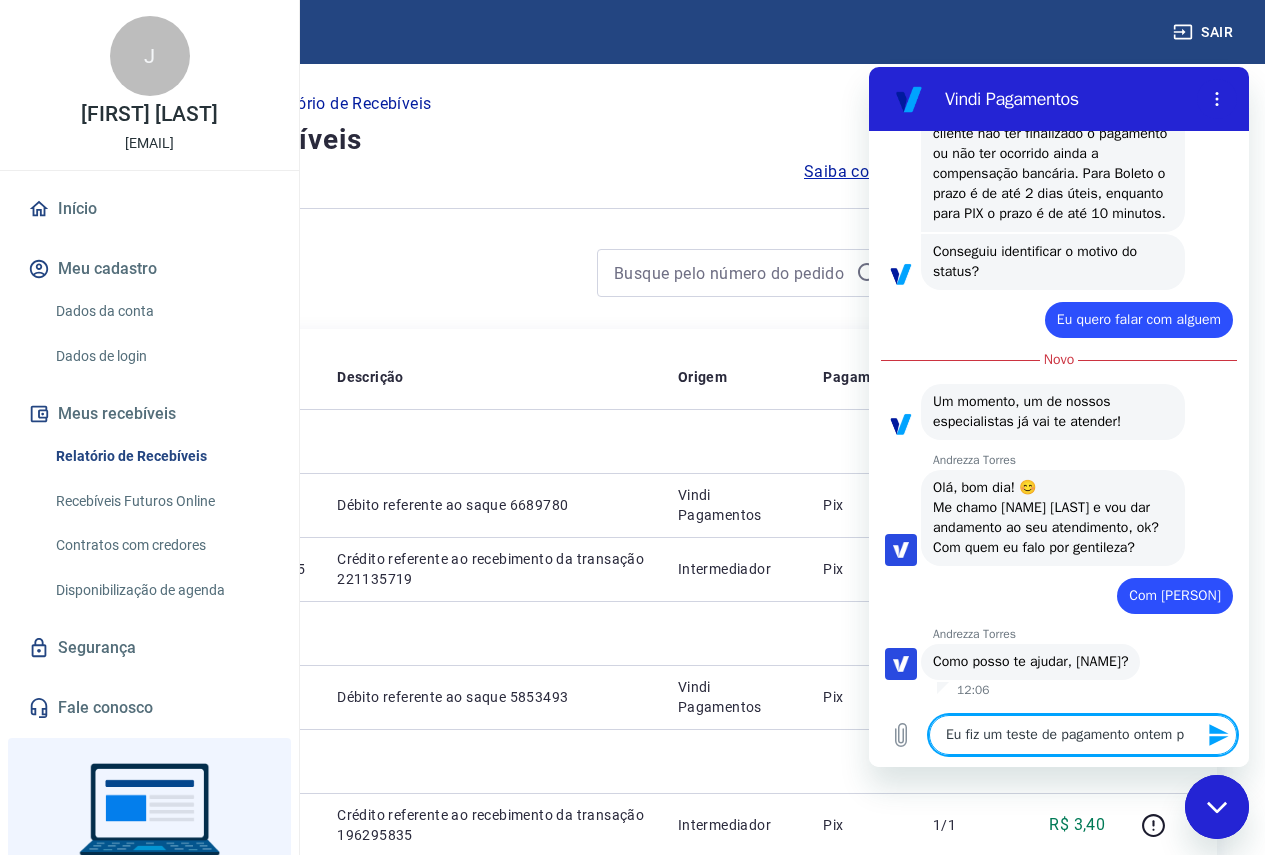 type on "Eu fiz um teste de pagamento ontem pa" 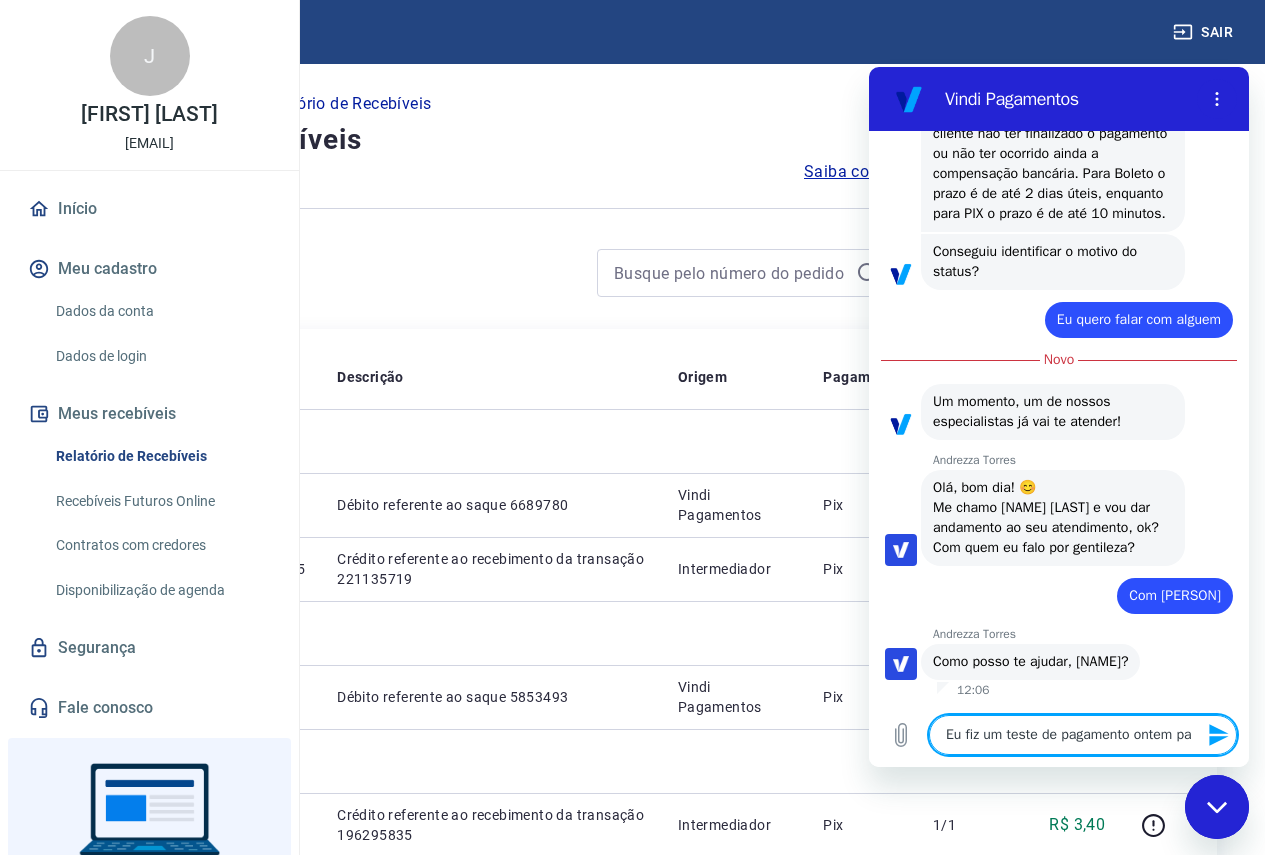 type on "Eu fiz um teste de pagamento ontem par" 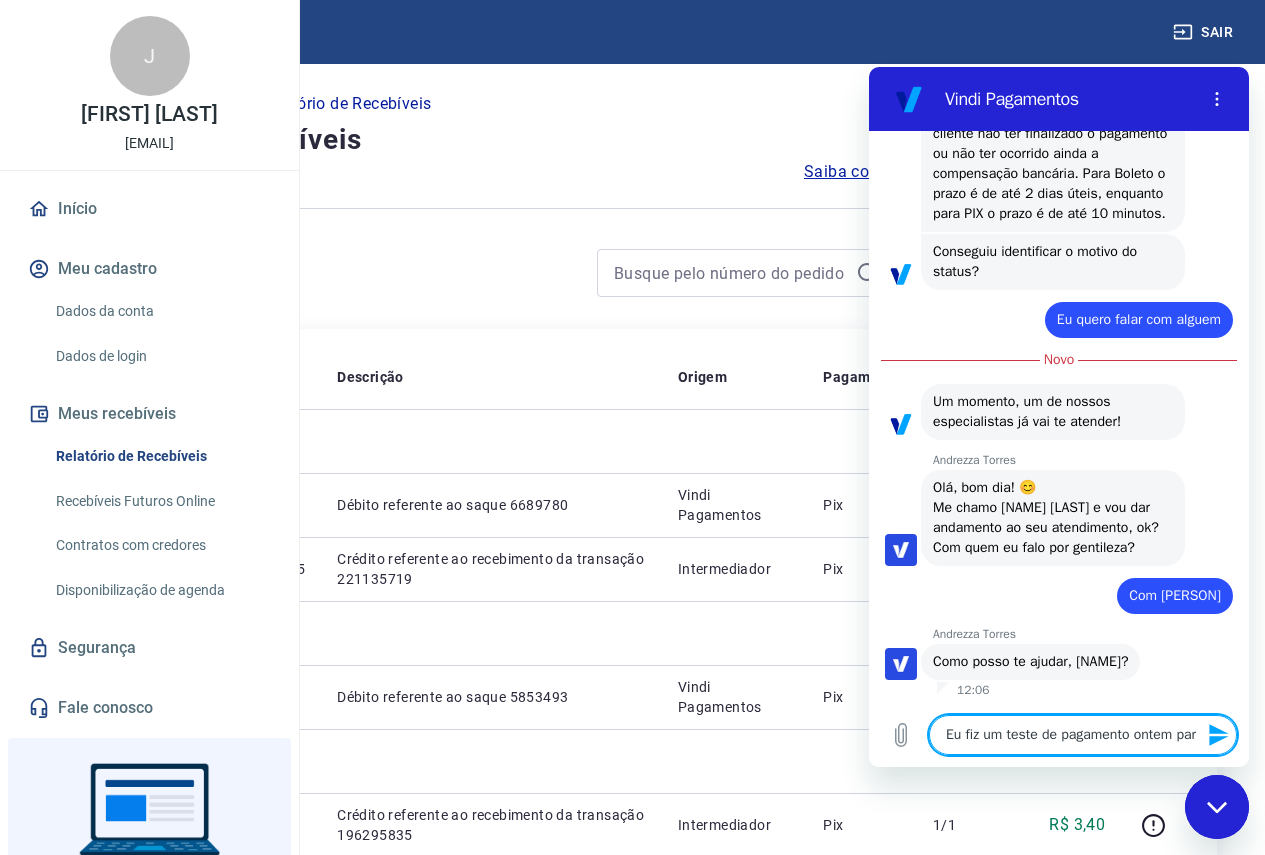 scroll, scrollTop: 1999, scrollLeft: 0, axis: vertical 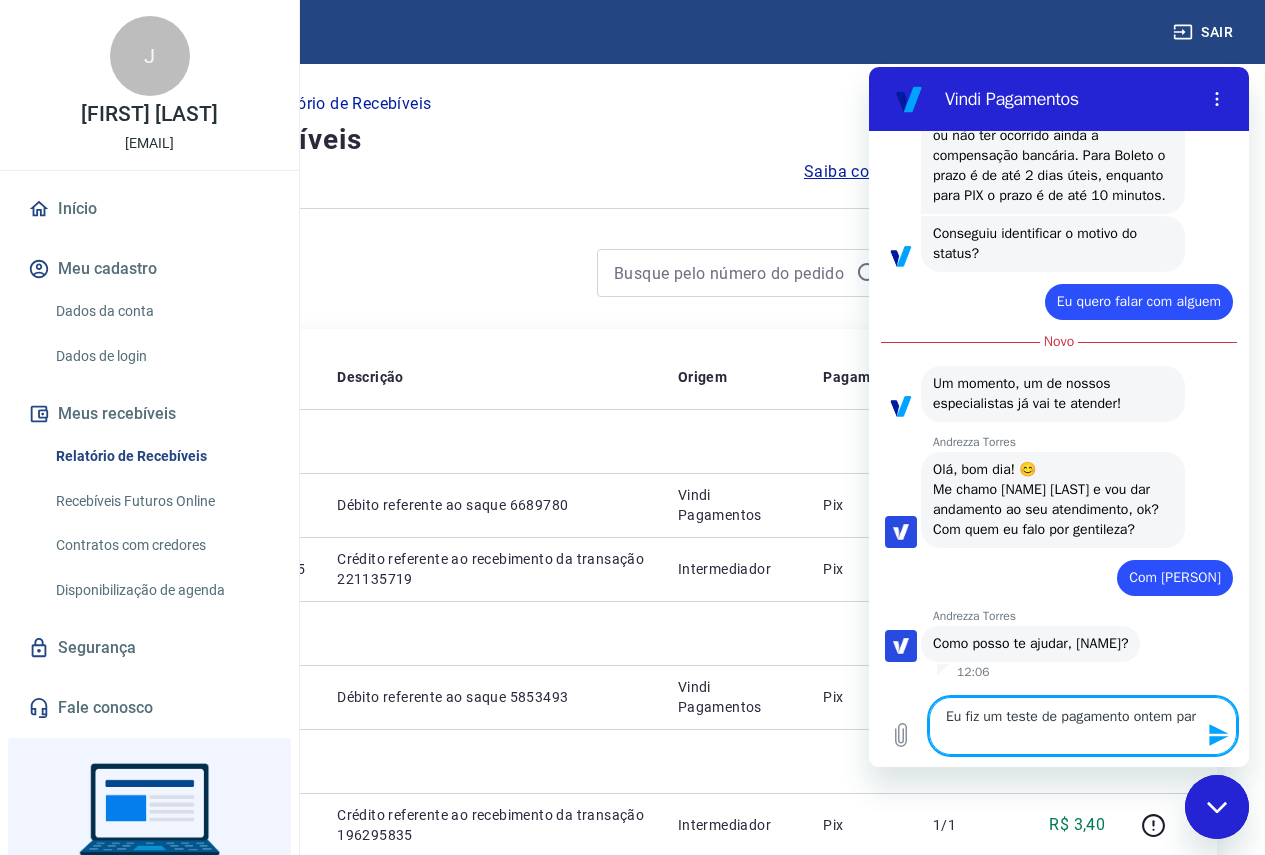 type on "Eu fiz um teste de pagamento ontem para" 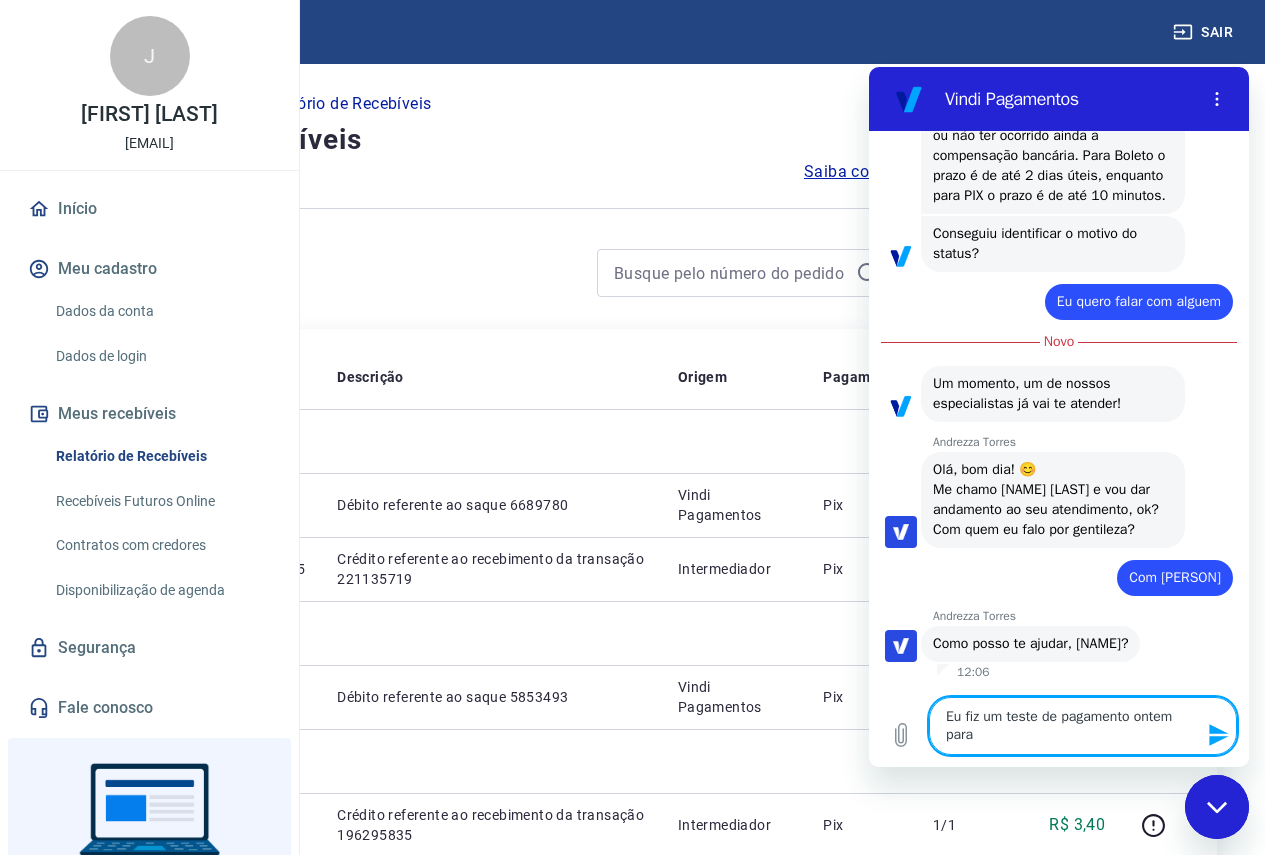 type on "Eu fiz um teste de pagamento ontem para" 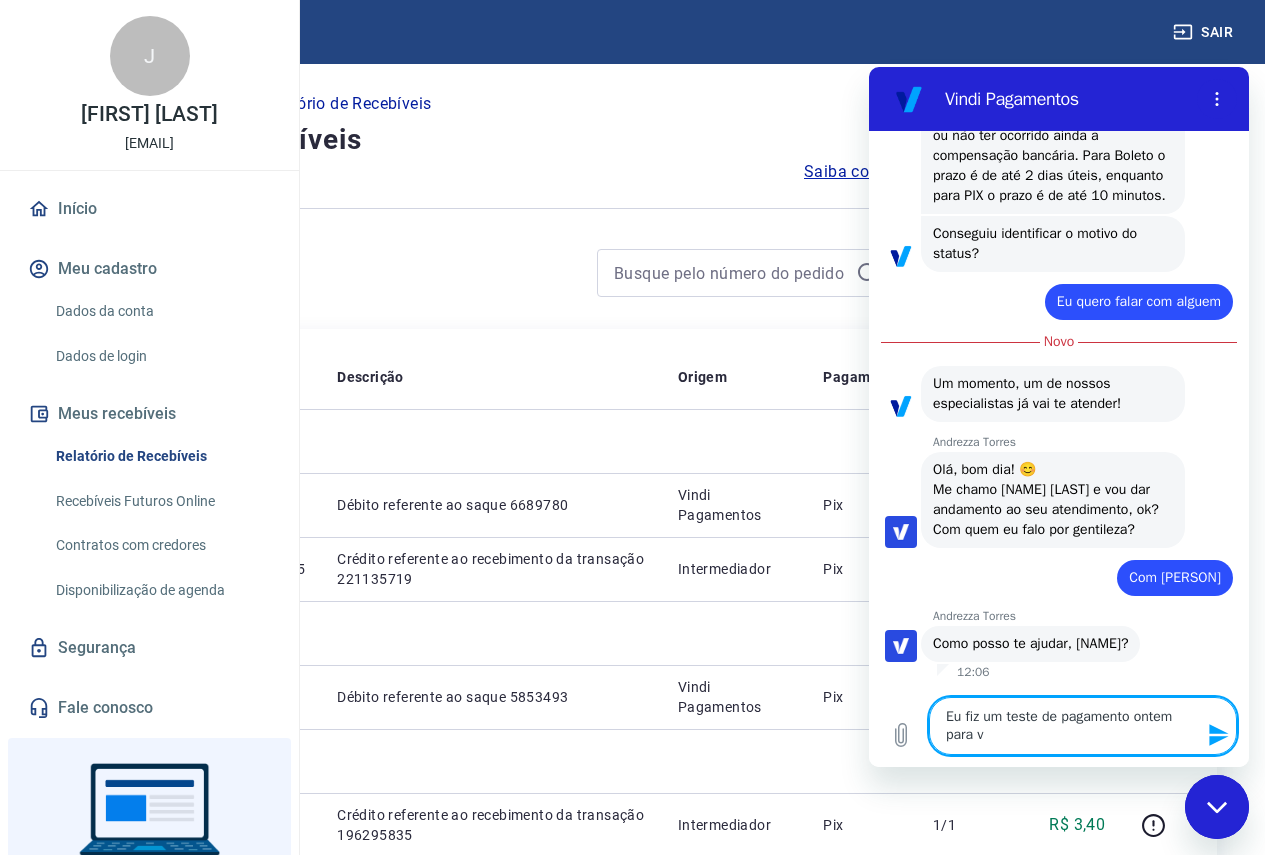 type on "Eu fiz um teste de pagamento ontem para ve" 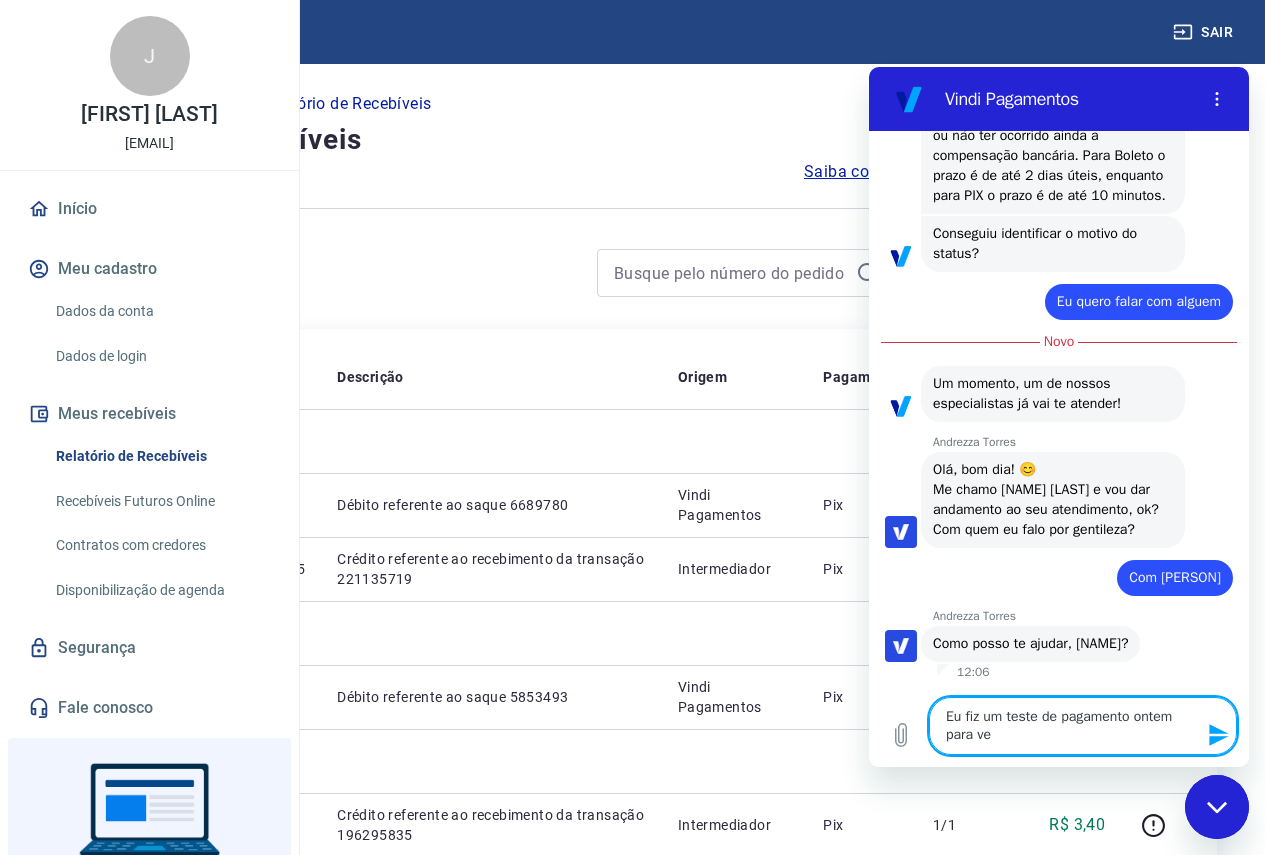 type on "Eu fiz um teste de pagamento ontem para ver" 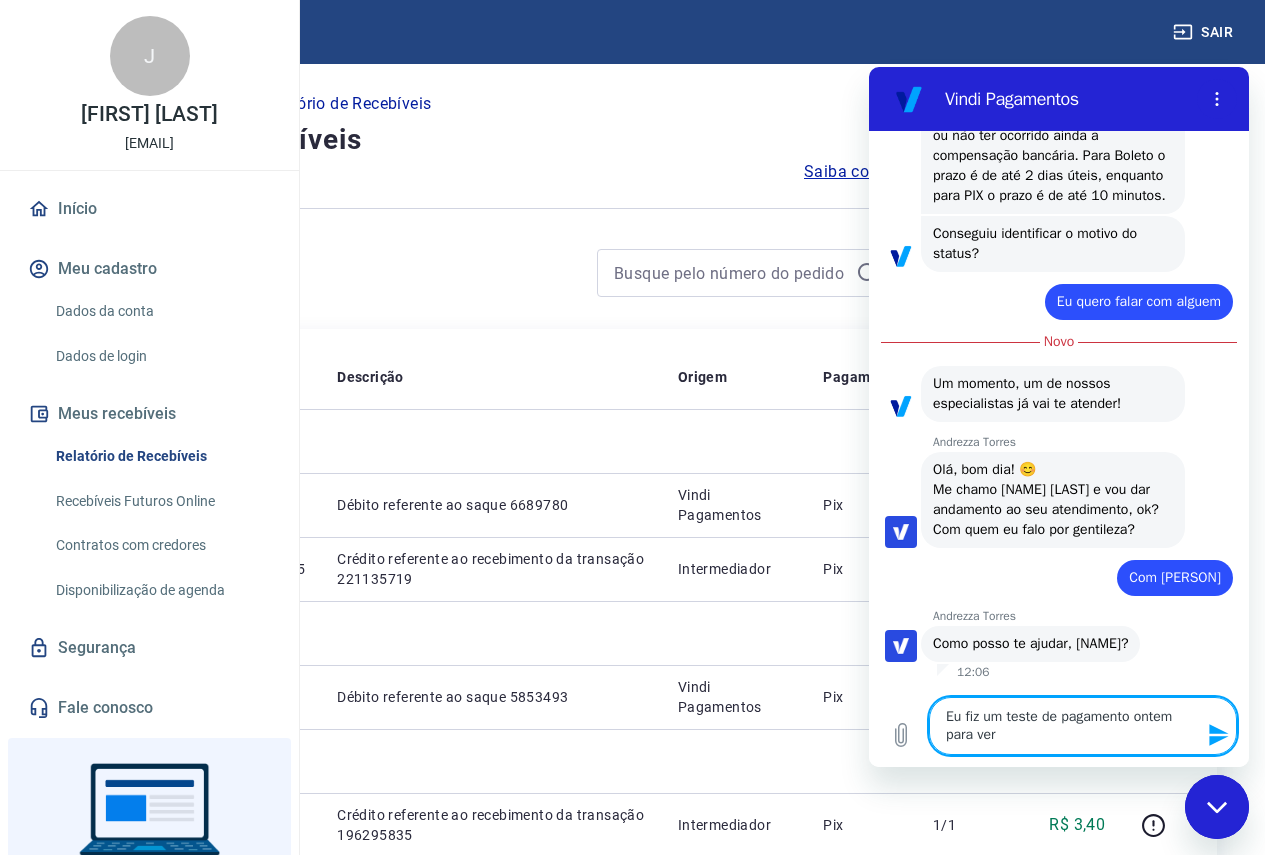 type on "Eu fiz um teste de pagamento ontem para ver" 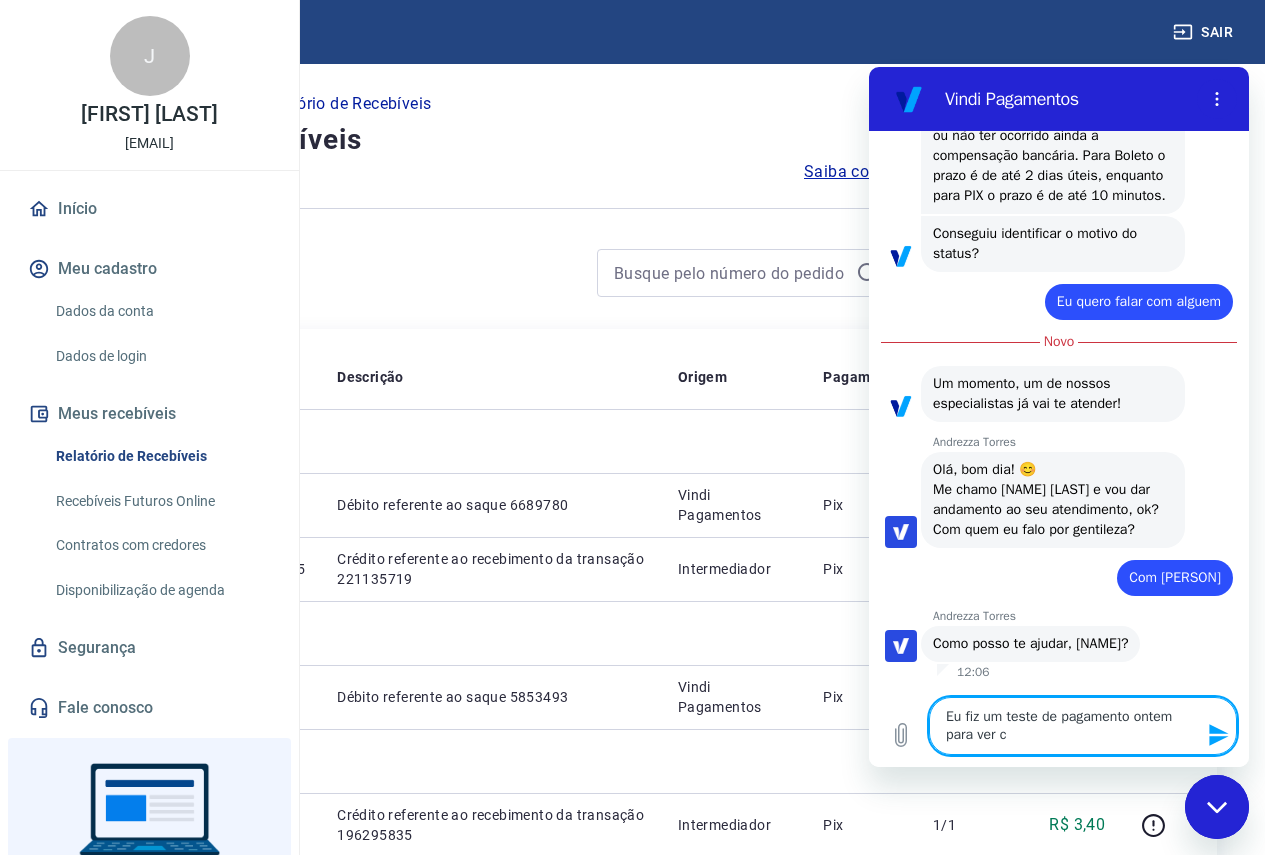 type on "Eu fiz um teste de pagamento ontem para ver co" 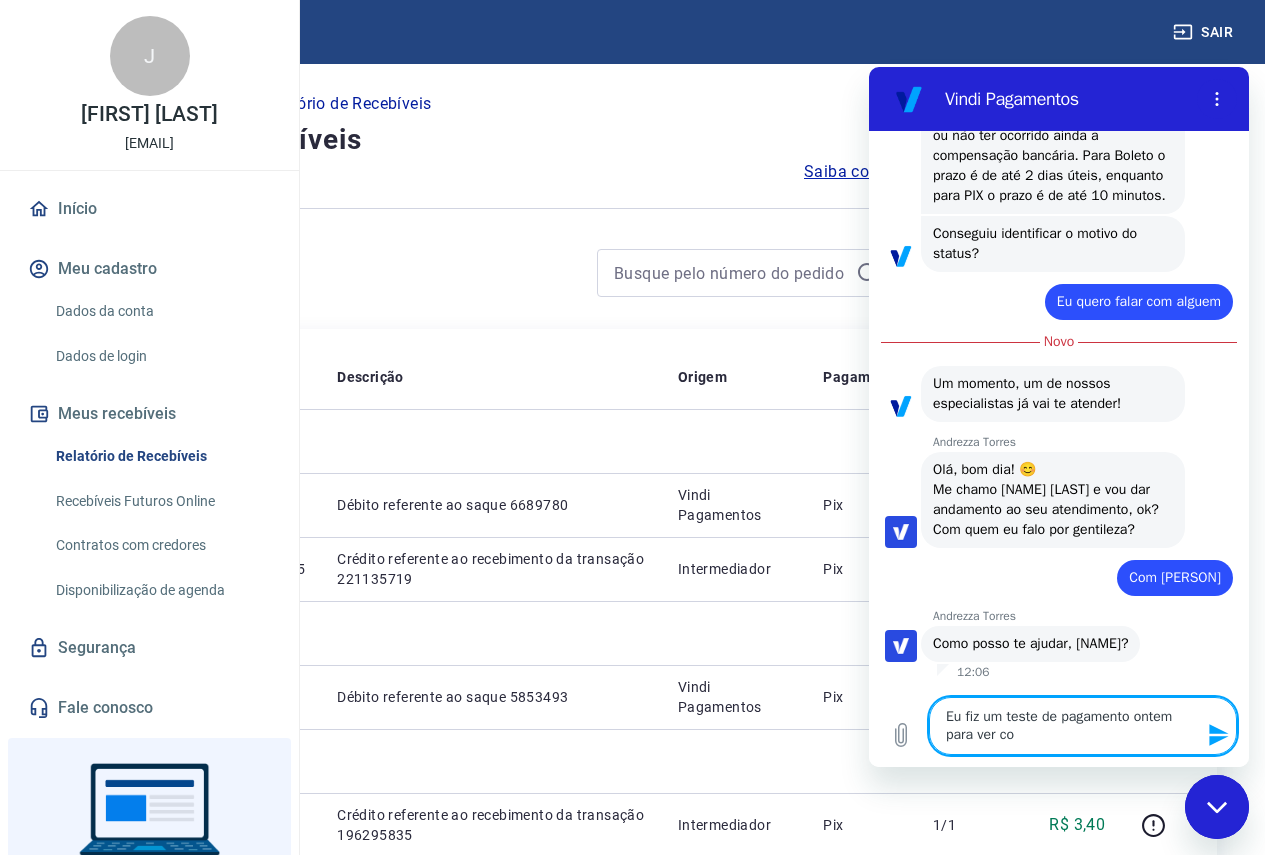 type on "Eu fiz um teste de pagamento ontem para ver com" 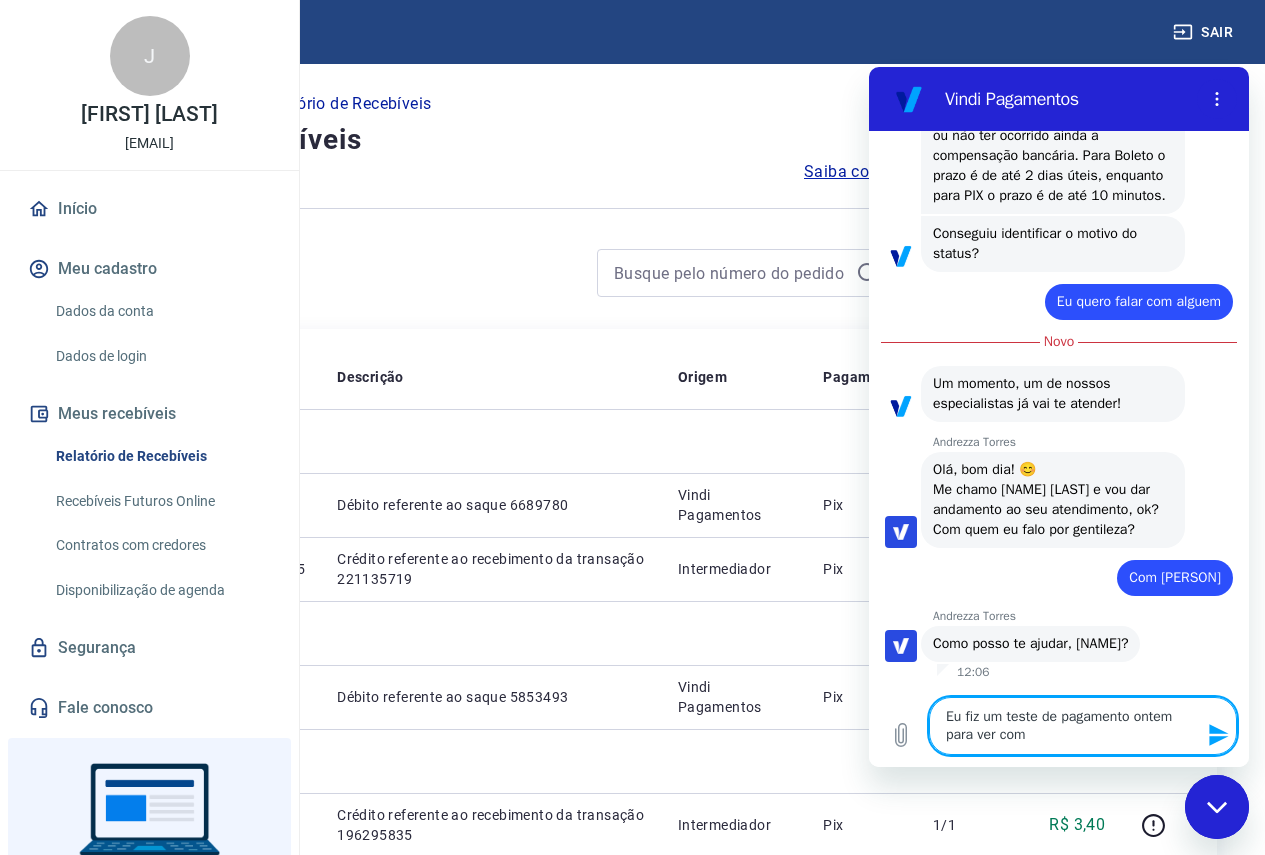 type on "Eu fiz um teste de pagamento ontem para ver como" 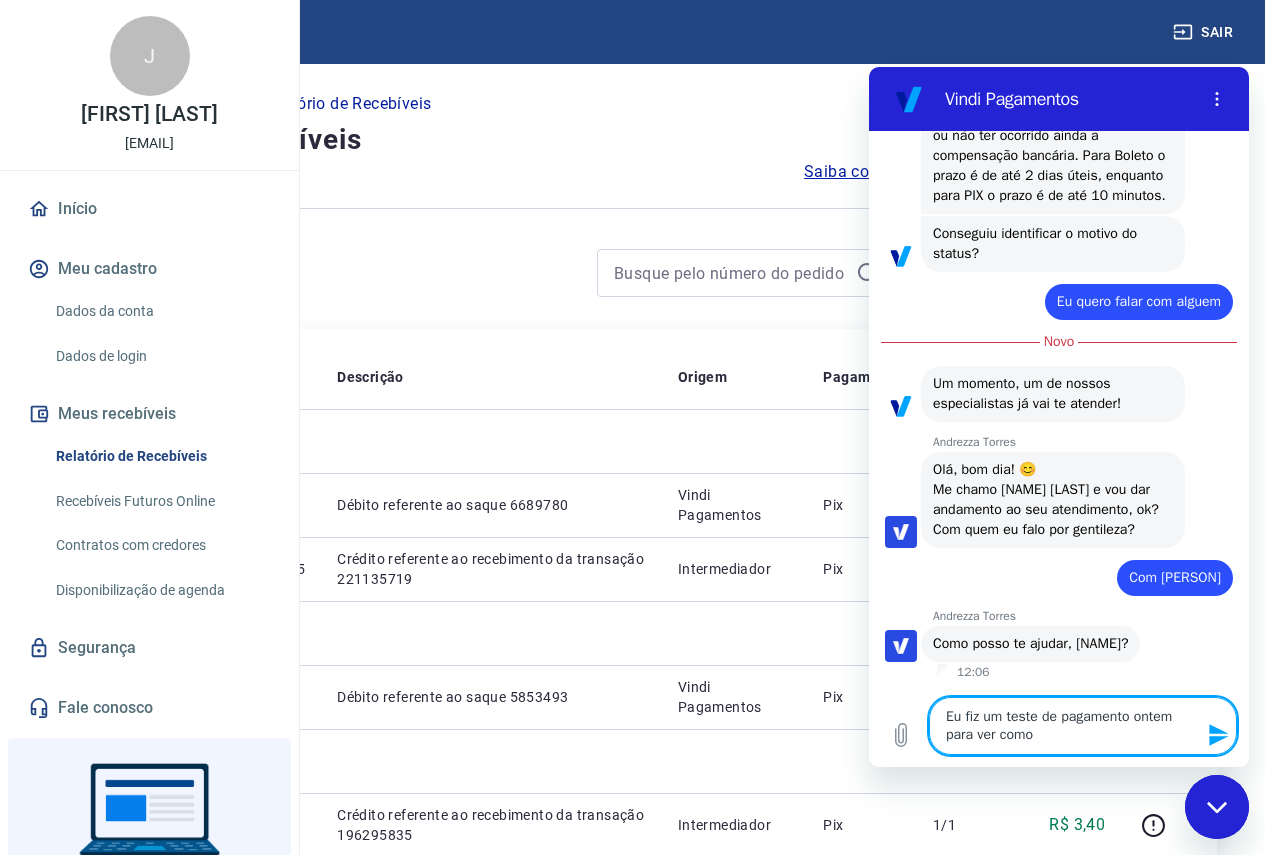 type on "Eu fiz um teste de pagamento ontem para ver como" 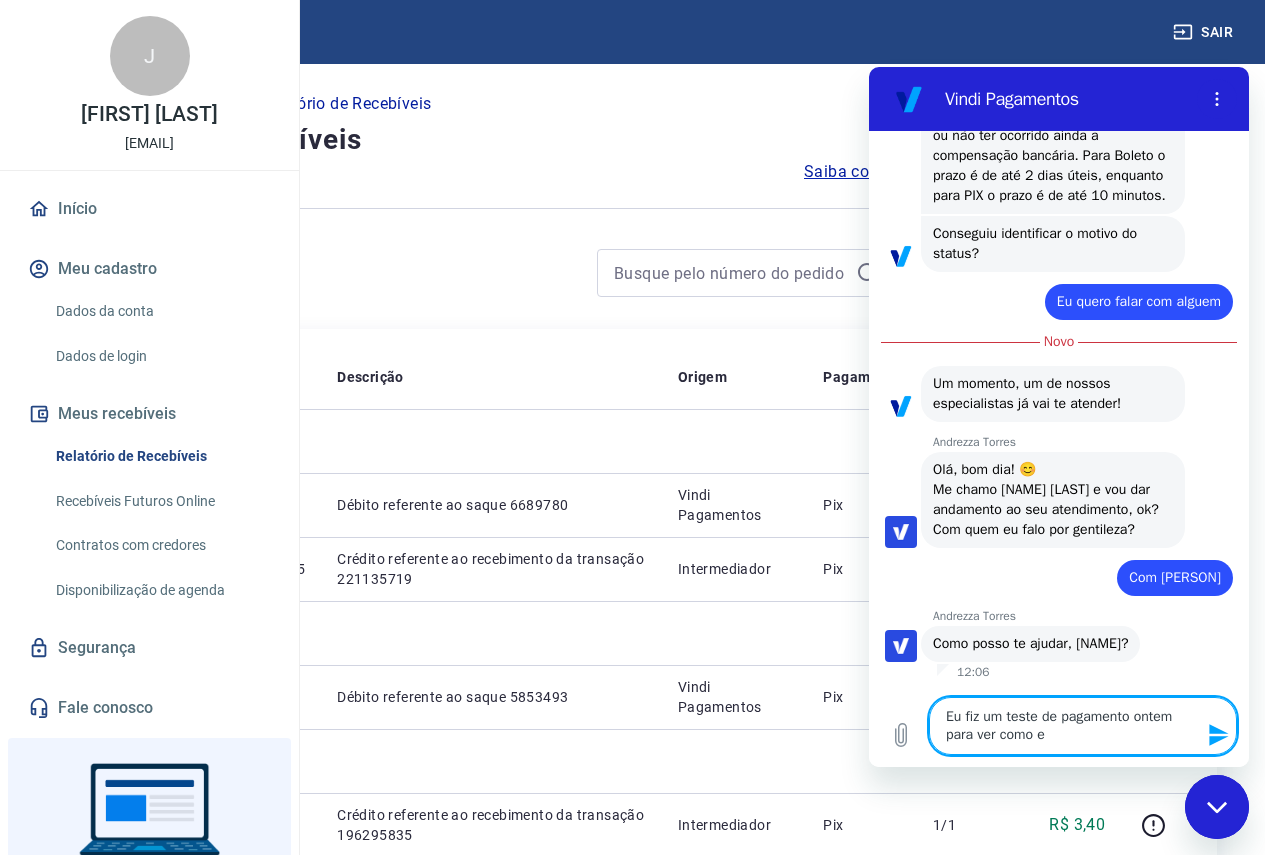 type on "Eu fiz um teste de pagamento ontem para ver como eu" 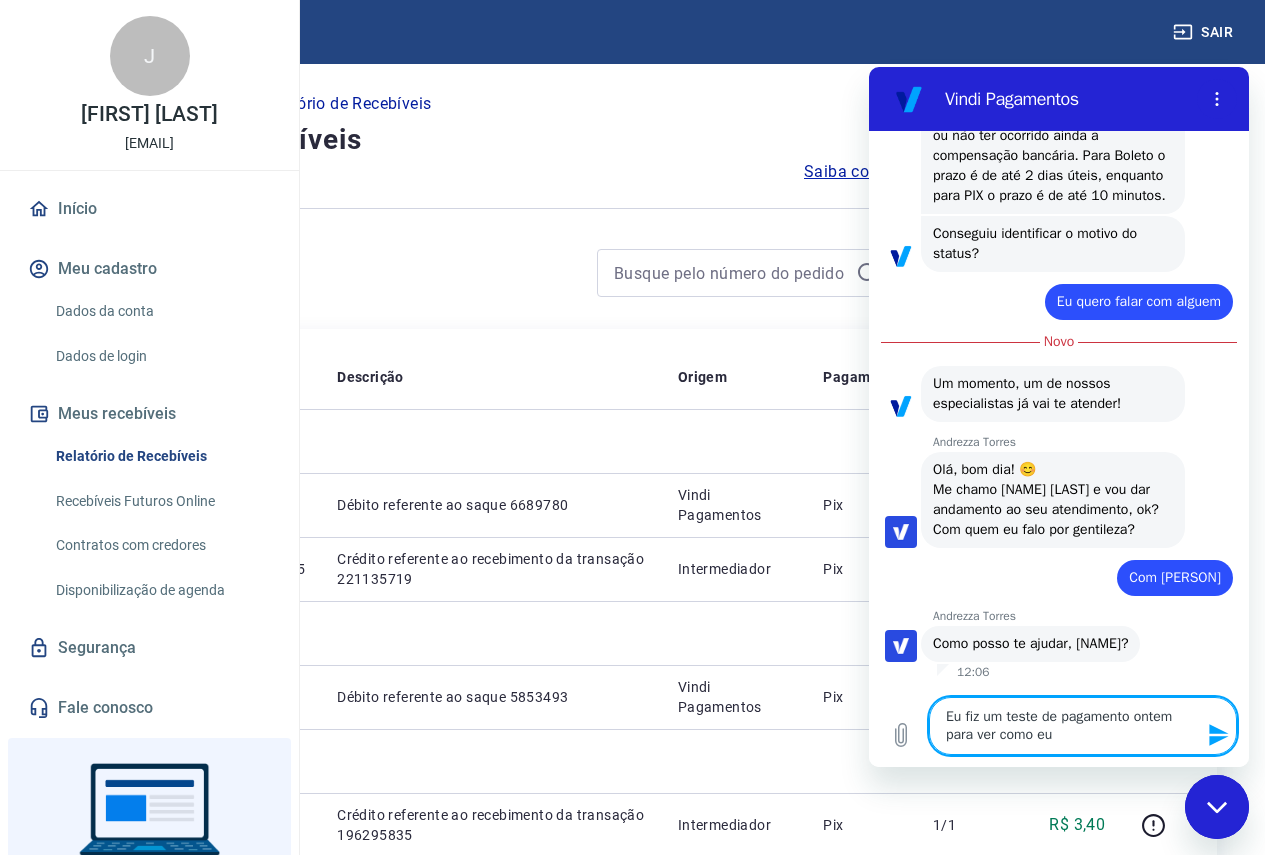 type on "Eu fiz um teste de pagamento ontem para ver como eu" 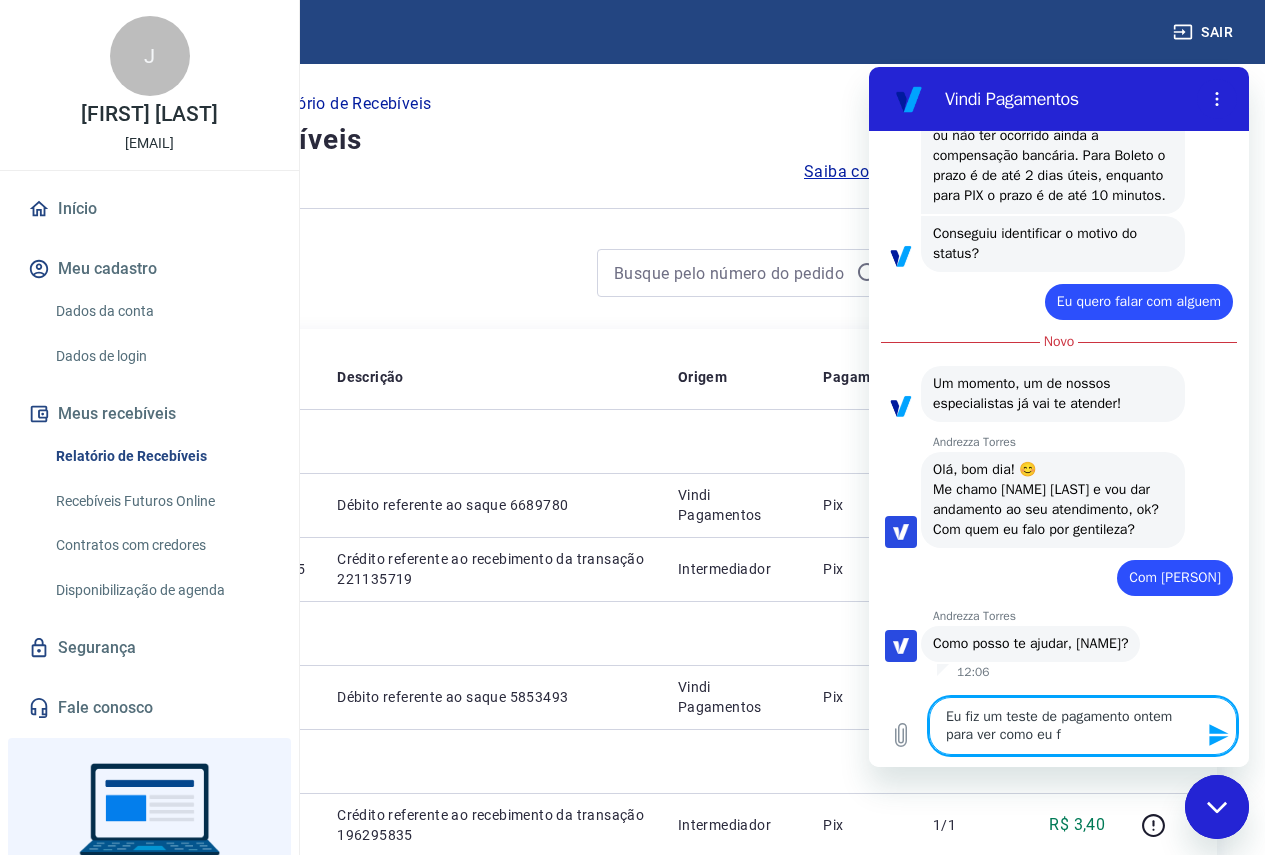 type on "Eu fiz um teste de pagamento ontem para ver como eu fa" 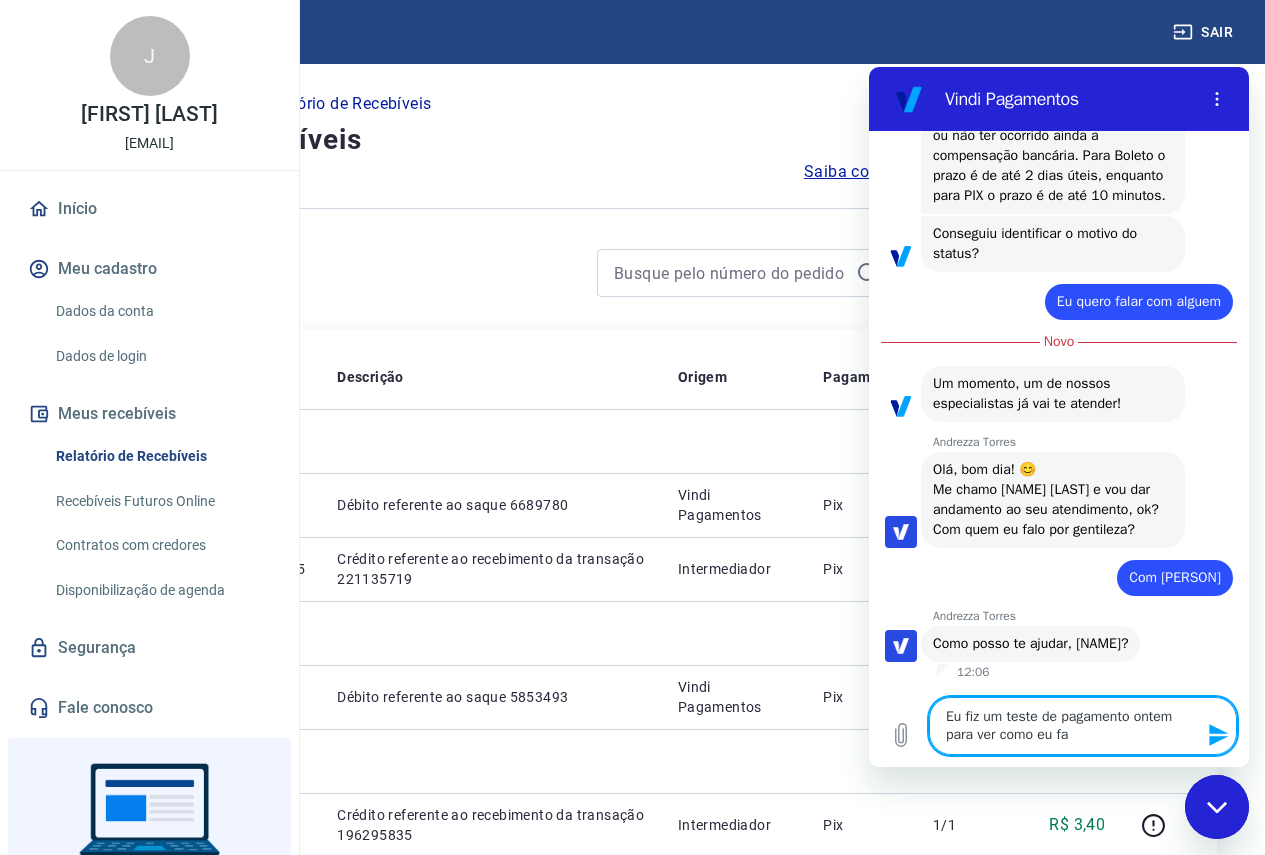 type 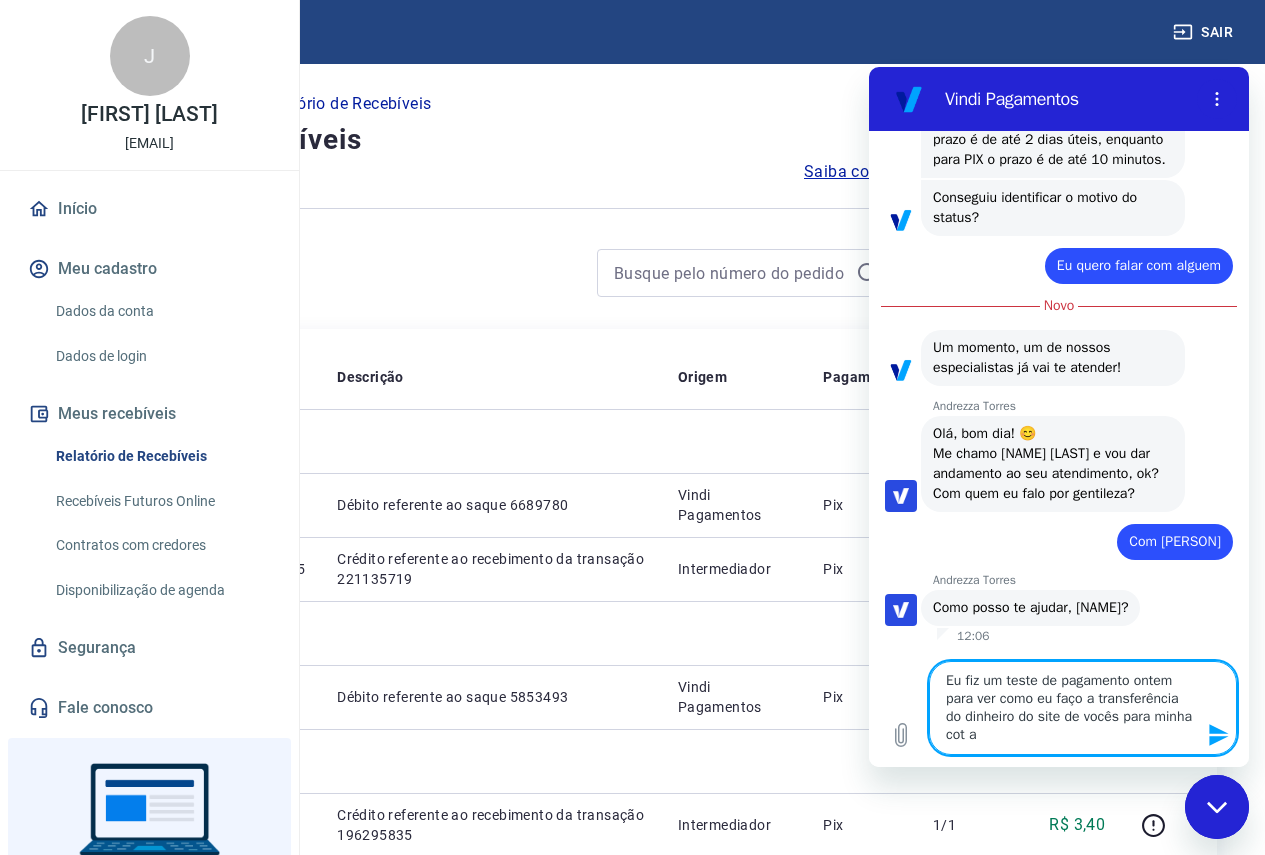 click at bounding box center [1217, 735] 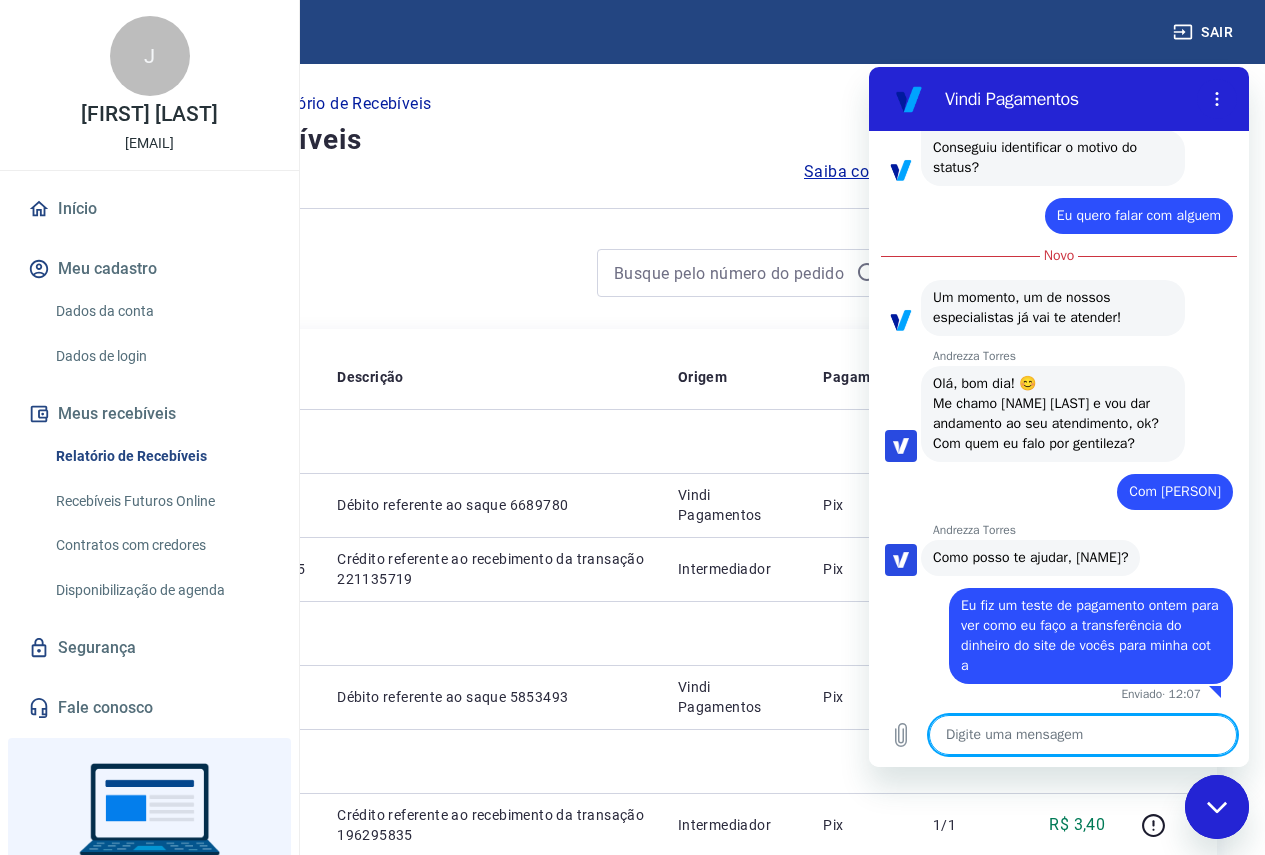 scroll, scrollTop: 2095, scrollLeft: 0, axis: vertical 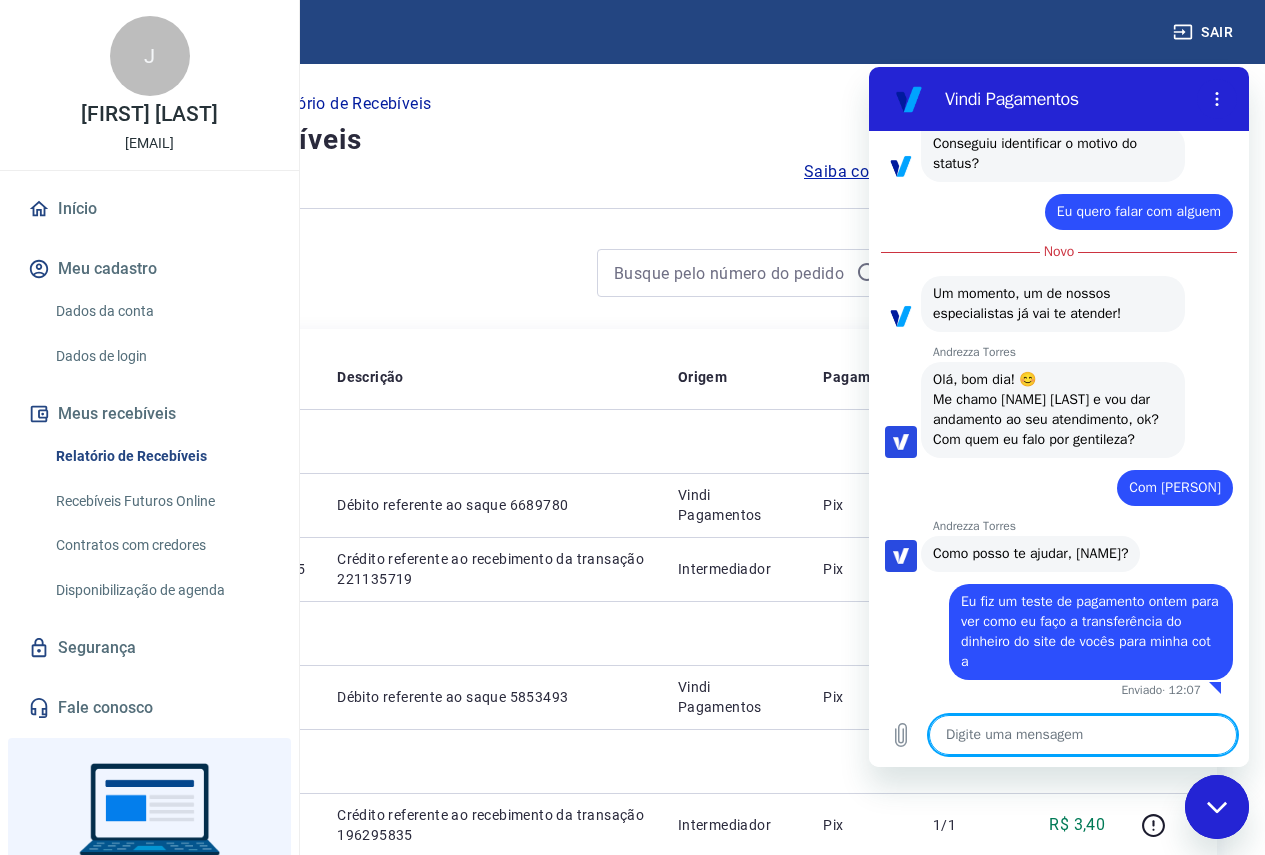 click at bounding box center (1083, 735) 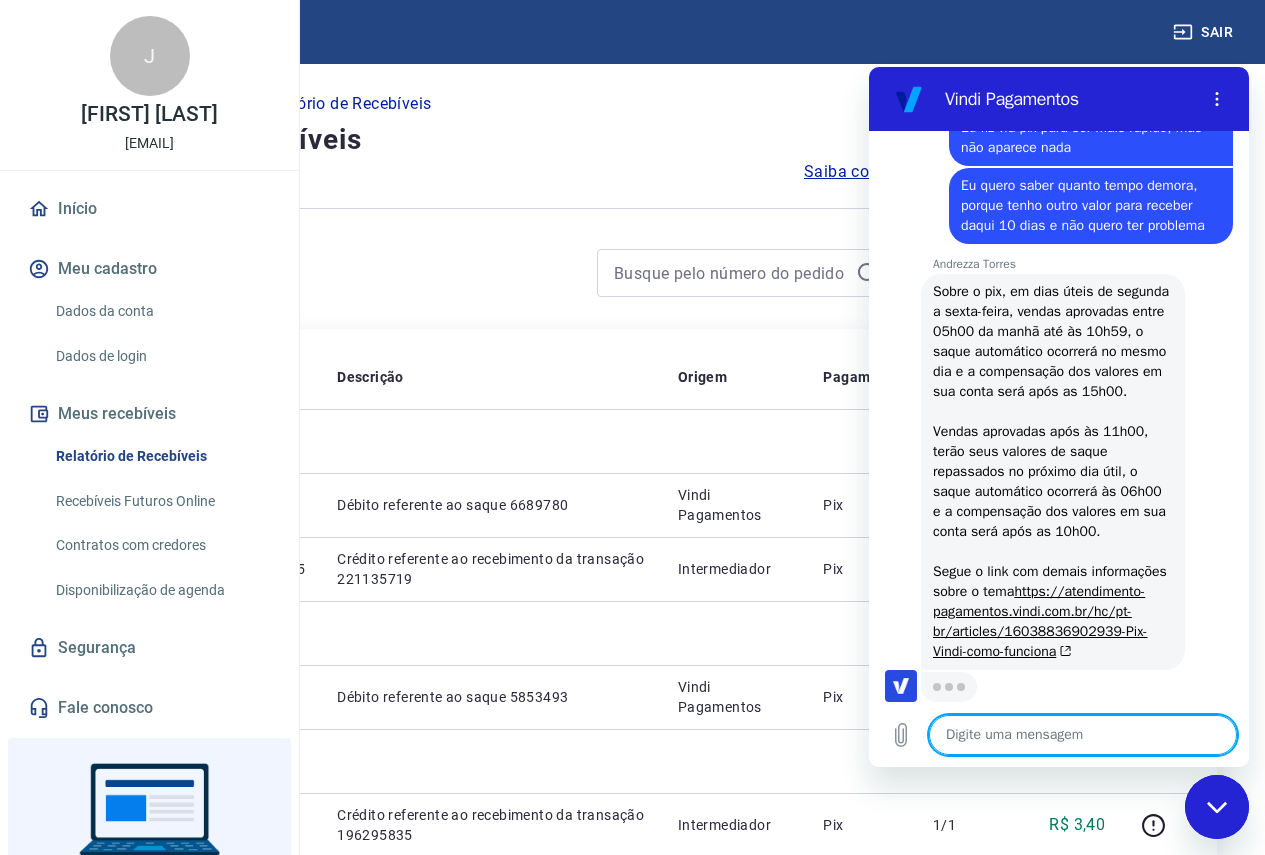 scroll, scrollTop: 2727, scrollLeft: 0, axis: vertical 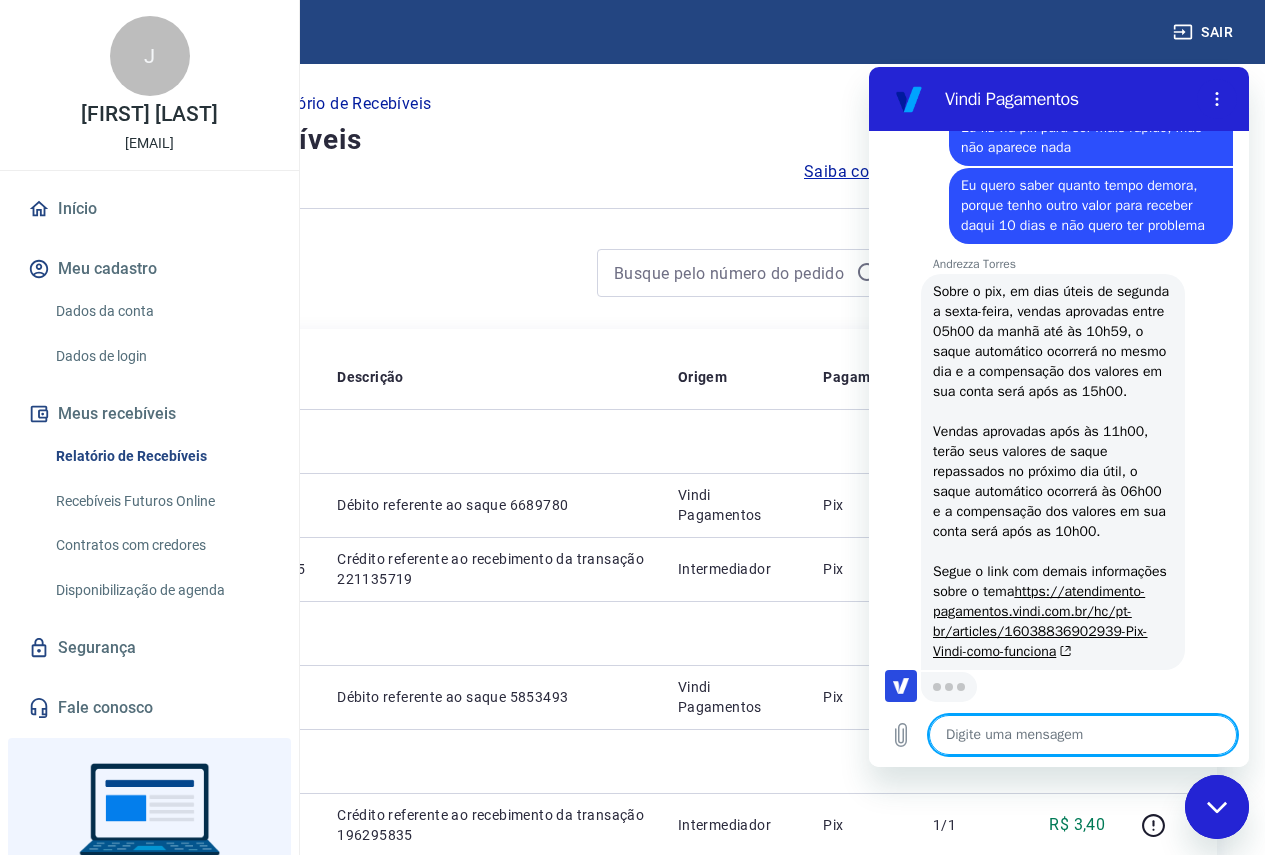 click at bounding box center [1083, 735] 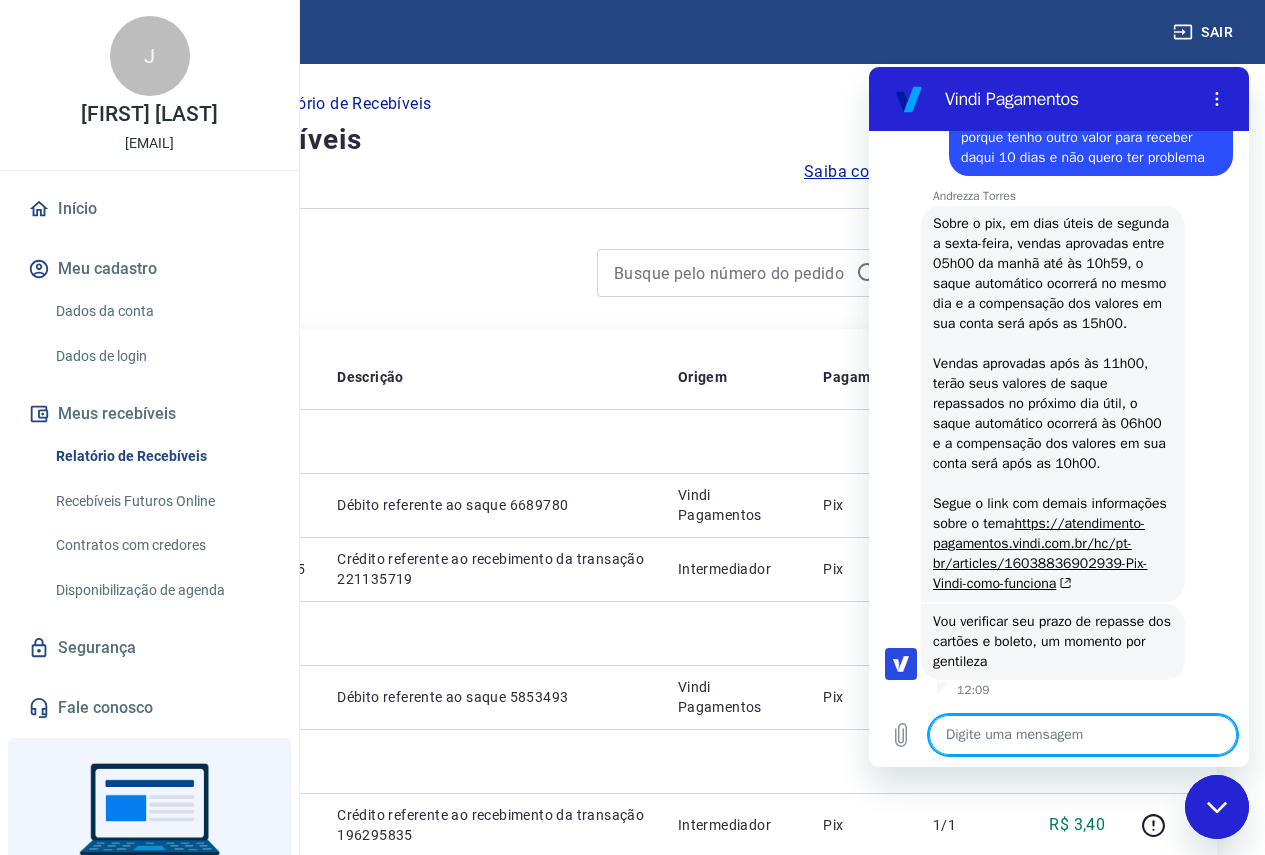 scroll, scrollTop: 2795, scrollLeft: 0, axis: vertical 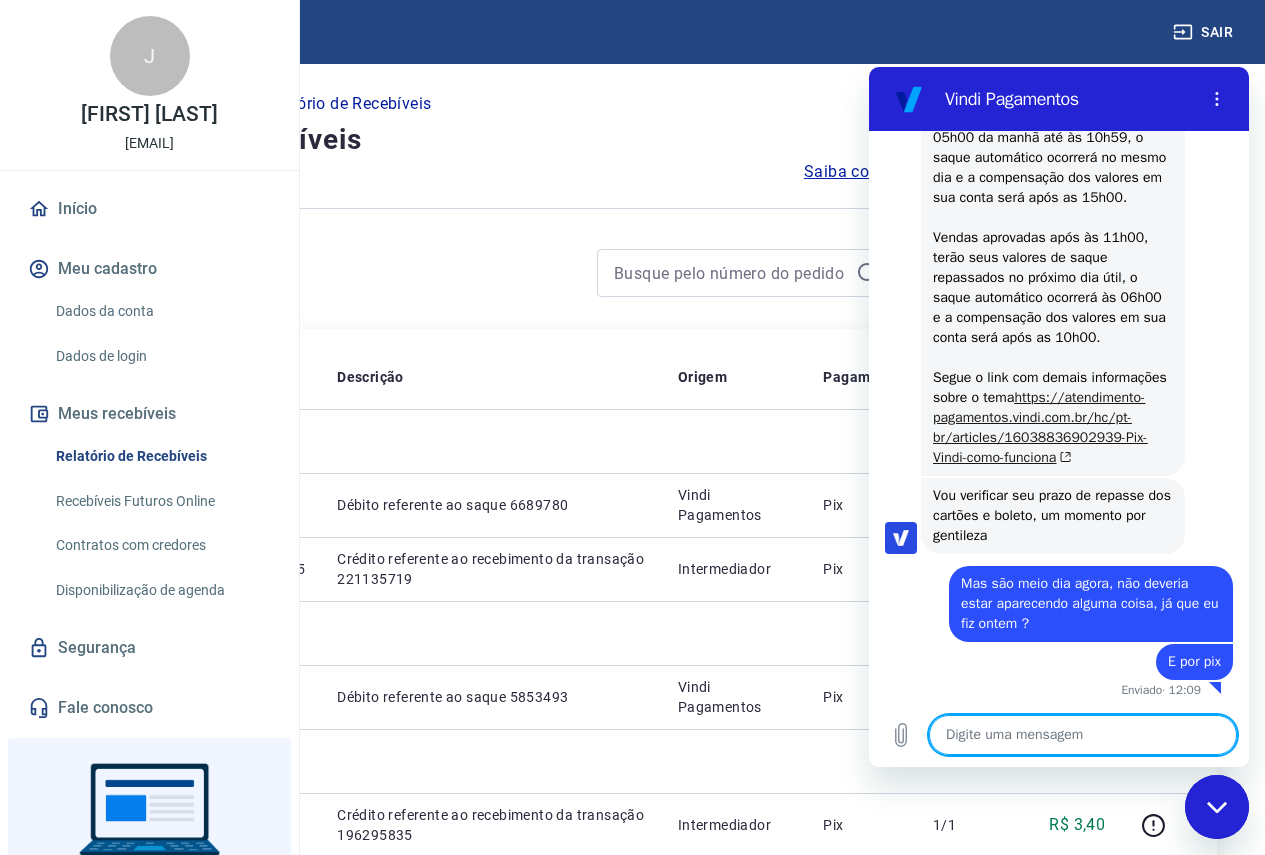 click on "https://atendimento-pagamentos.vindi.com.br/hc/pt-br/articles/16038836902939-Pix-Vindi-como-funciona" at bounding box center [1040, 427] 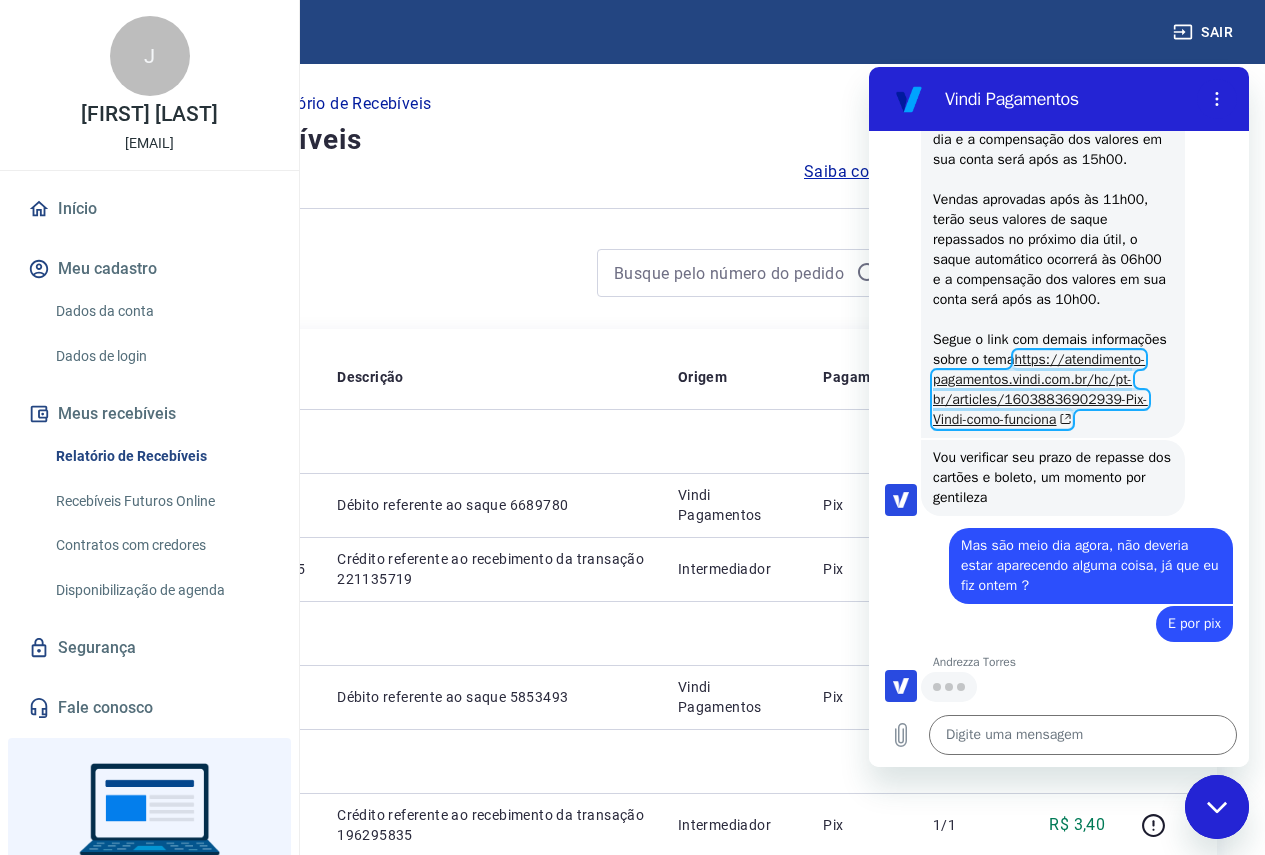 scroll, scrollTop: 2959, scrollLeft: 0, axis: vertical 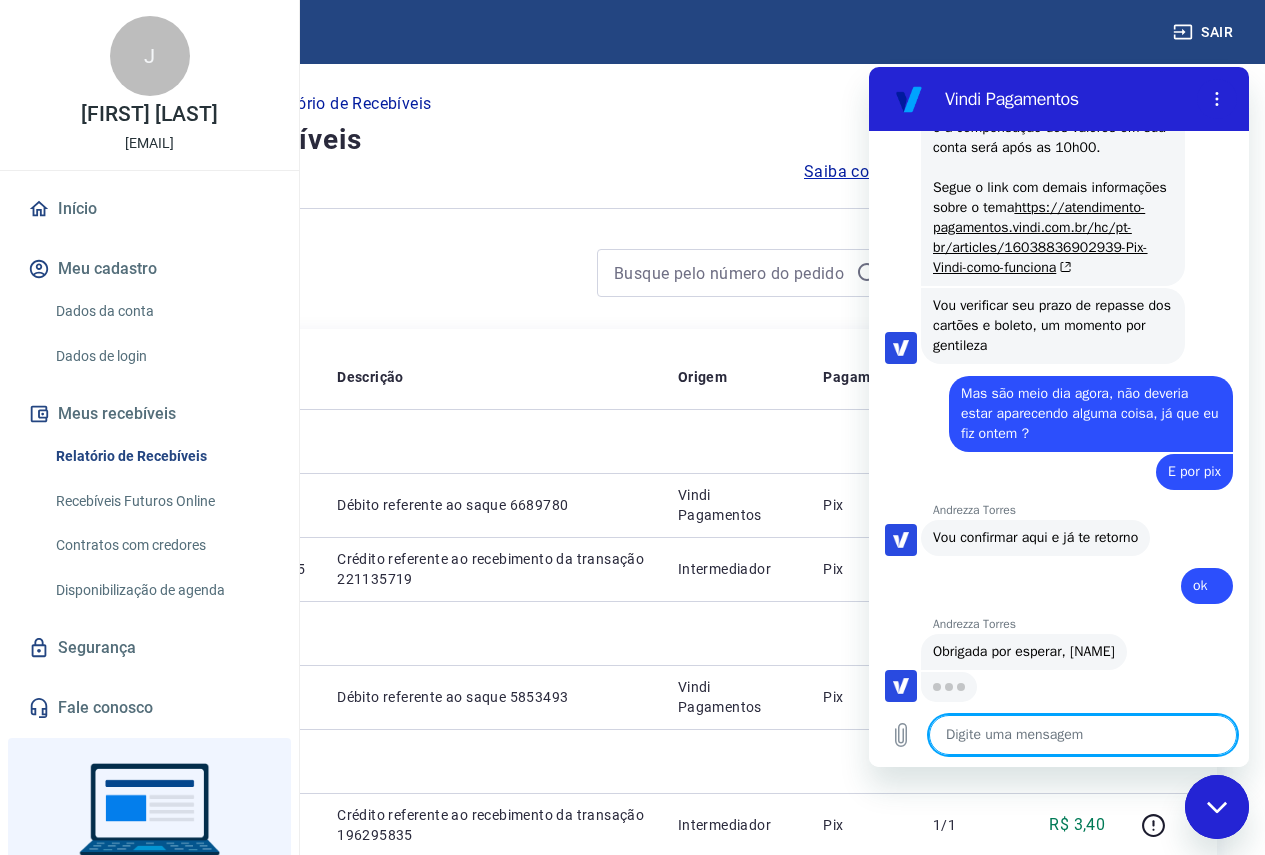 click at bounding box center (1083, 735) 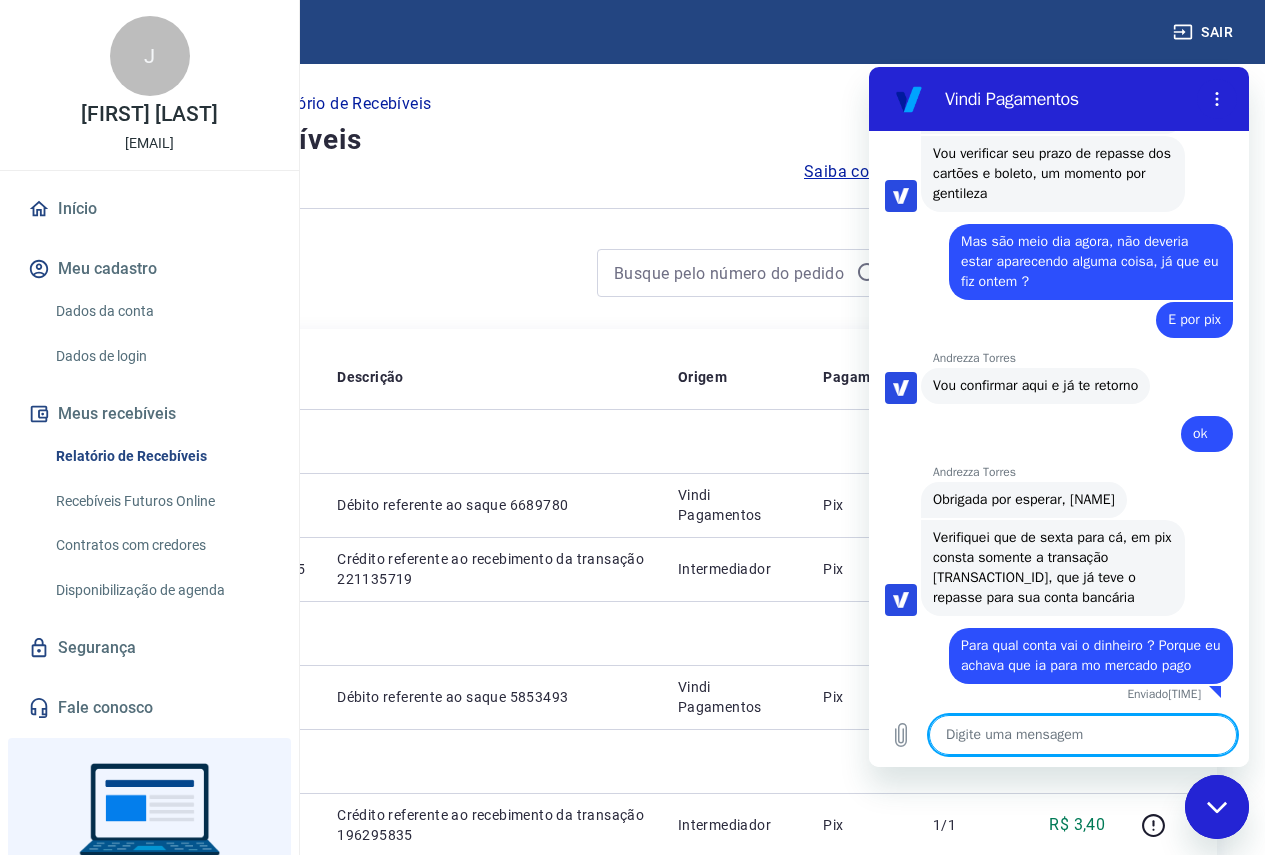 scroll, scrollTop: 3287, scrollLeft: 0, axis: vertical 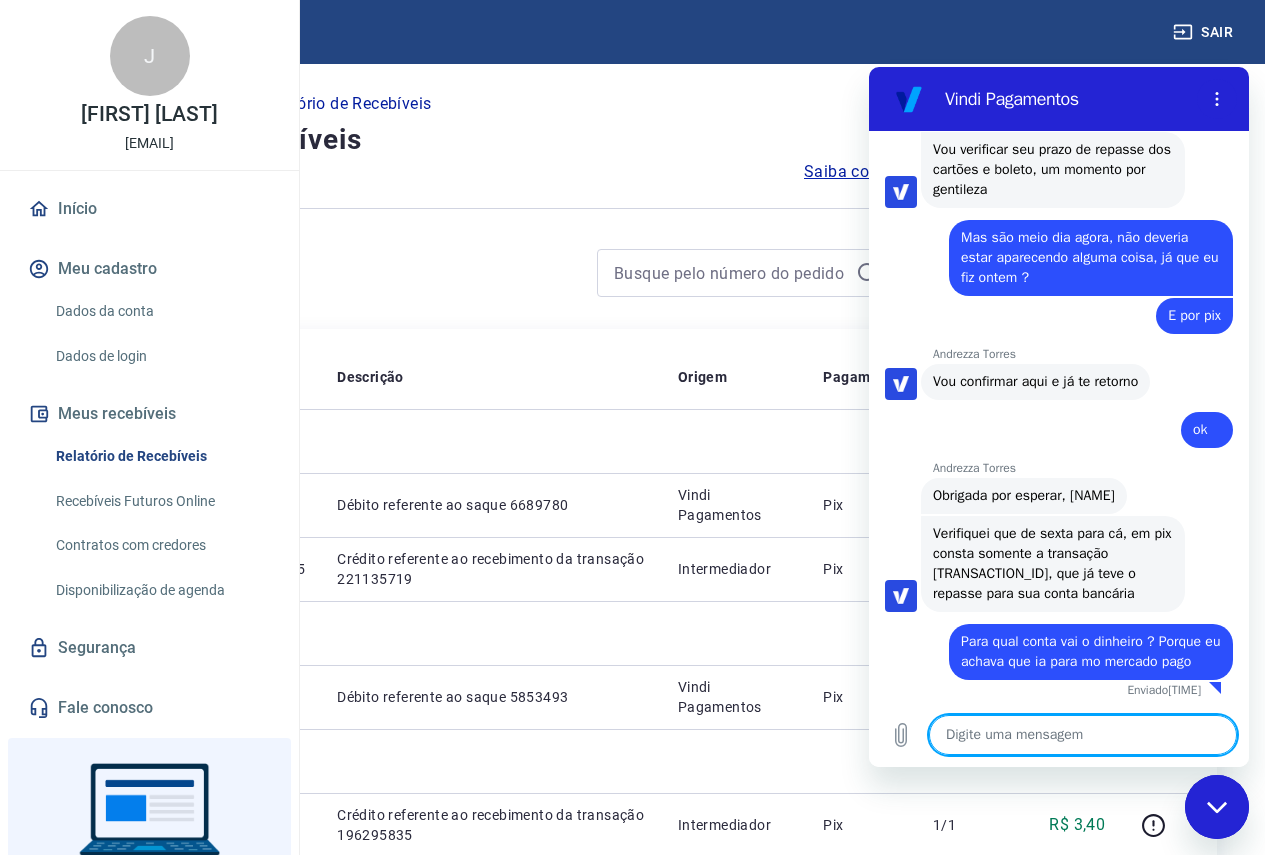 click at bounding box center (1083, 735) 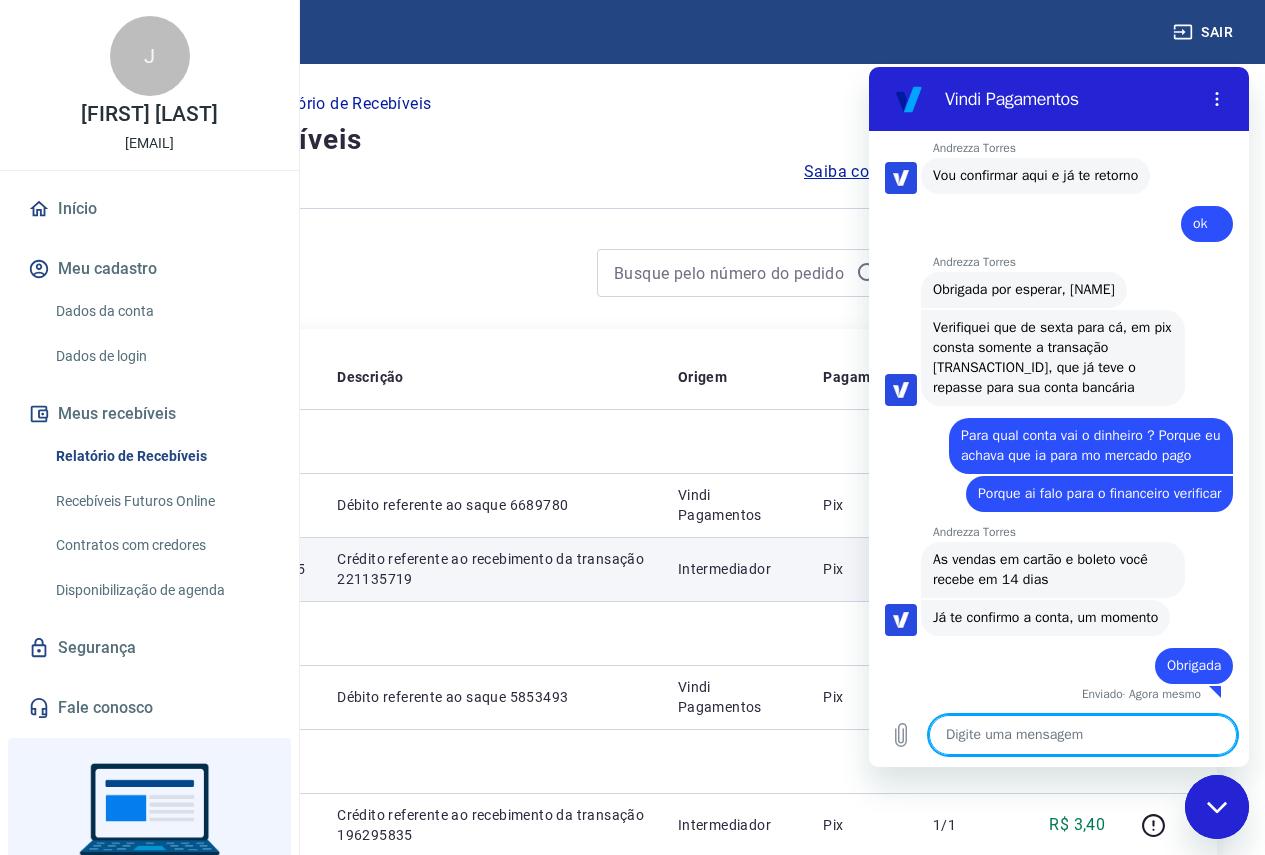 scroll, scrollTop: 3537, scrollLeft: 0, axis: vertical 